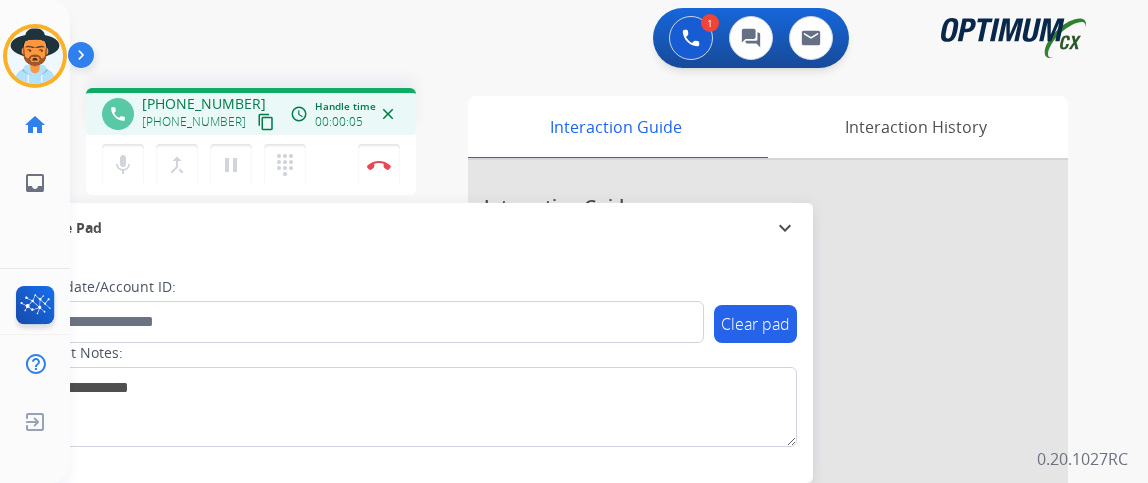 scroll, scrollTop: 0, scrollLeft: 0, axis: both 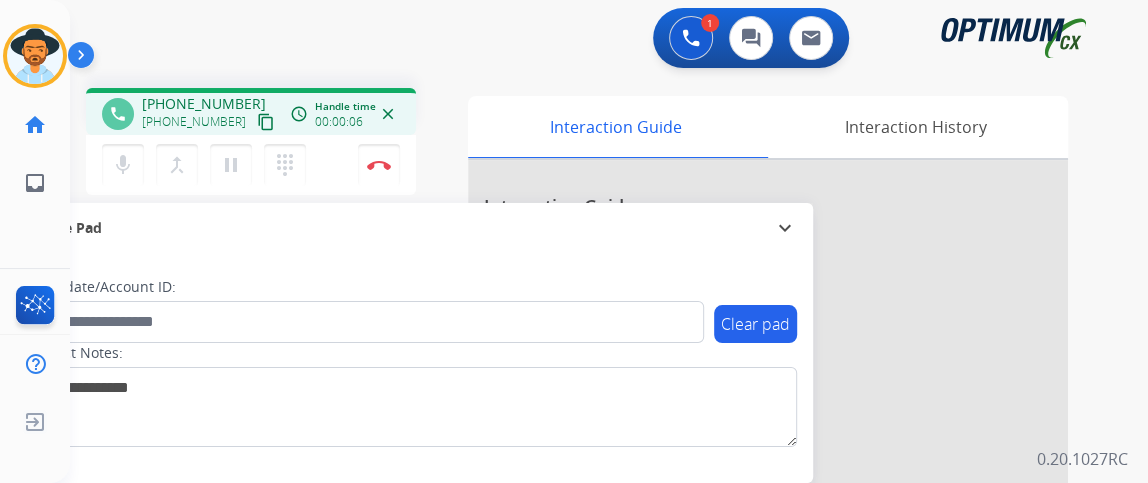 click on "content_copy" at bounding box center (266, 122) 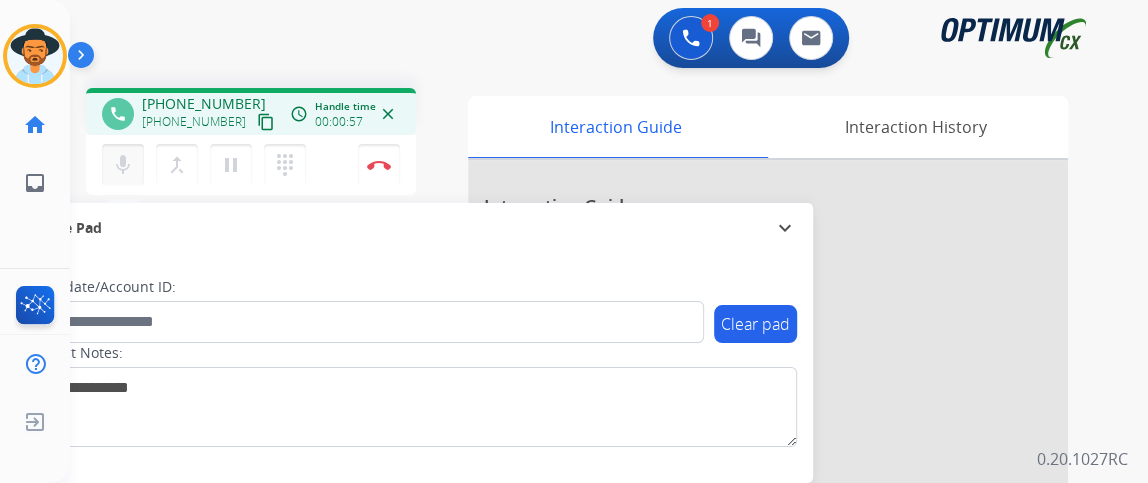 click on "mic Mute" at bounding box center (123, 165) 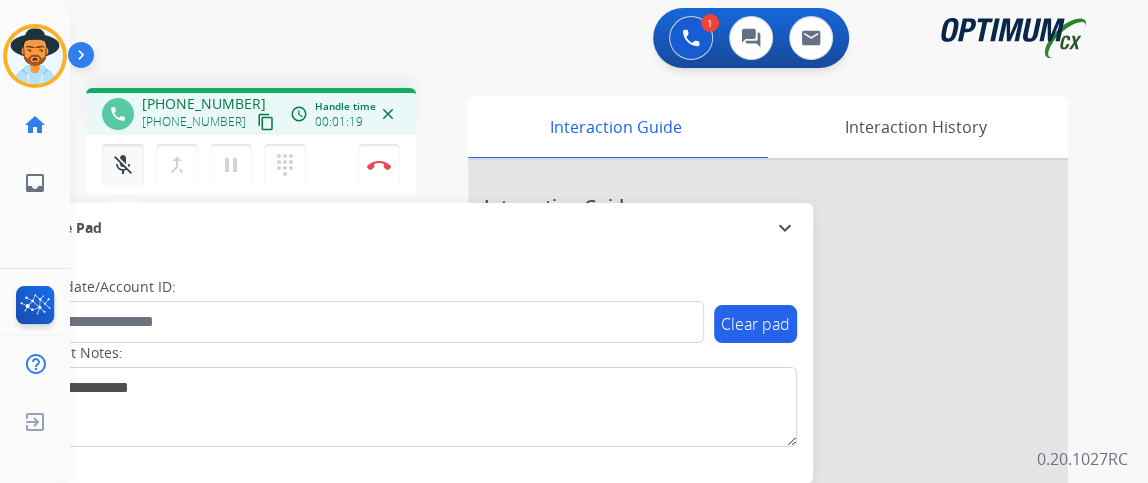 click on "mic_off Mute" at bounding box center [123, 165] 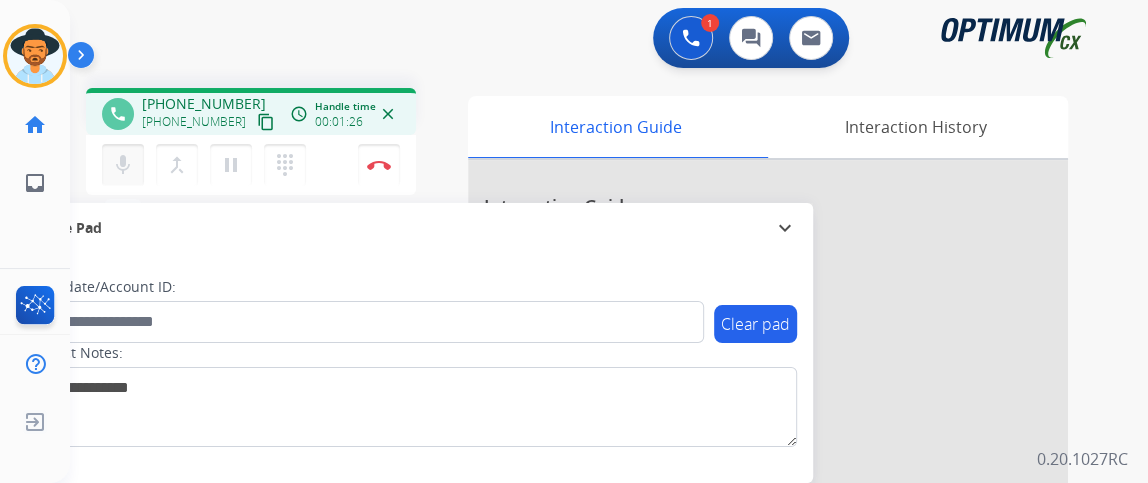 click on "mic Mute" at bounding box center [123, 165] 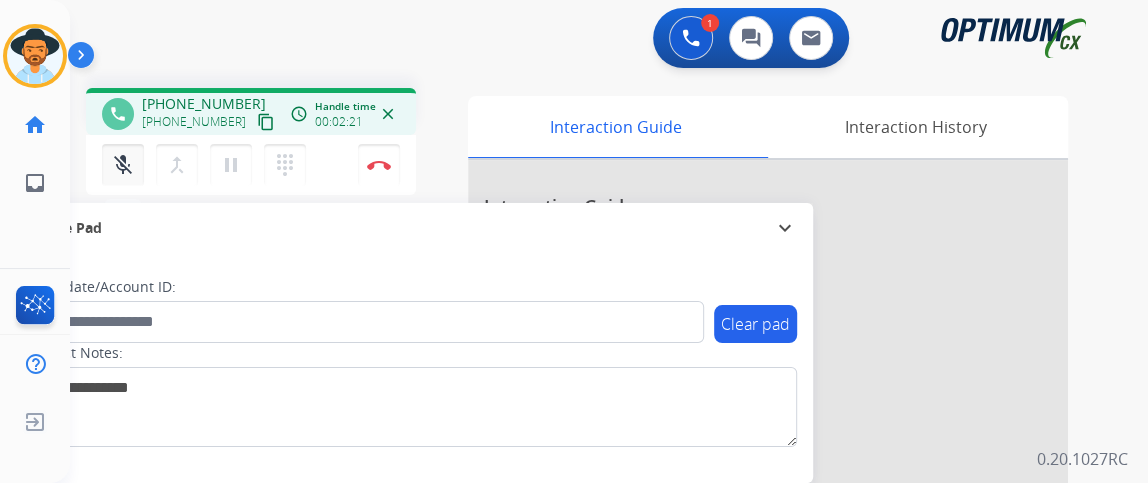 click on "mic_off Mute" at bounding box center (123, 165) 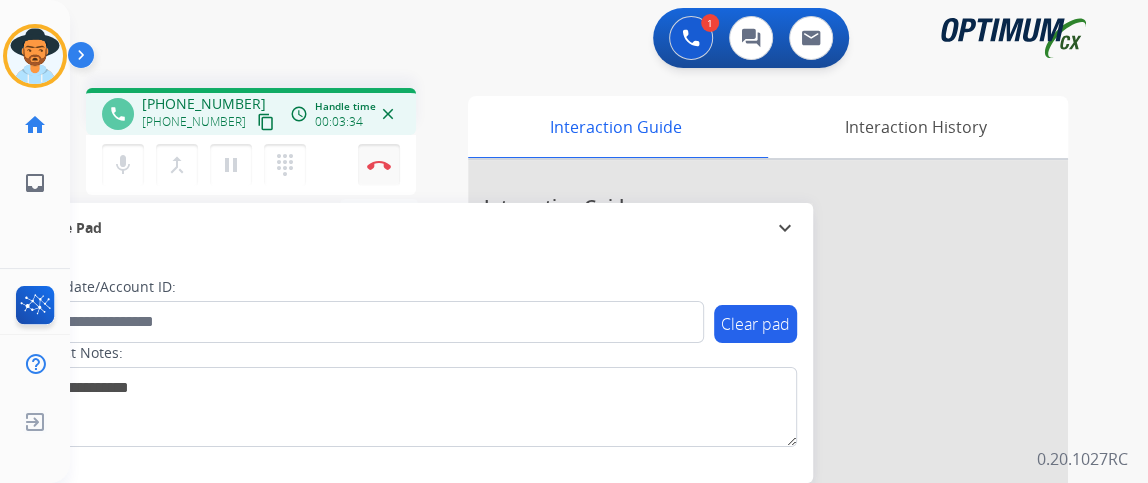 click at bounding box center (379, 165) 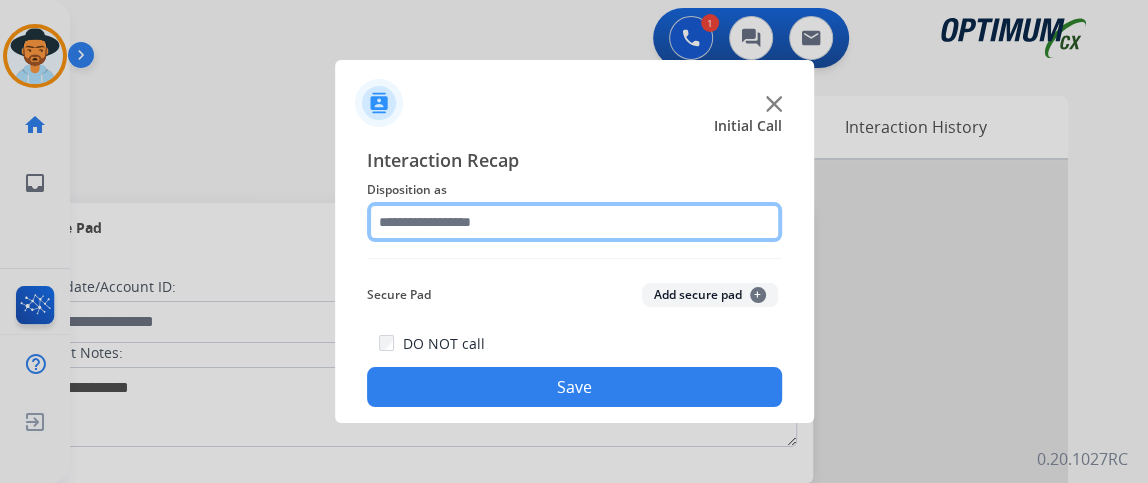 click 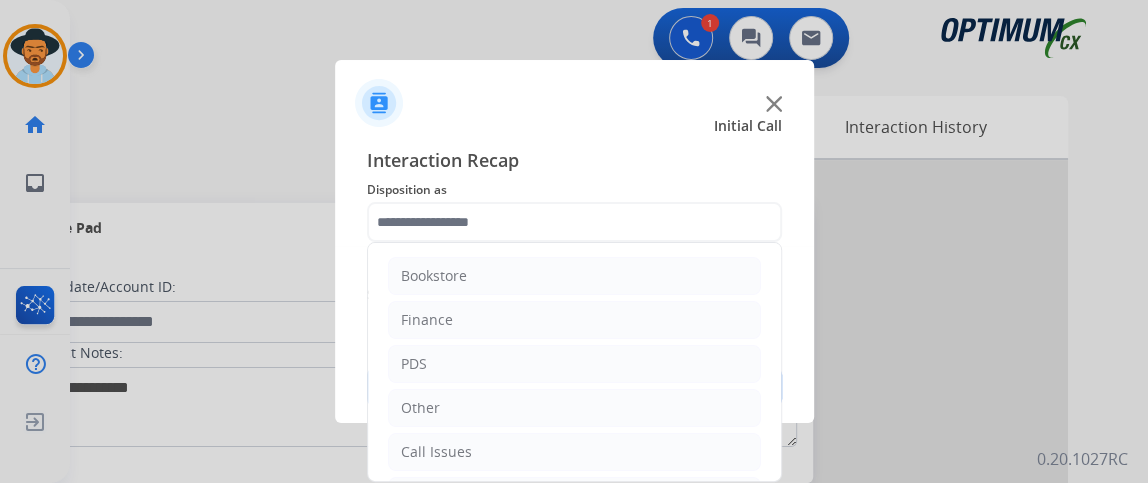 drag, startPoint x: 764, startPoint y: 265, endPoint x: 798, endPoint y: 447, distance: 185.14859 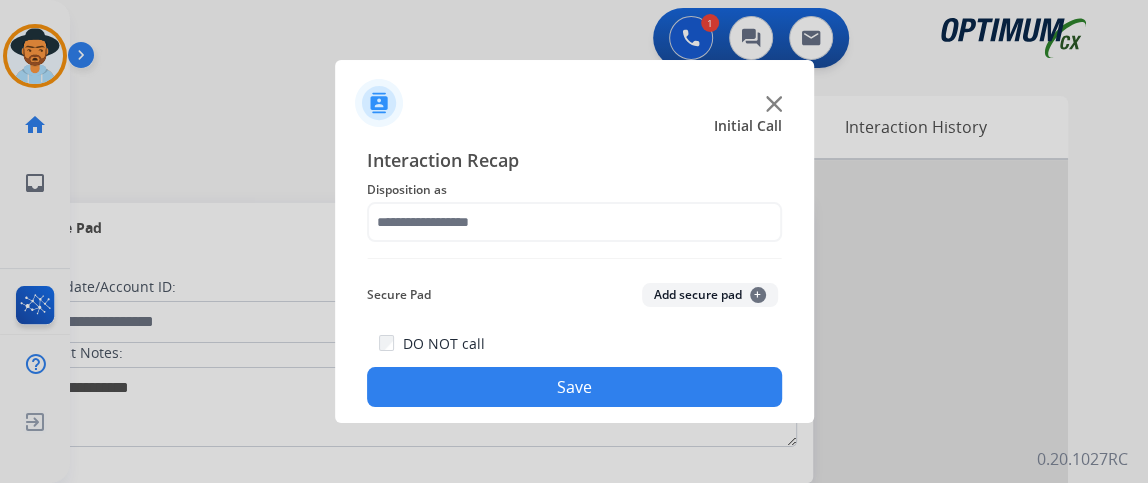 click on "Interaction Recap Disposition as    Secure Pad  Add secure pad  +  DO NOT call  Save" 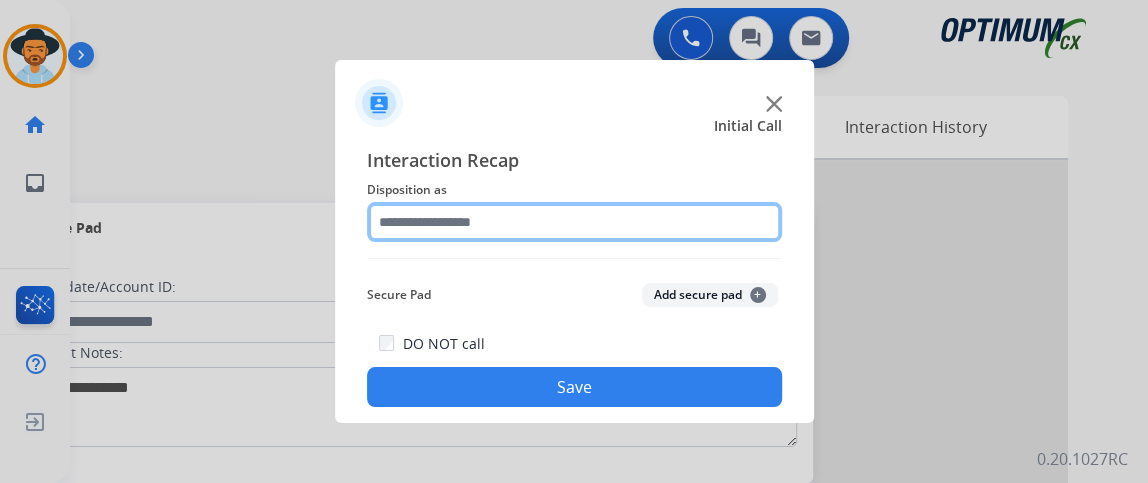 click 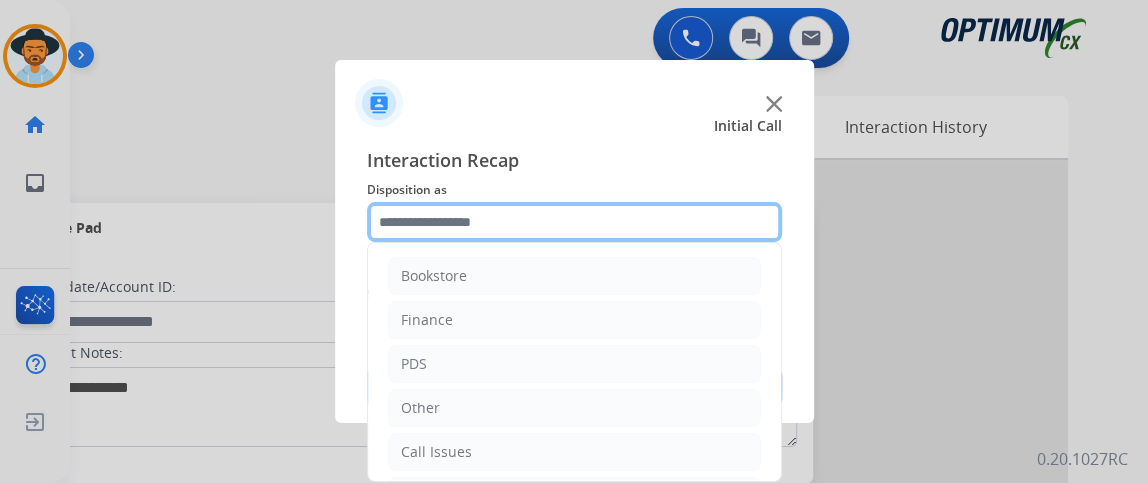 scroll, scrollTop: 131, scrollLeft: 0, axis: vertical 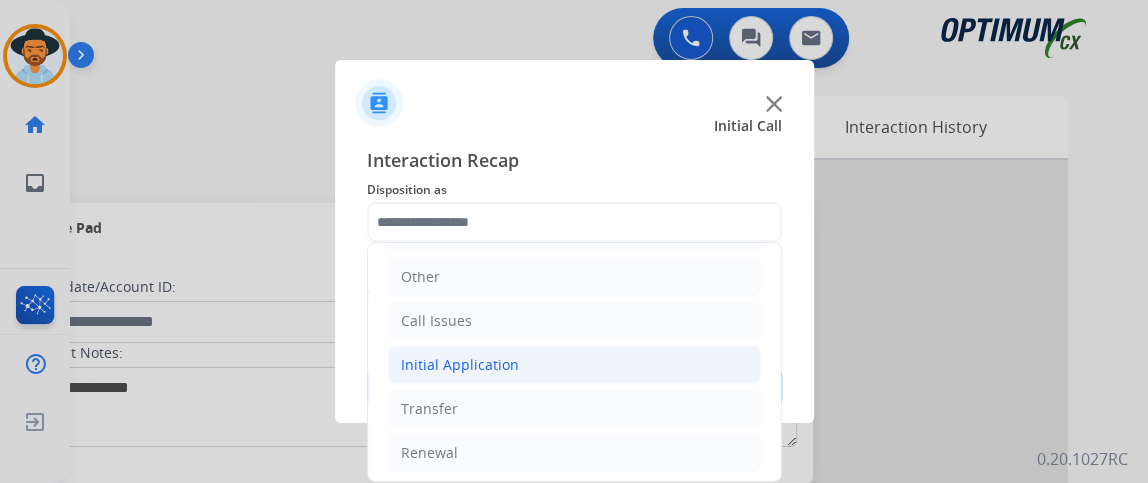 click on "Initial Application" 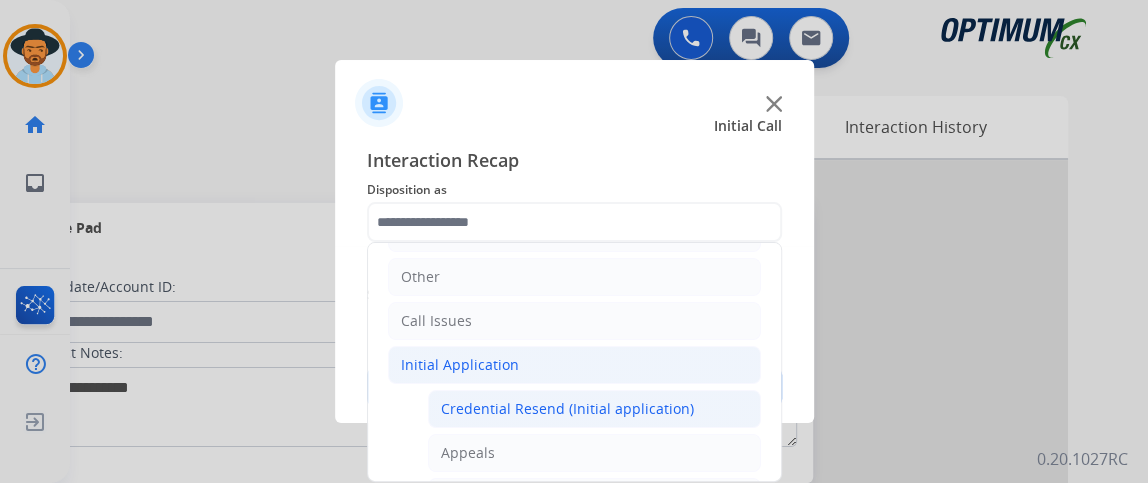click on "Credential Resend (Initial application)" 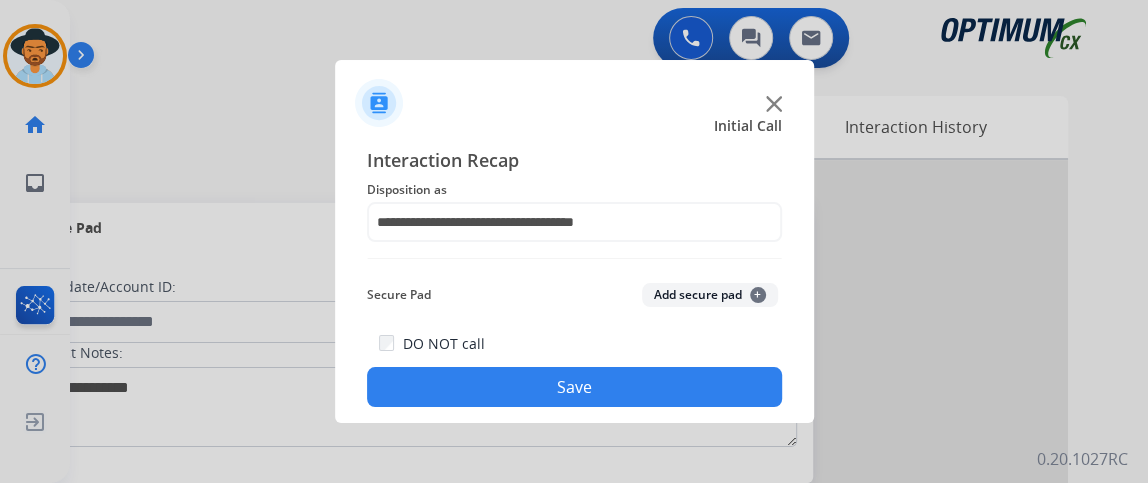 click on "Save" 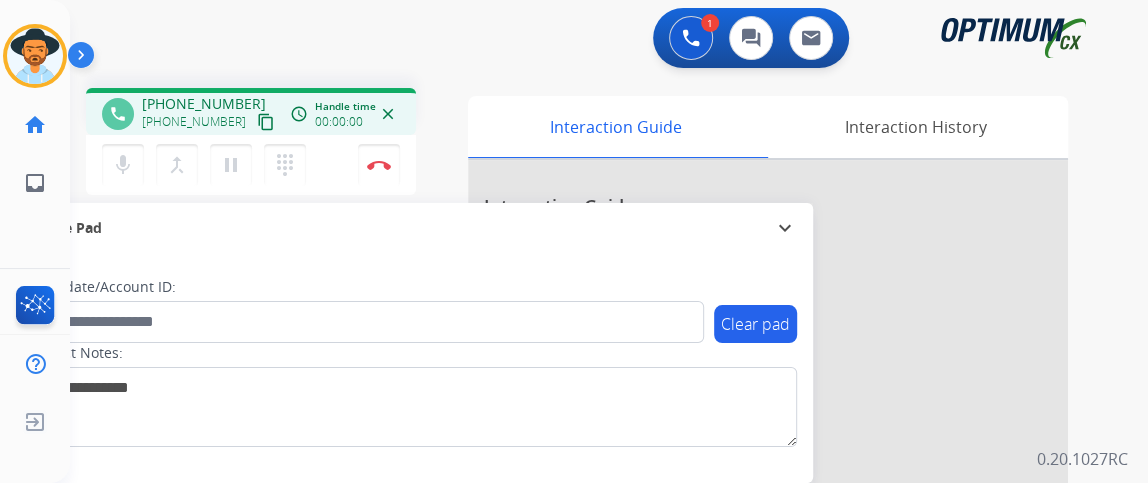 click on "content_copy" at bounding box center [266, 122] 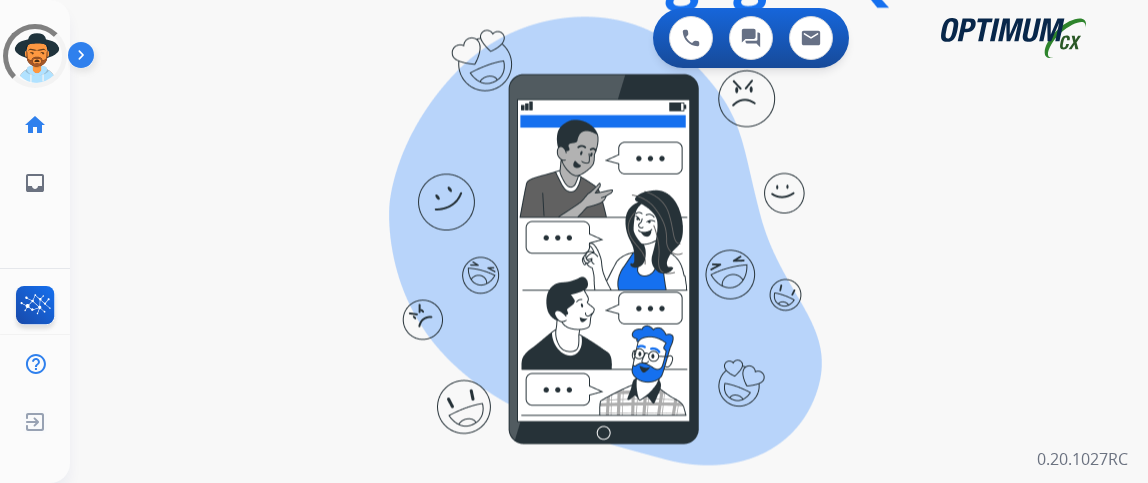 scroll, scrollTop: 0, scrollLeft: 0, axis: both 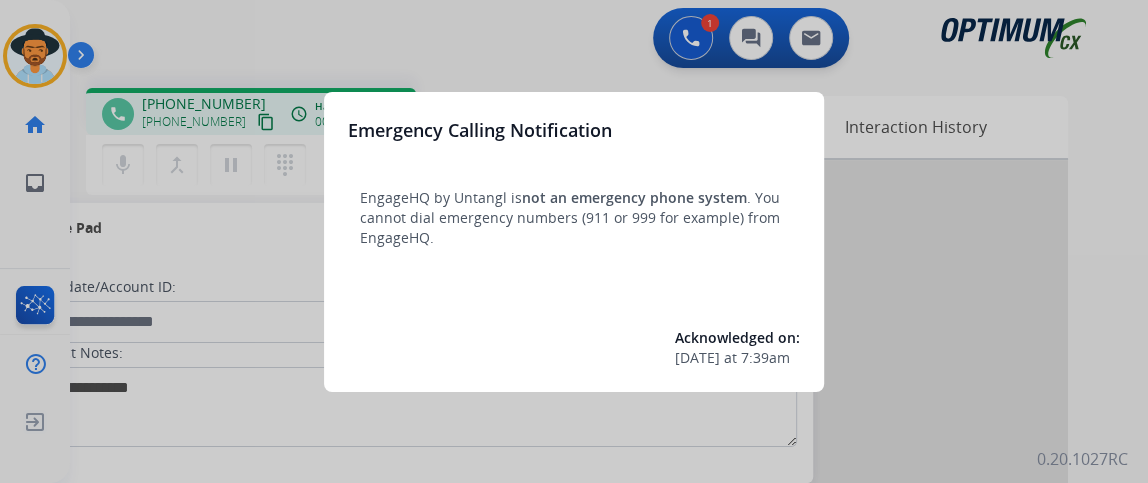click at bounding box center [574, 241] 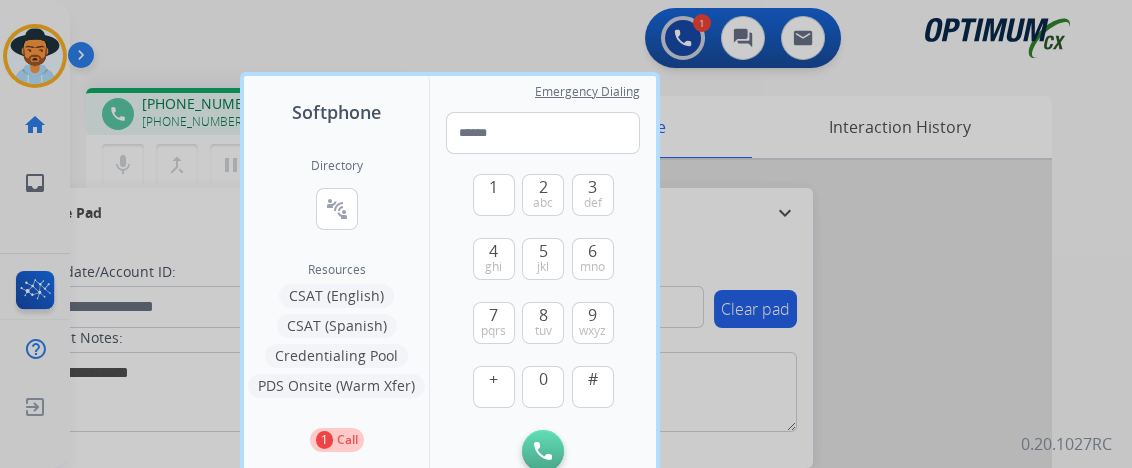 click at bounding box center (566, 234) 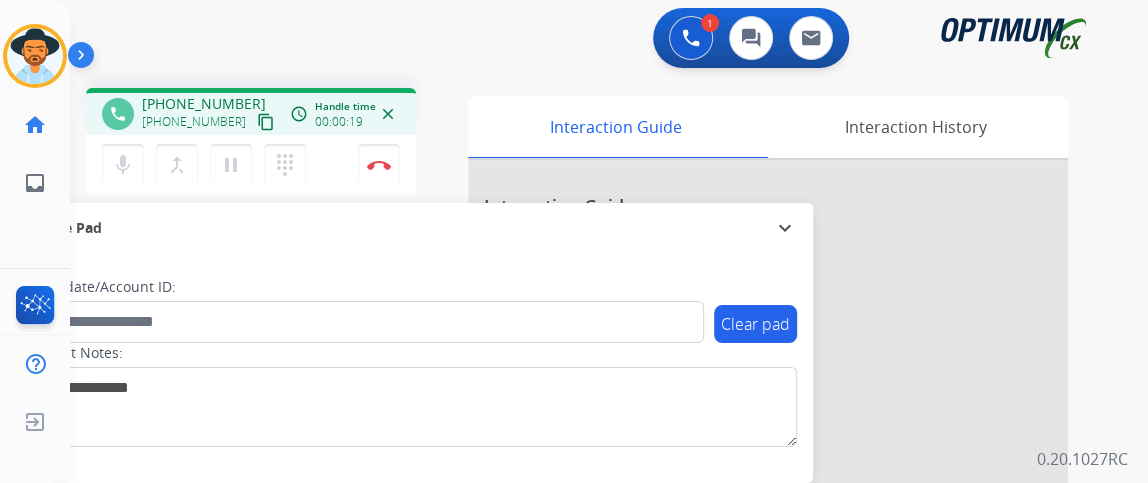 click on "mic" at bounding box center (123, 165) 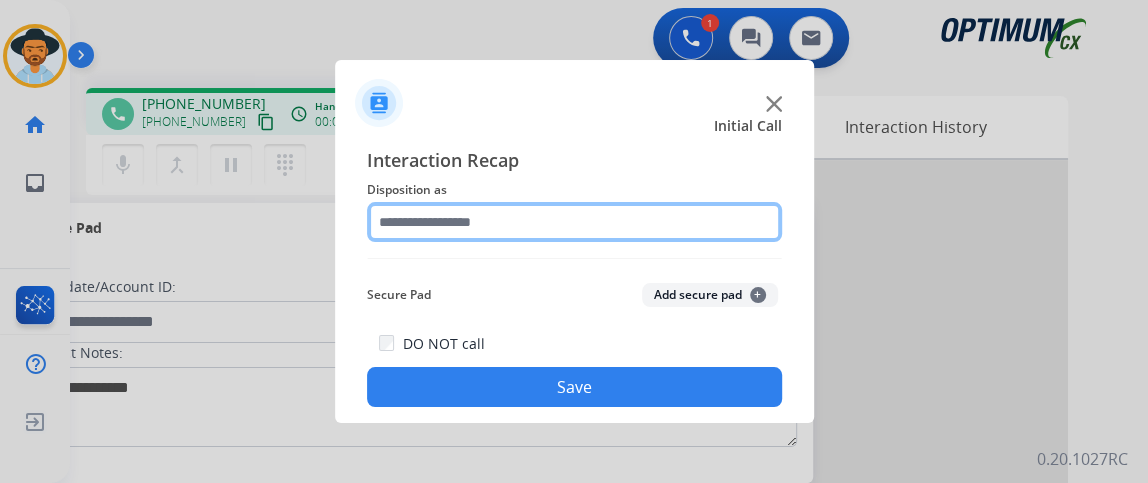 click 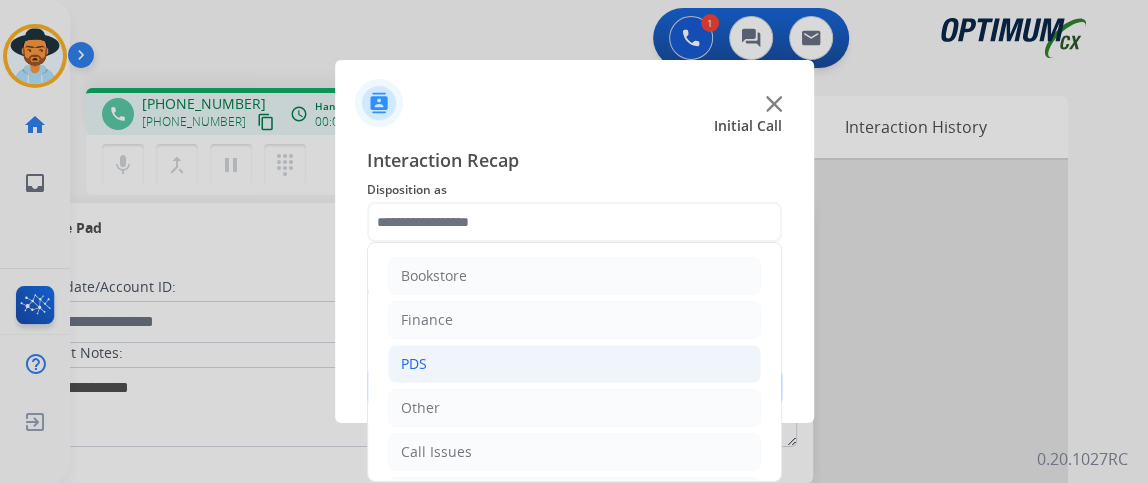 click on "PDS" 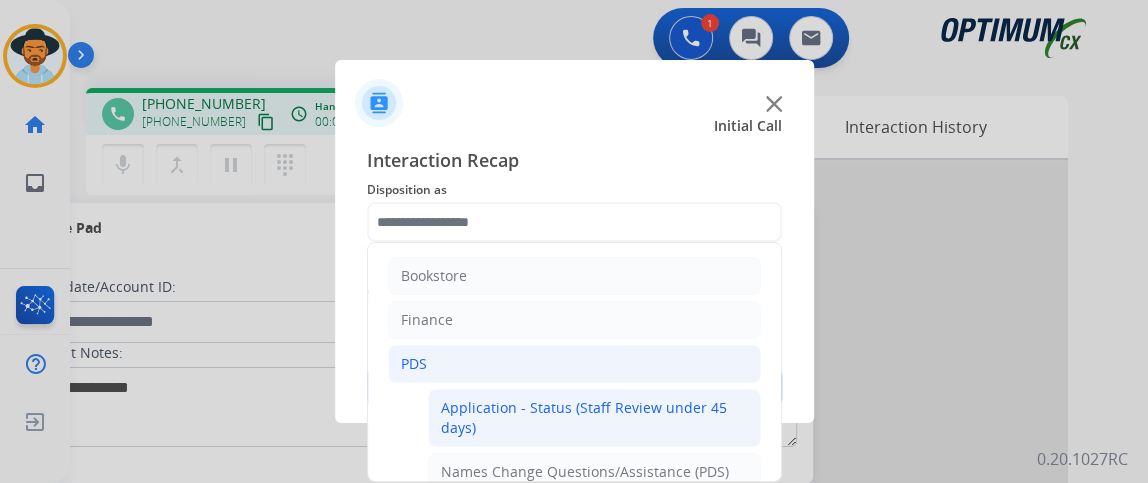click on "Application - Status (Staff Review under 45 days)" 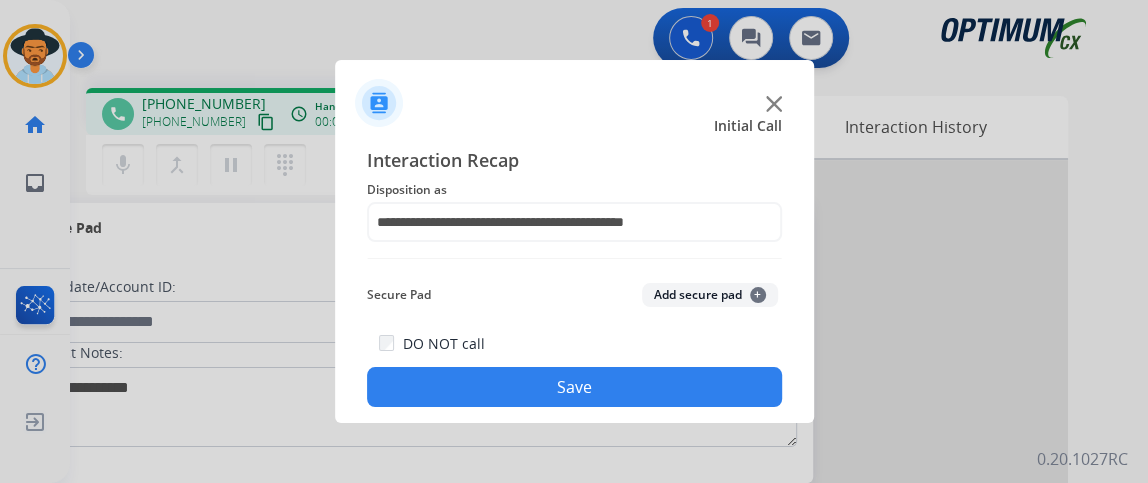 click on "Save" 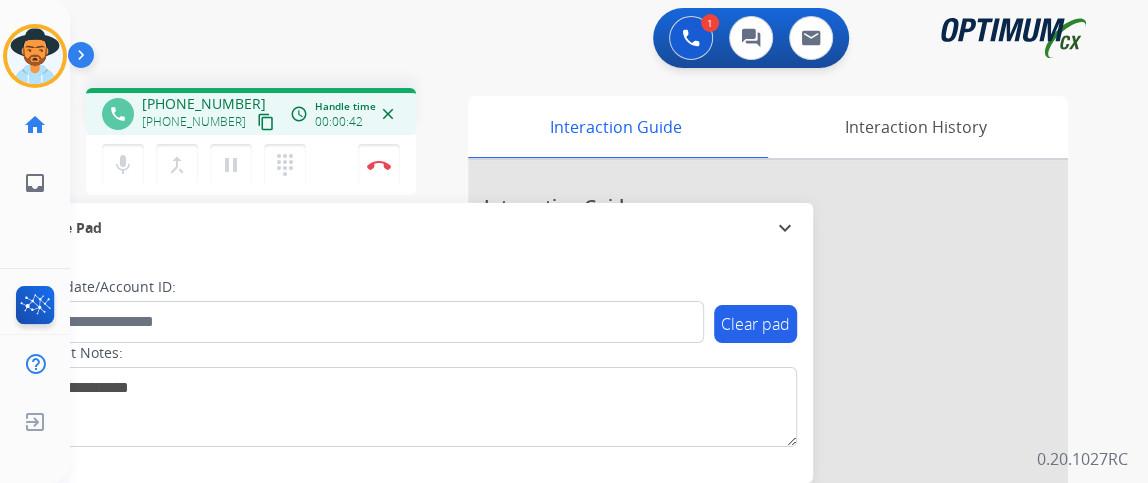 click on "content_copy" at bounding box center (266, 122) 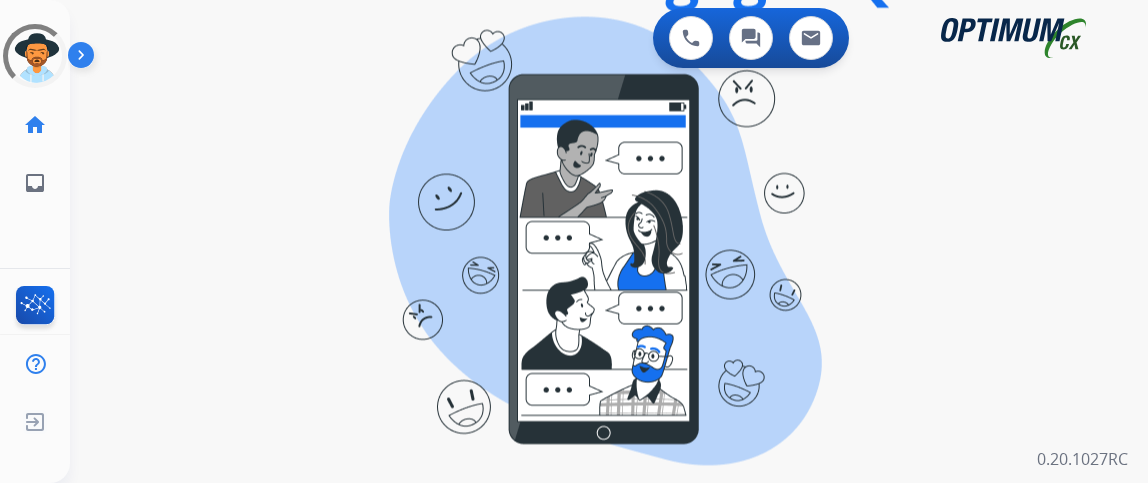 scroll, scrollTop: 0, scrollLeft: 0, axis: both 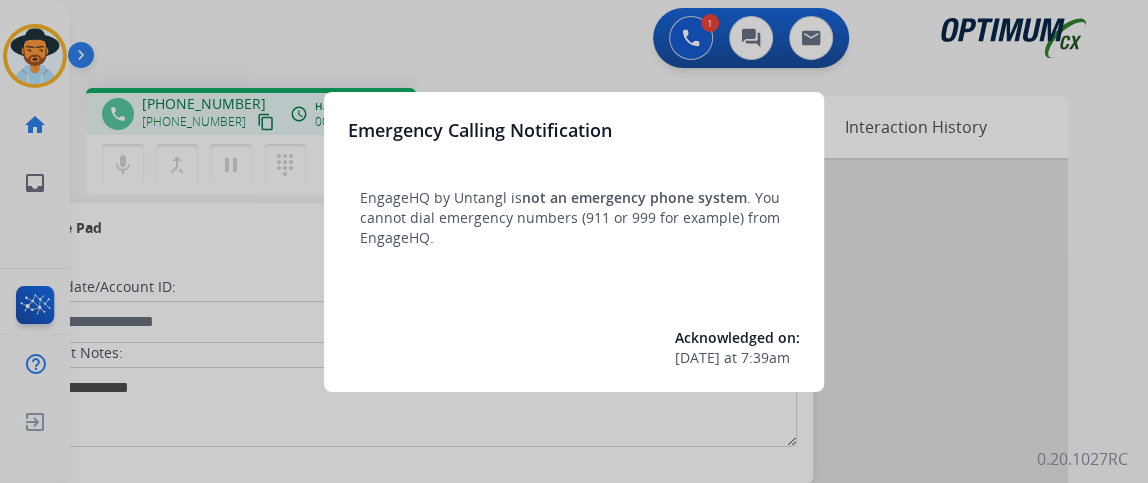 click at bounding box center (574, 241) 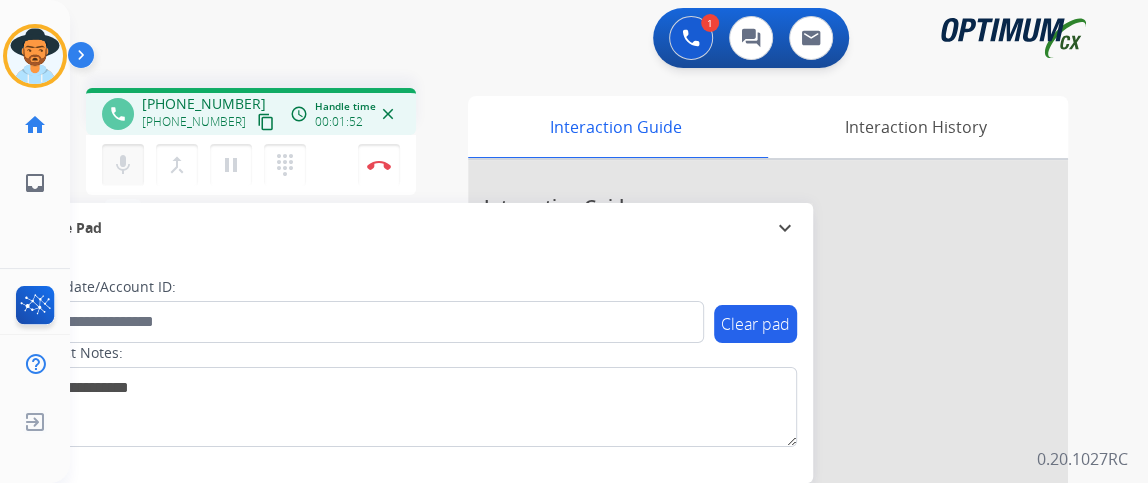 click on "mic" at bounding box center (123, 165) 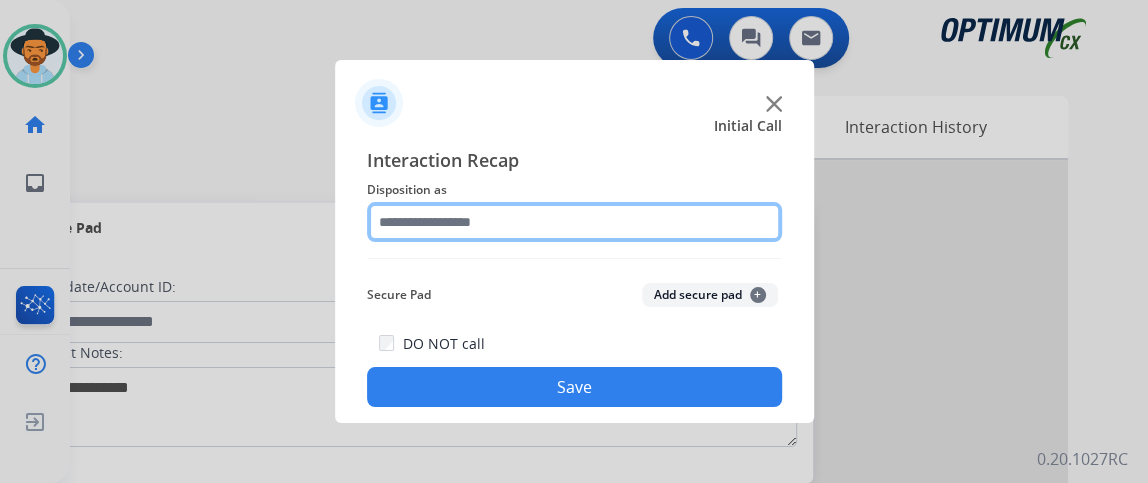 click 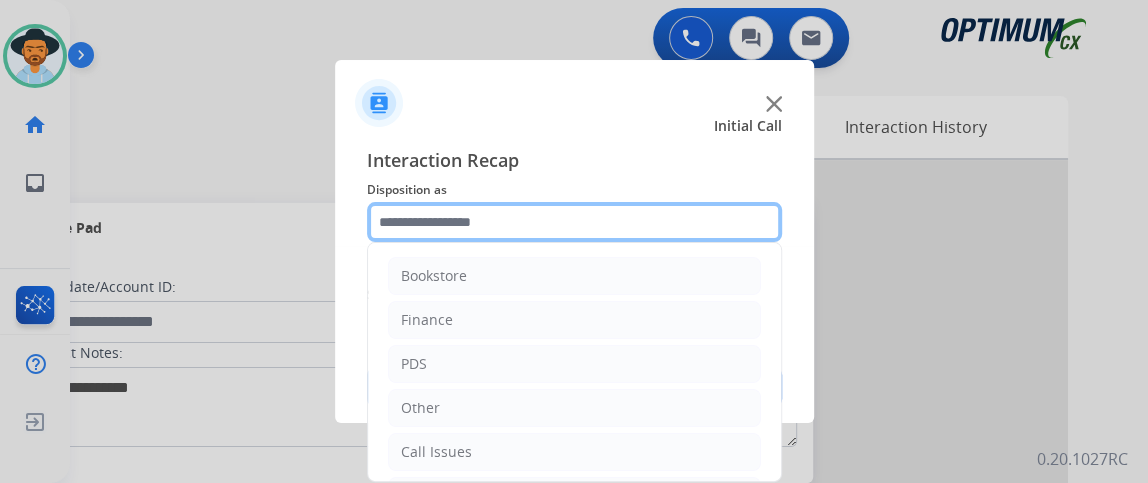scroll, scrollTop: 131, scrollLeft: 0, axis: vertical 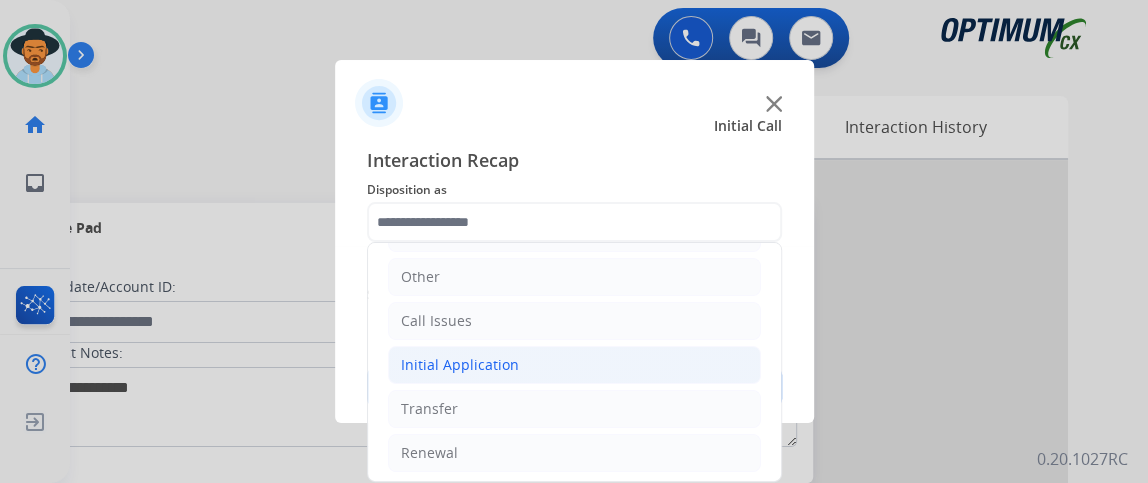 click on "Initial Application" 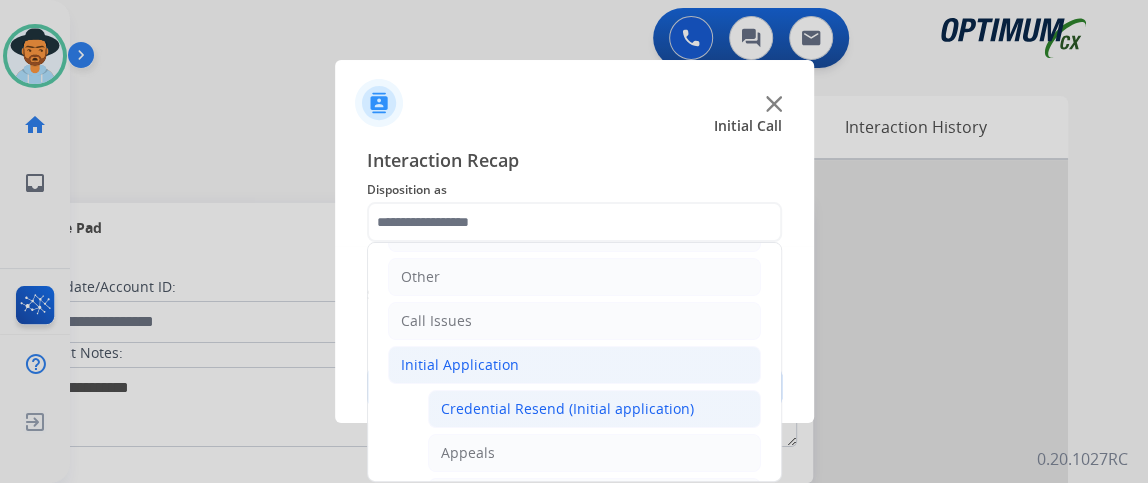 click on "Credential Resend (Initial application)" 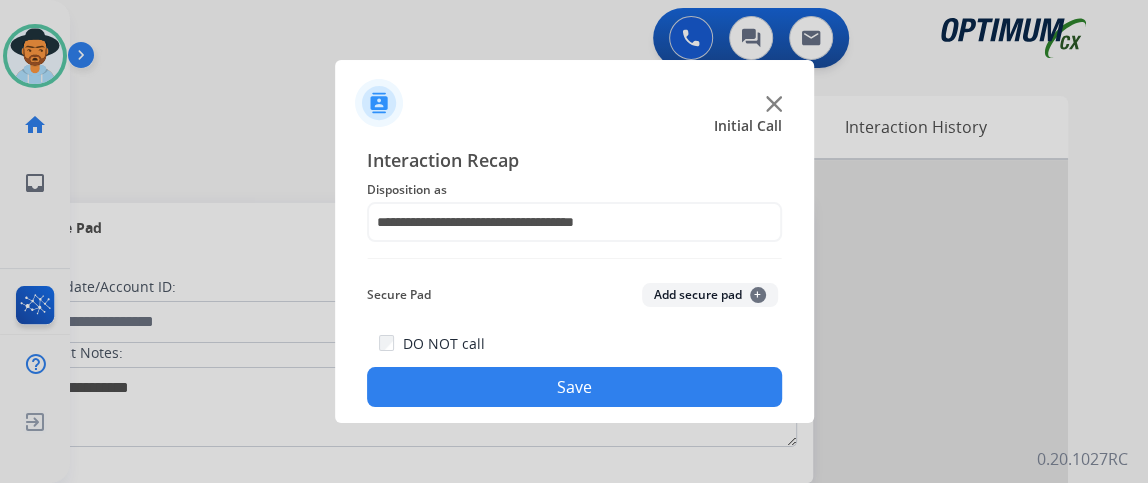 click on "Save" 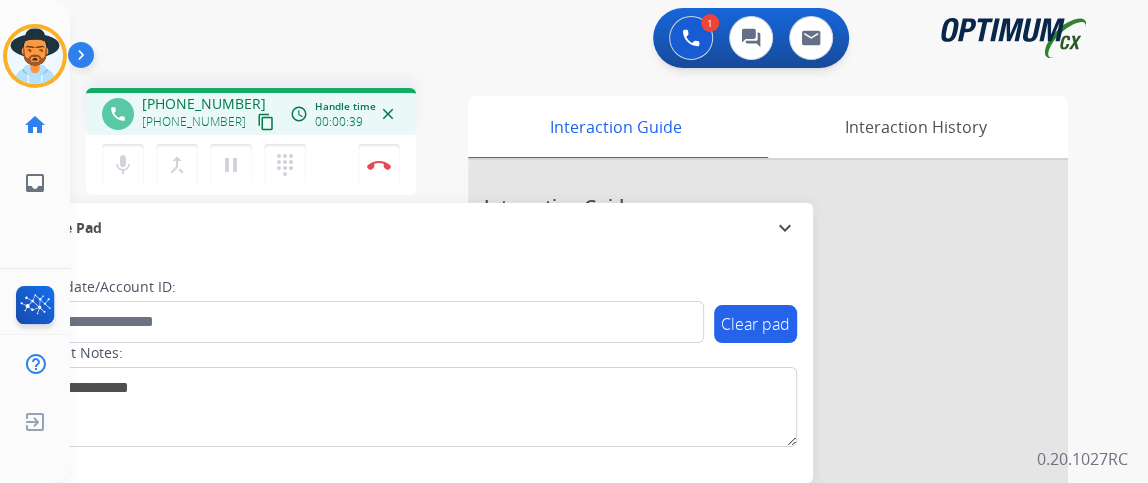 click on "mic Mute merge_type Bridge pause Hold dialpad Dialpad Disconnect" at bounding box center (251, 165) 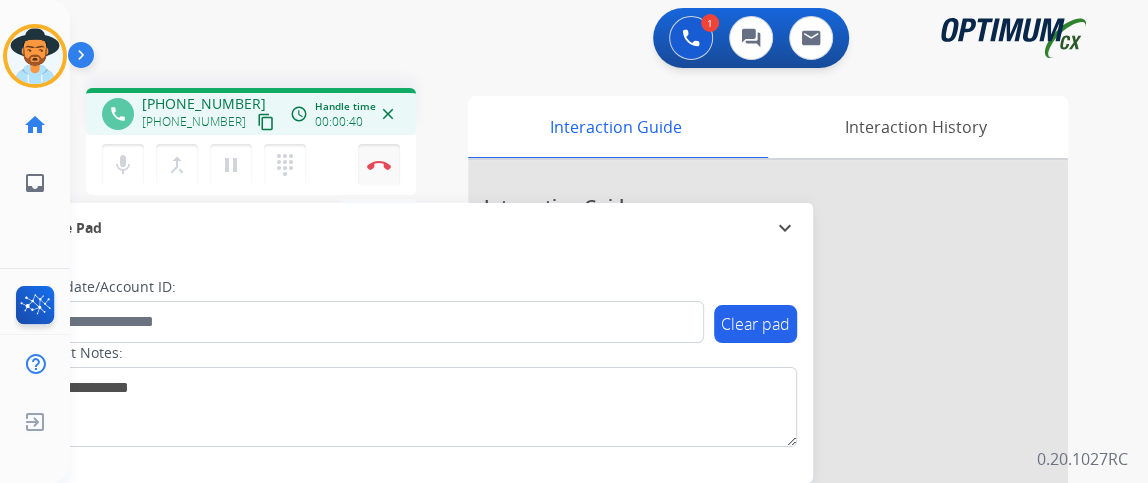 click on "Disconnect" at bounding box center (379, 165) 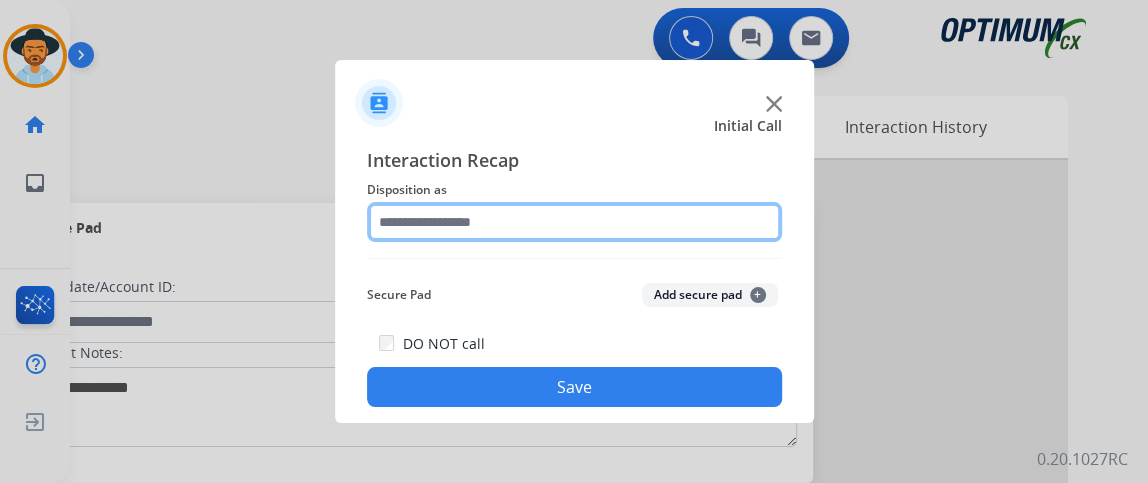 click 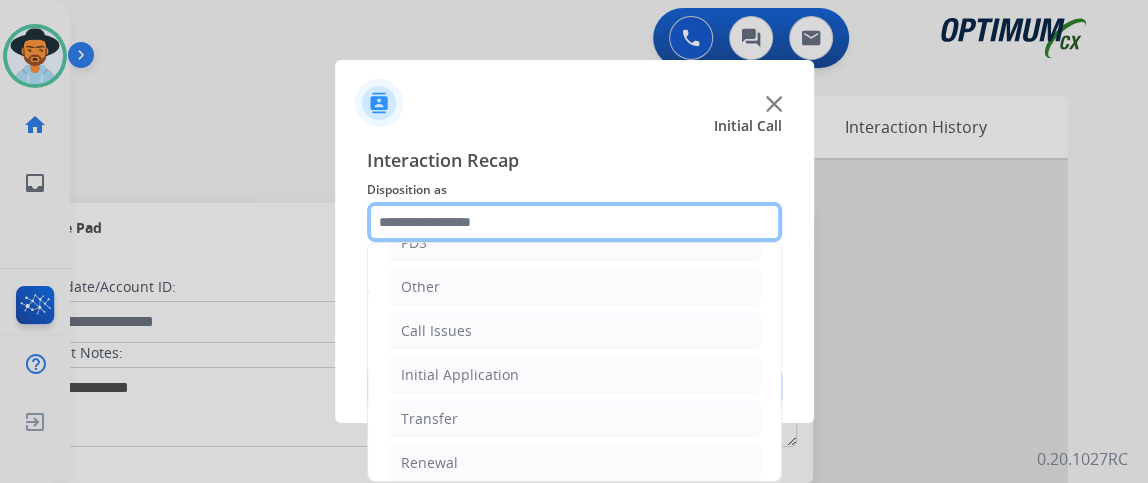 scroll, scrollTop: 131, scrollLeft: 0, axis: vertical 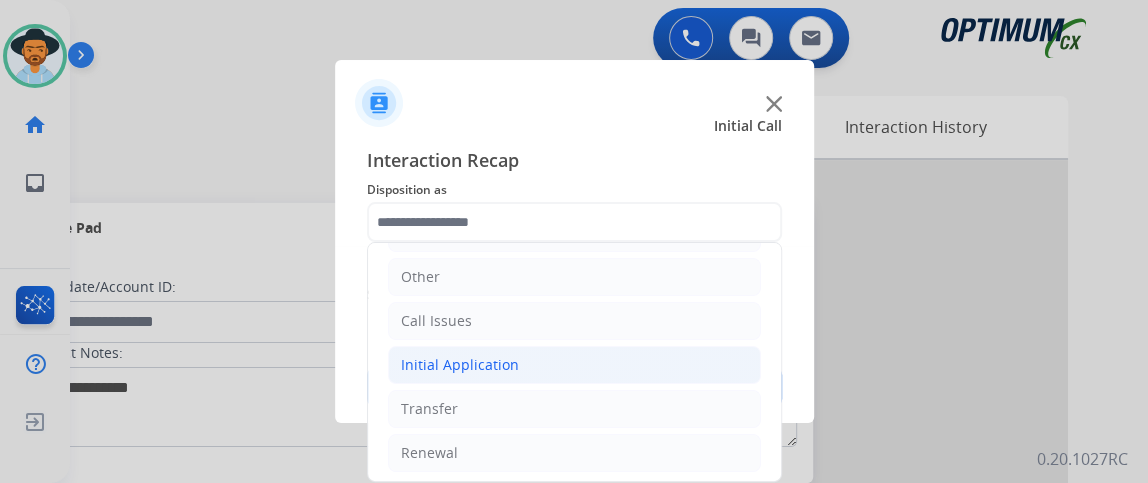 click on "Initial Application" 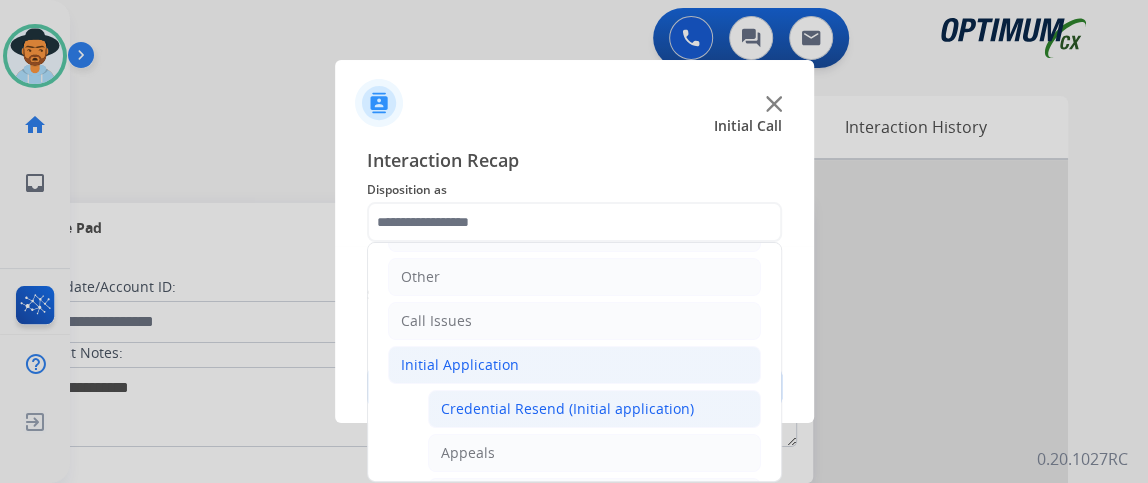 click on "Credential Resend (Initial application)" 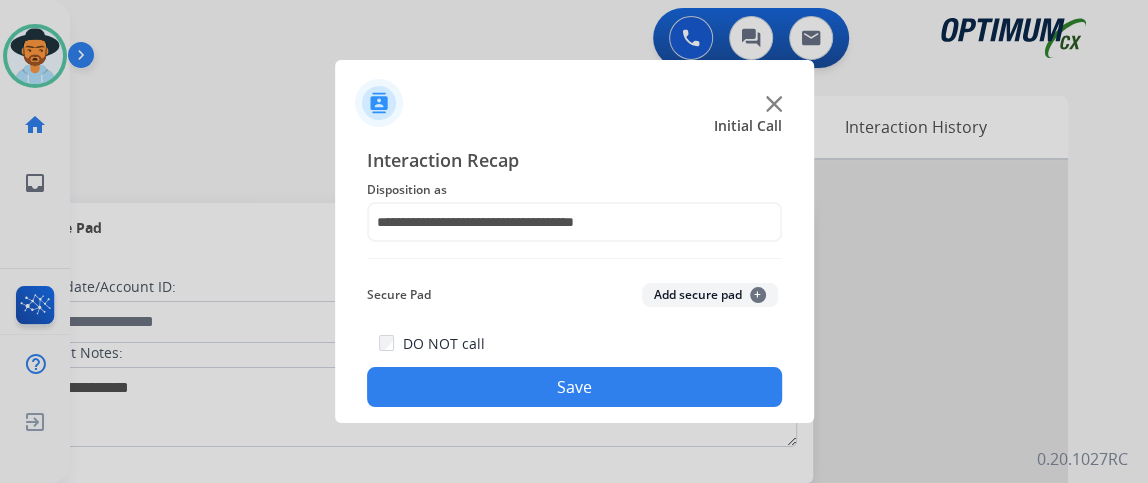 click on "Save" 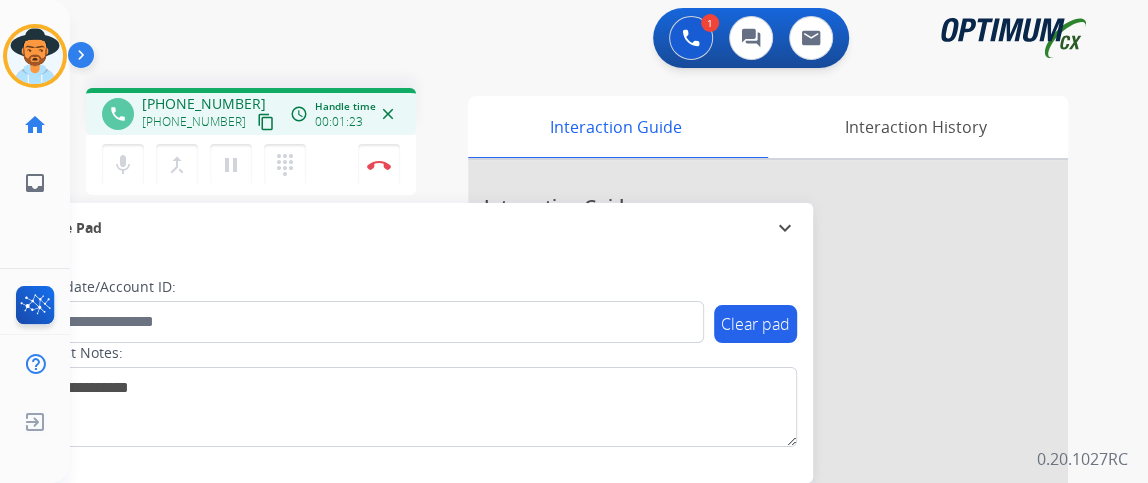 click on "content_copy" at bounding box center [266, 122] 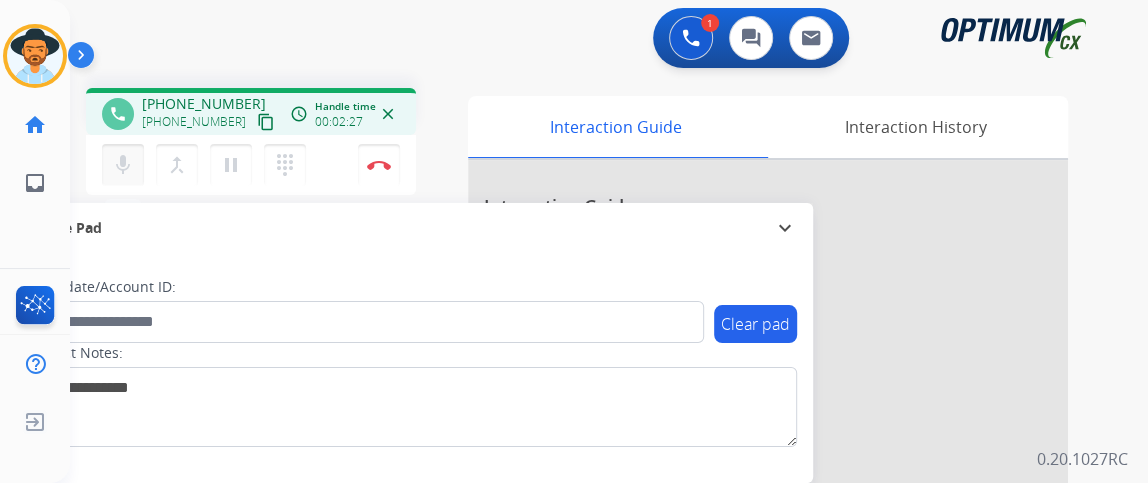 click on "mic Mute merge_type Bridge pause Hold dialpad Dialpad" at bounding box center (210, 165) 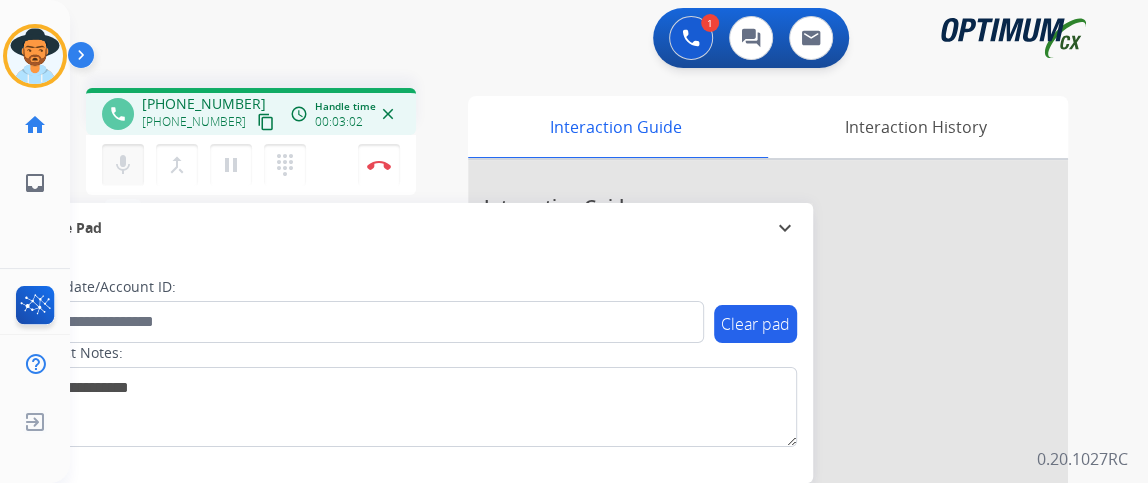 click on "mic Mute" at bounding box center [123, 165] 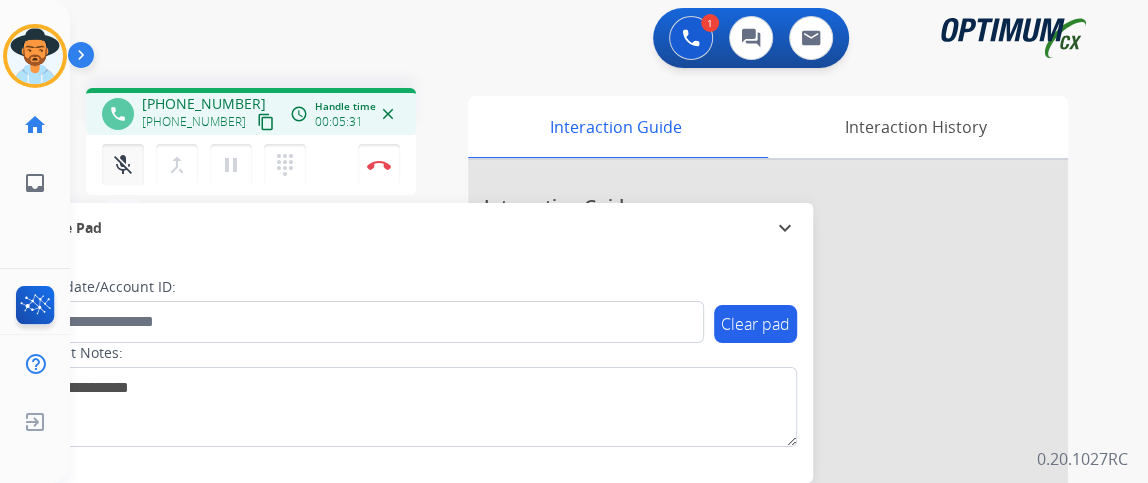 click on "mic_off" at bounding box center [123, 165] 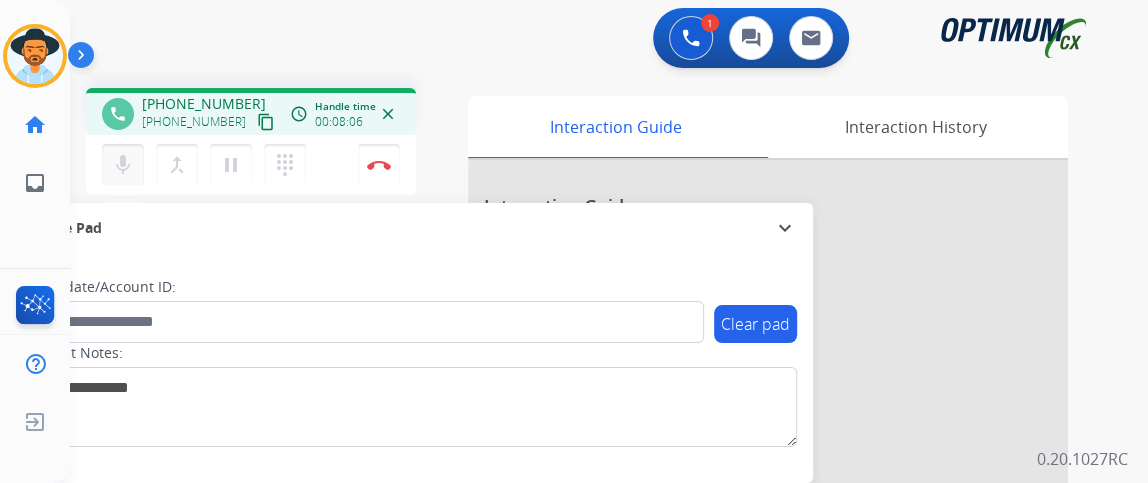 click on "mic Mute" at bounding box center [123, 165] 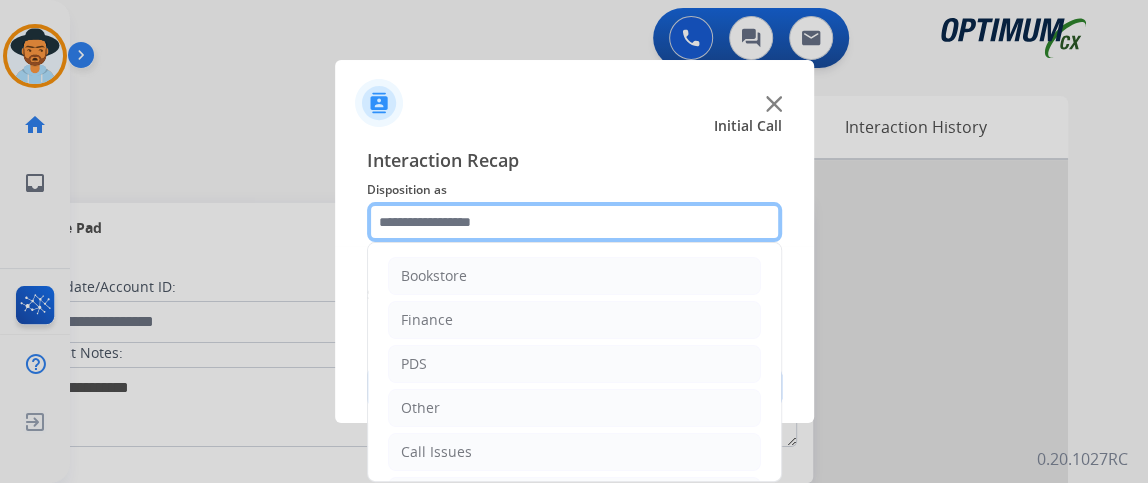 click 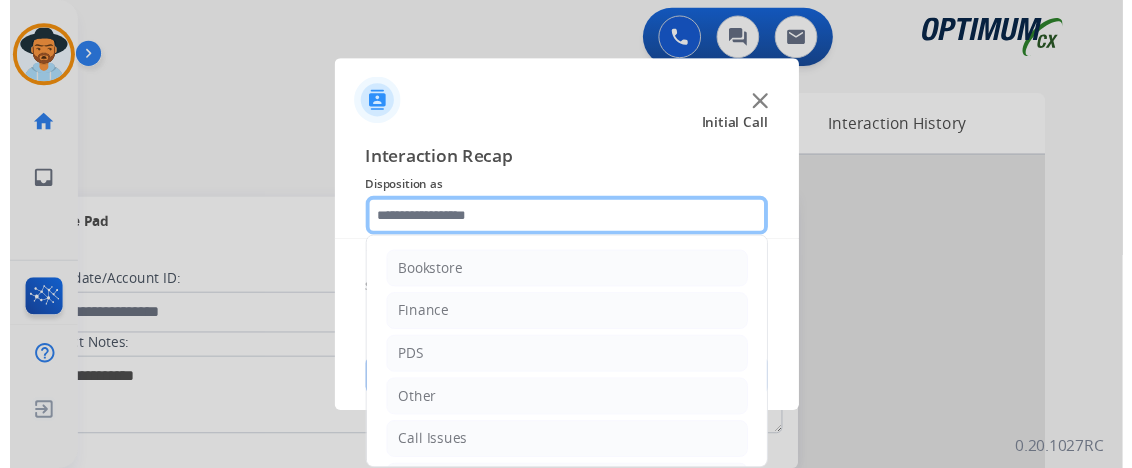 scroll, scrollTop: 131, scrollLeft: 0, axis: vertical 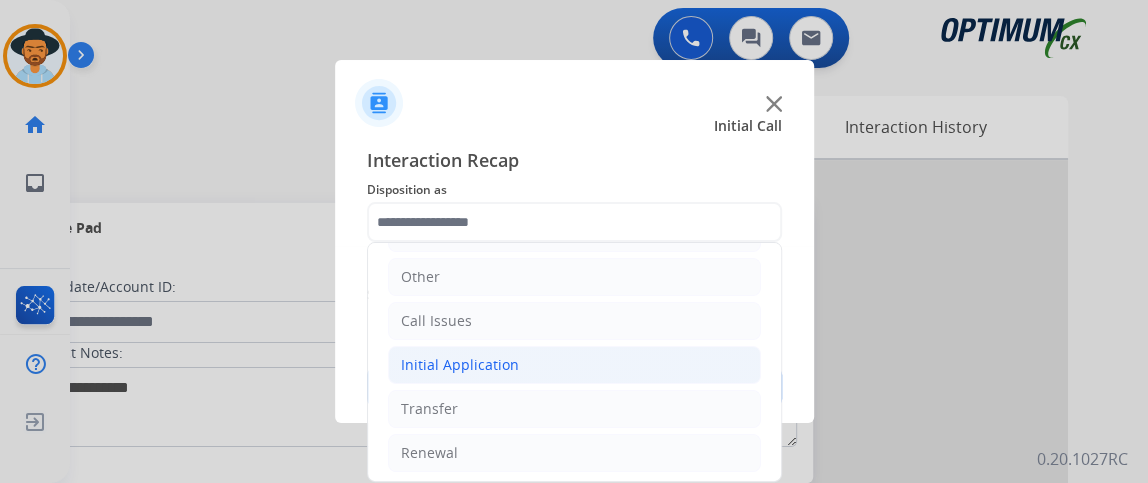 click on "Initial Application" 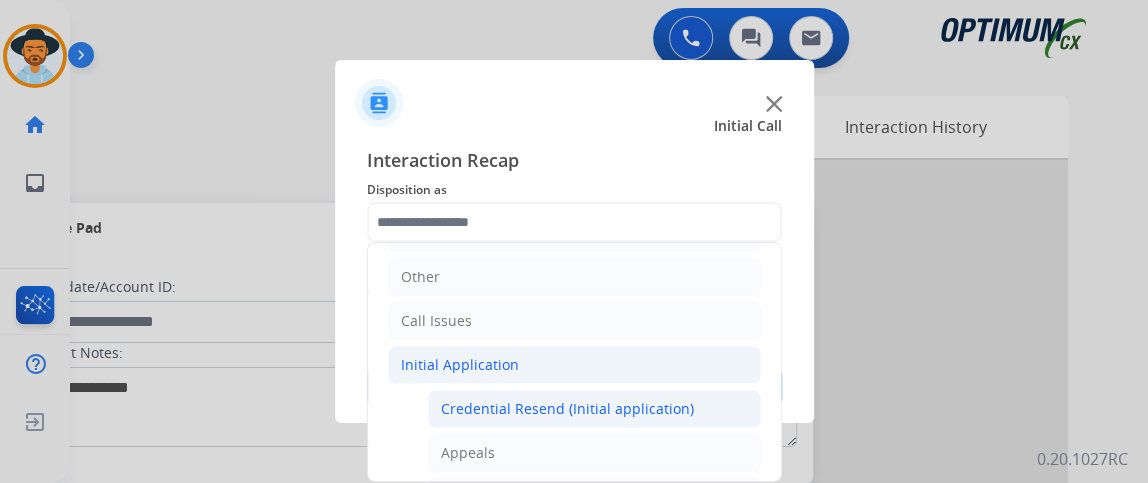 click on "Credential Resend (Initial application)" 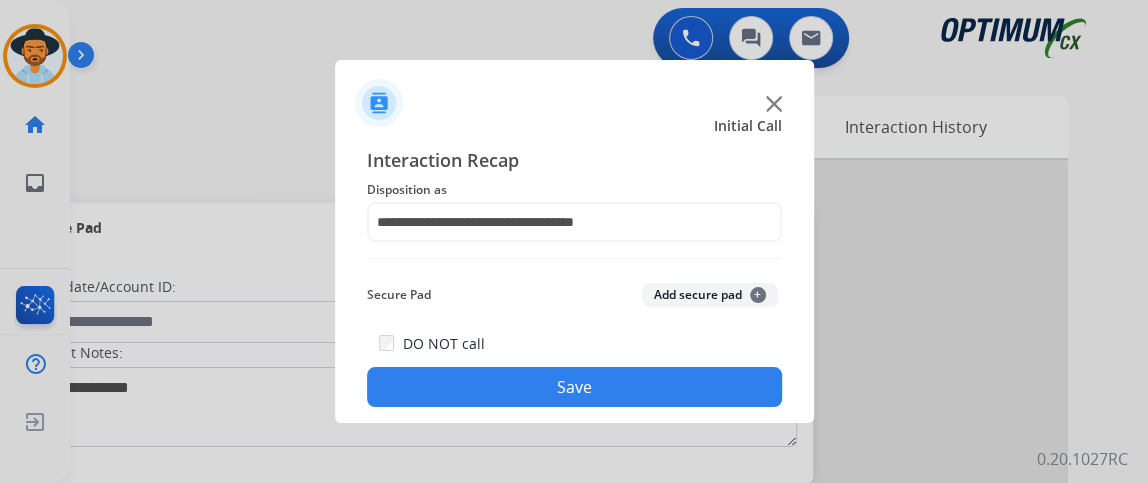 click on "Save" 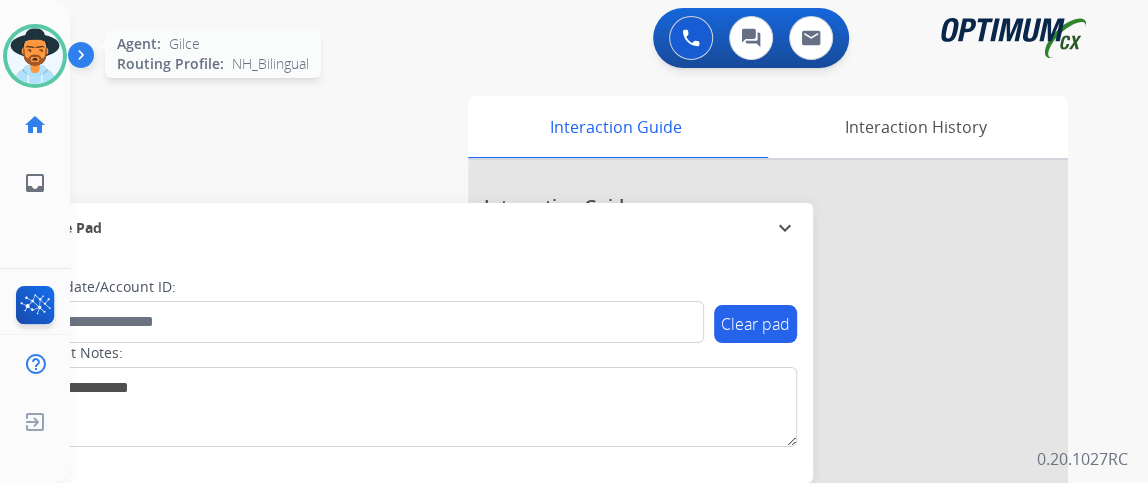 click at bounding box center [35, 56] 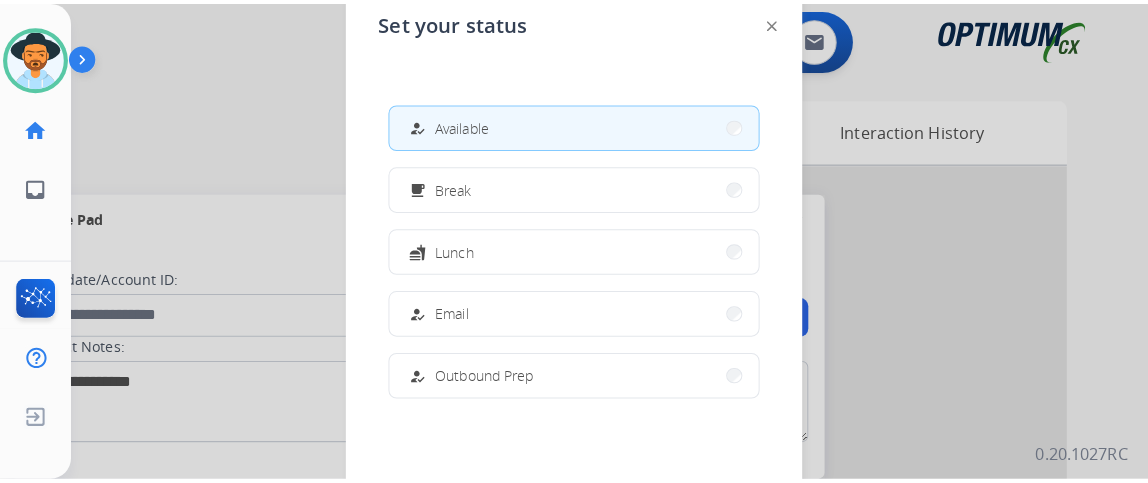 scroll, scrollTop: 498, scrollLeft: 0, axis: vertical 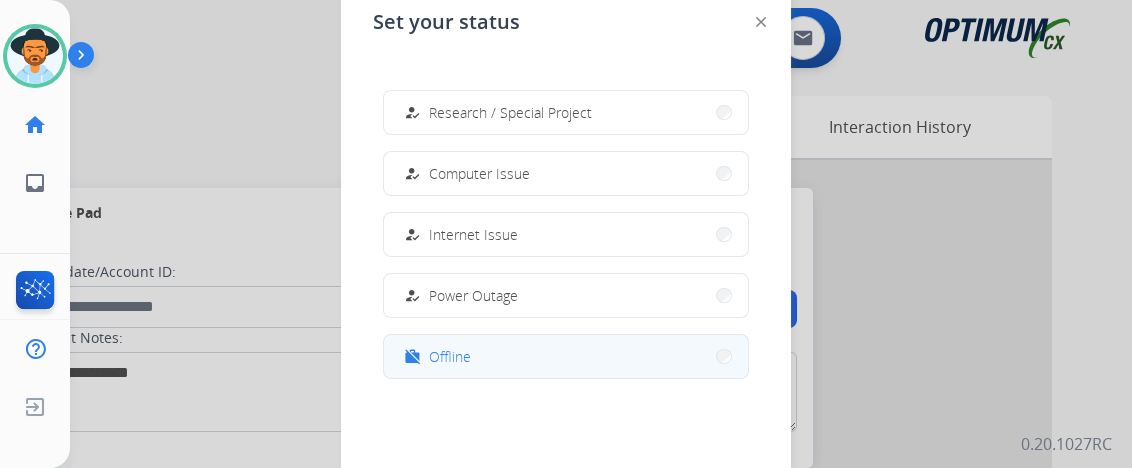 click on "work_off Offline" at bounding box center [566, 356] 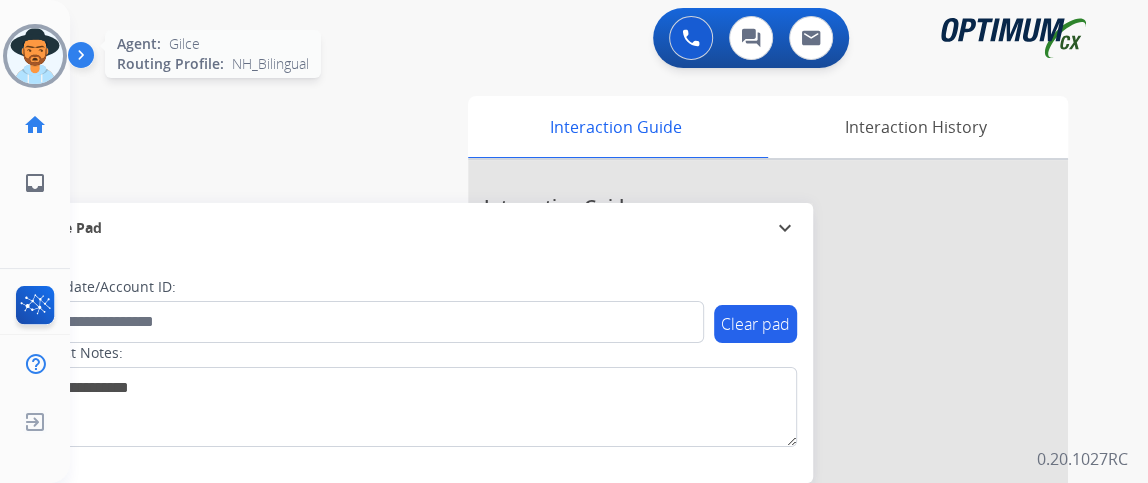 click at bounding box center (35, 56) 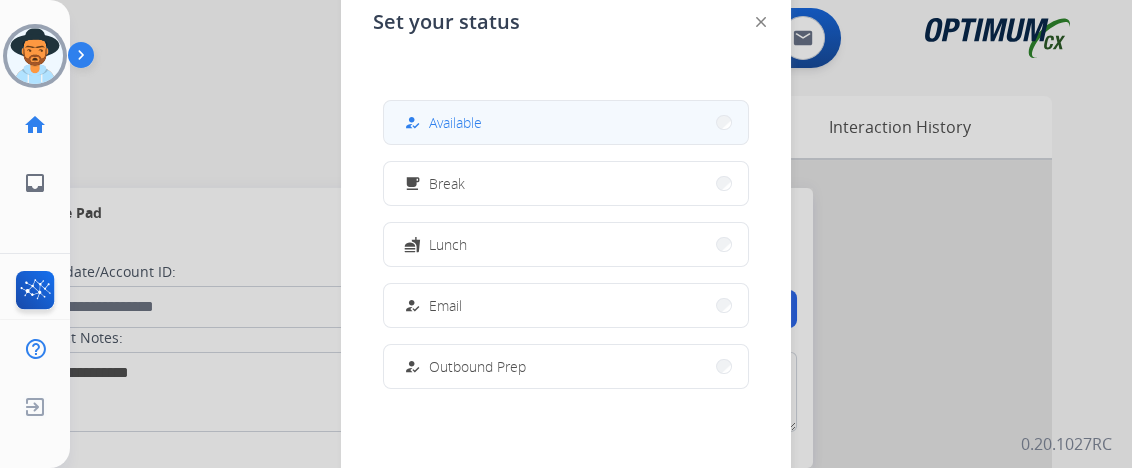 click on "how_to_reg Available" at bounding box center [441, 123] 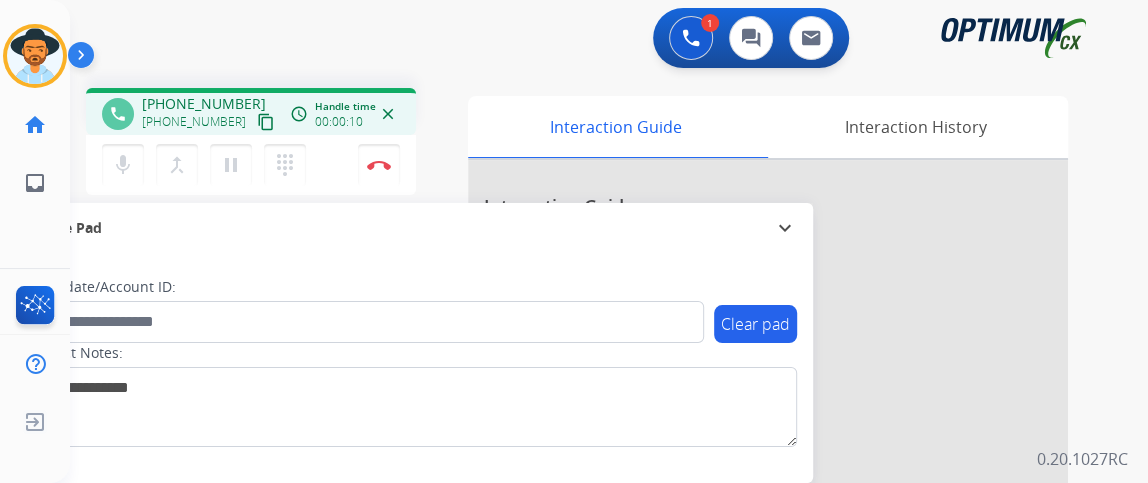 click on "content_copy" at bounding box center (266, 122) 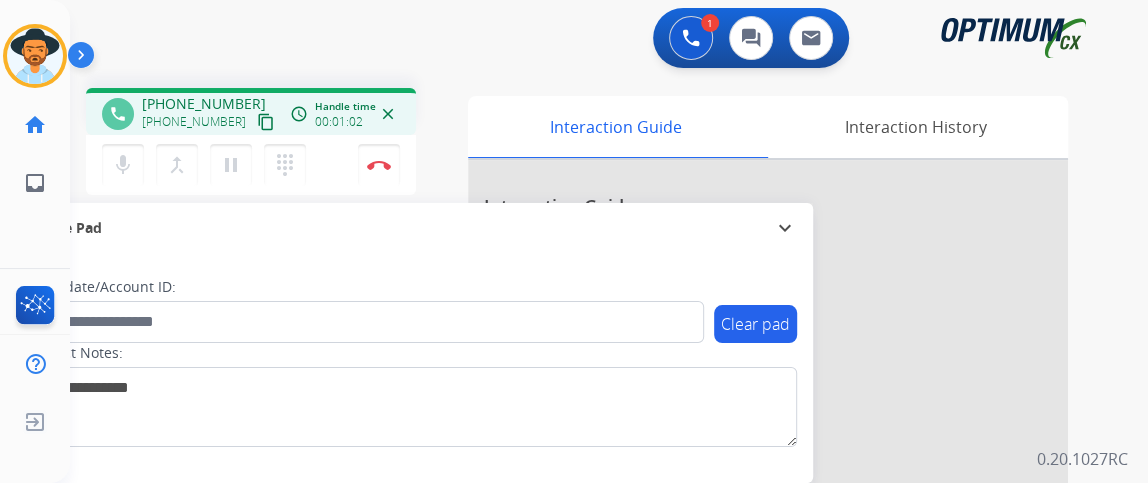 click on "content_copy" at bounding box center [266, 122] 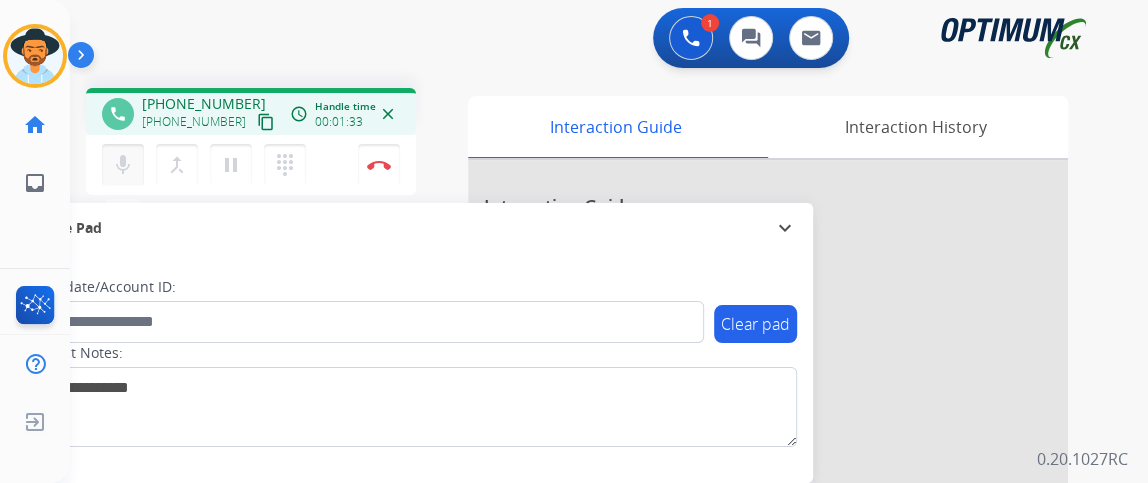 click on "mic" at bounding box center [123, 165] 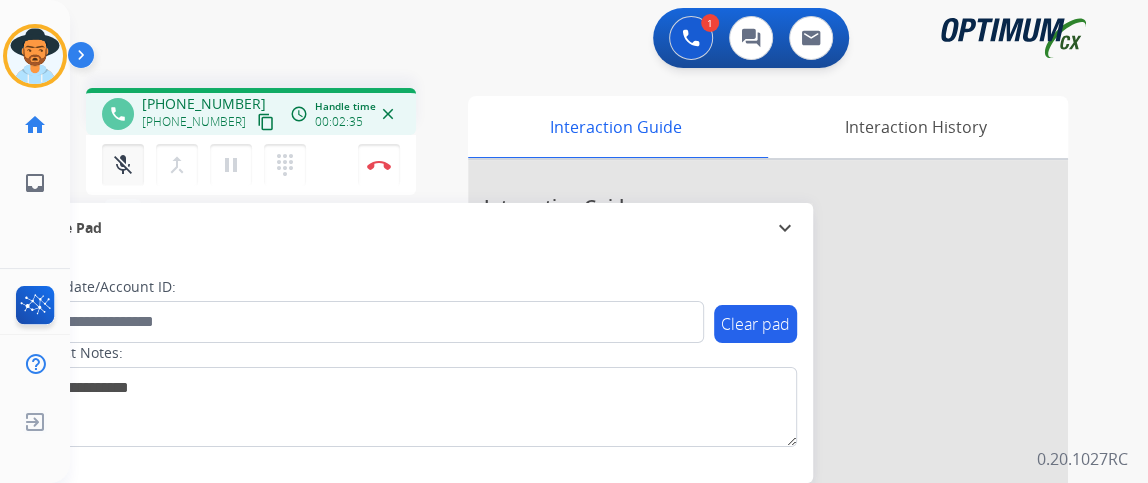 click on "mic_off" at bounding box center (123, 165) 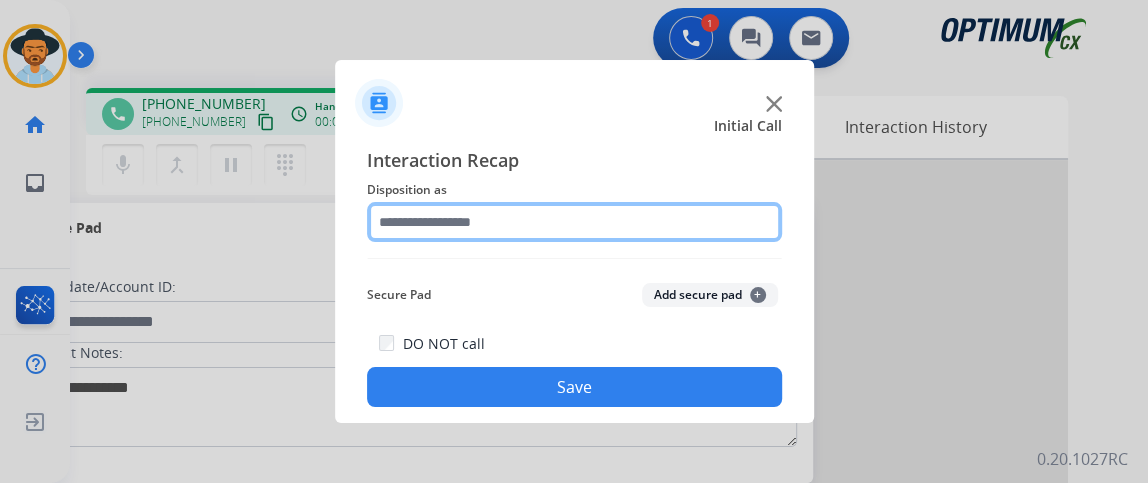 click 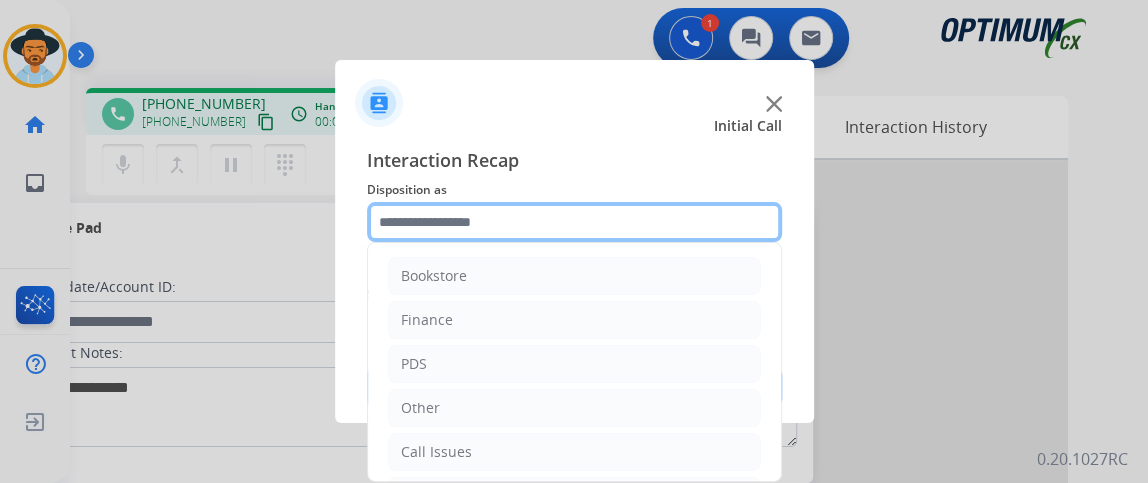 scroll, scrollTop: 131, scrollLeft: 0, axis: vertical 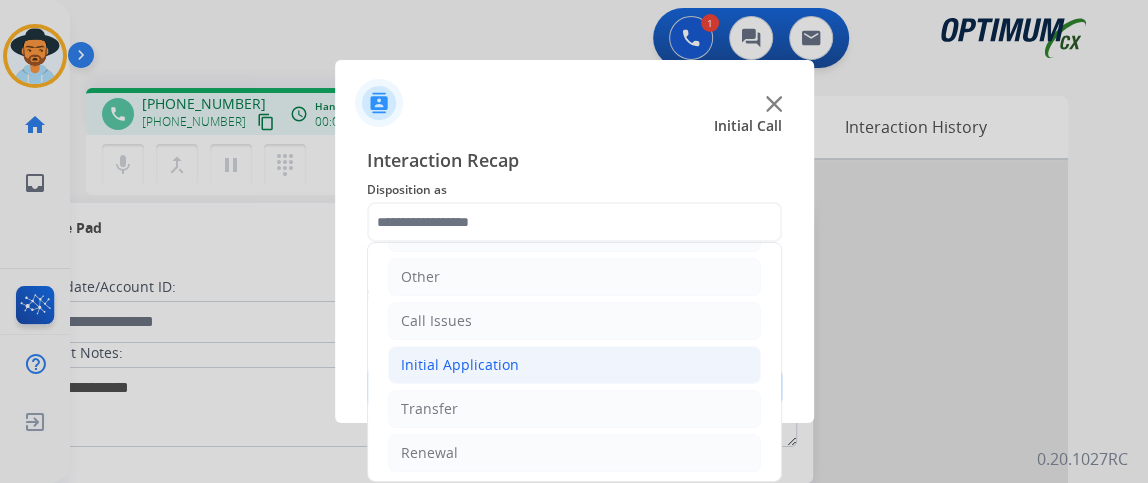 click on "Initial Application" 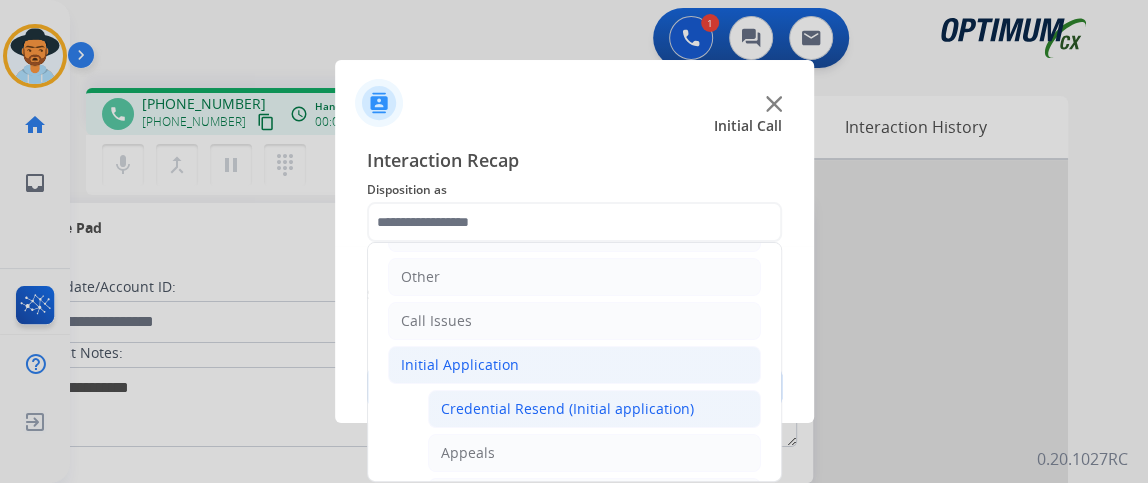 click on "Credential Resend (Initial application)" 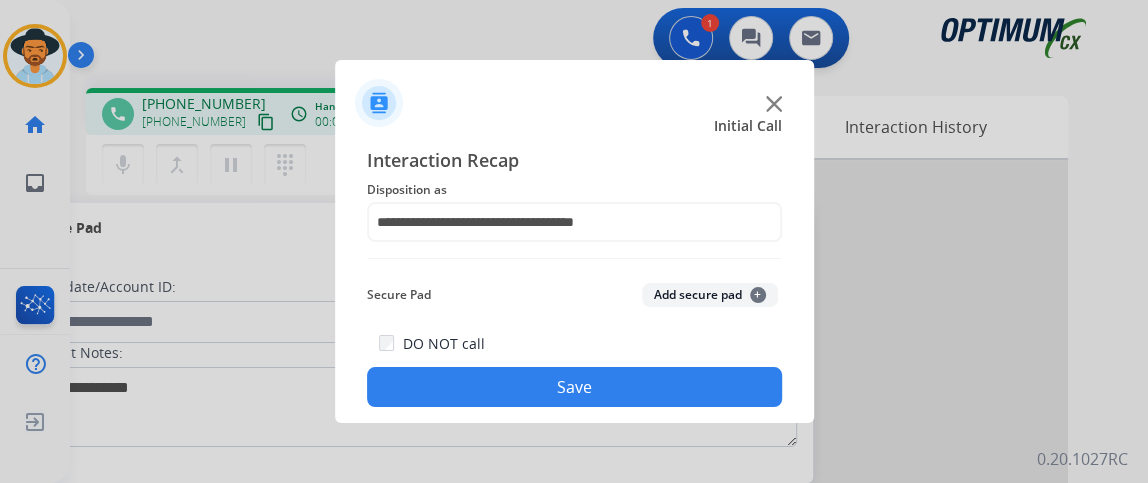 click on "Save" 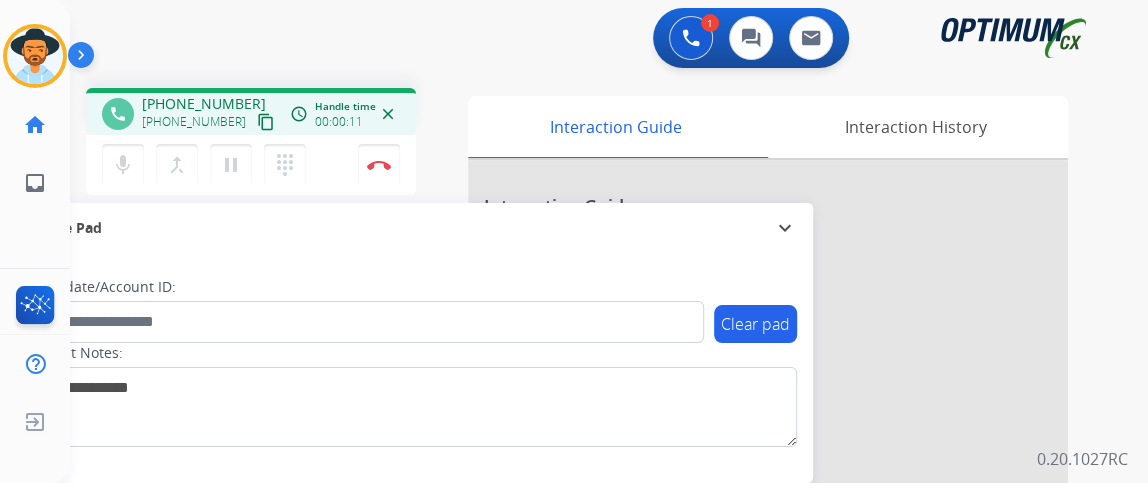 click on "content_copy" at bounding box center (266, 122) 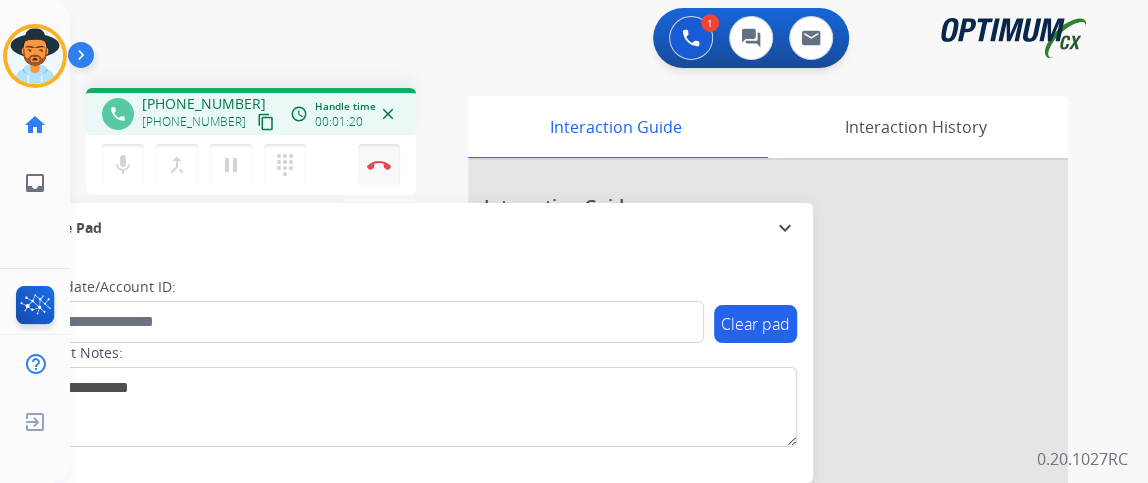 click on "Disconnect" at bounding box center (379, 165) 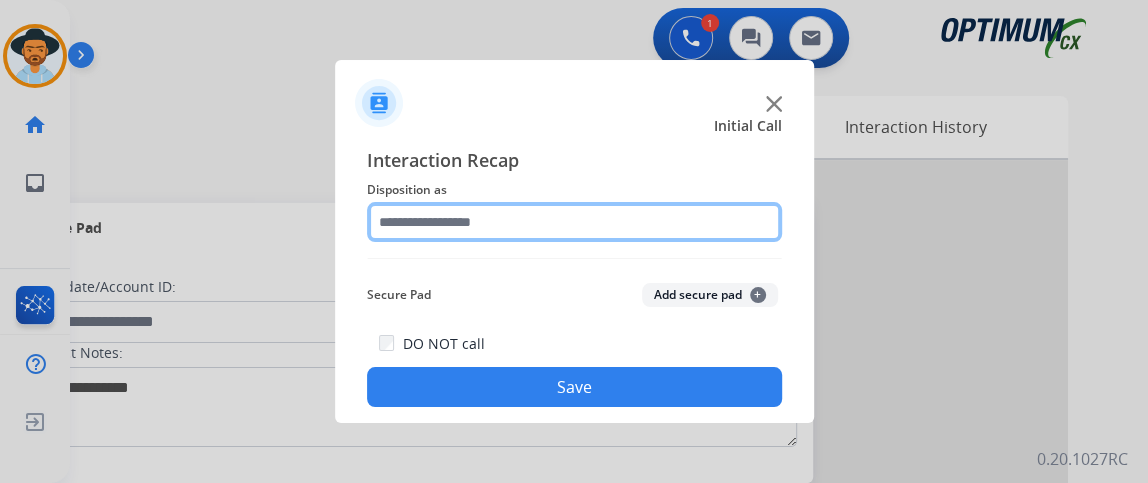 click 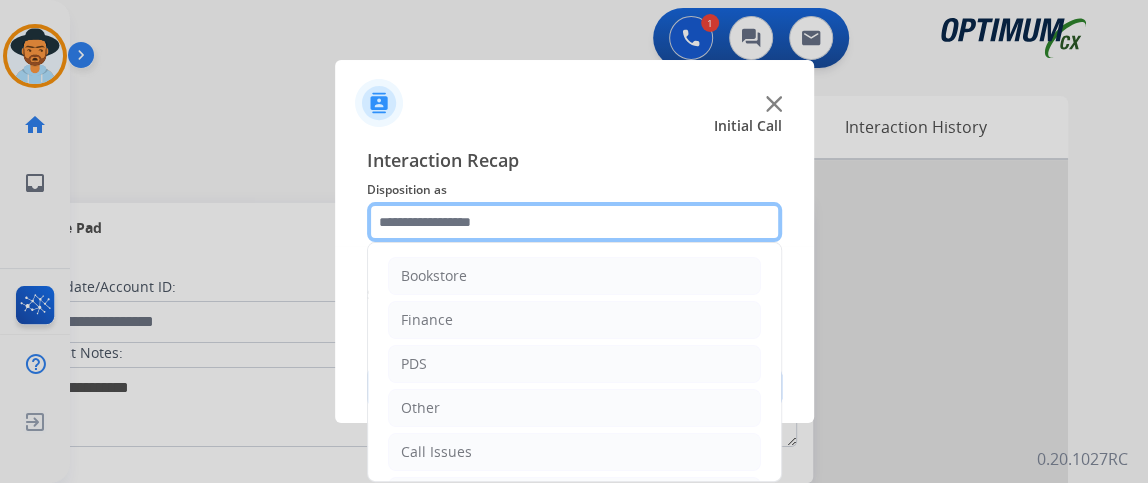 scroll, scrollTop: 131, scrollLeft: 0, axis: vertical 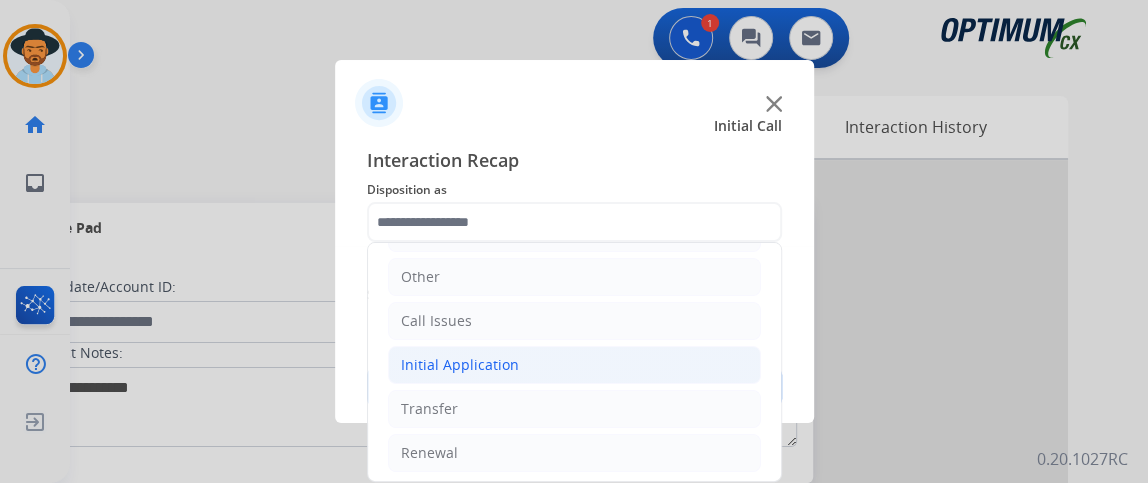 click on "Initial Application" 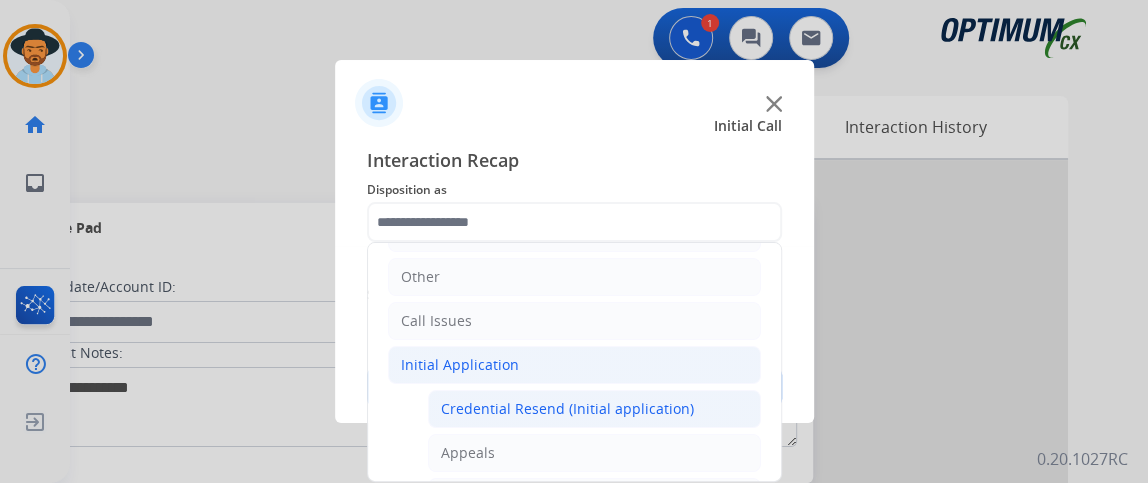 click on "Credential Resend (Initial application)" 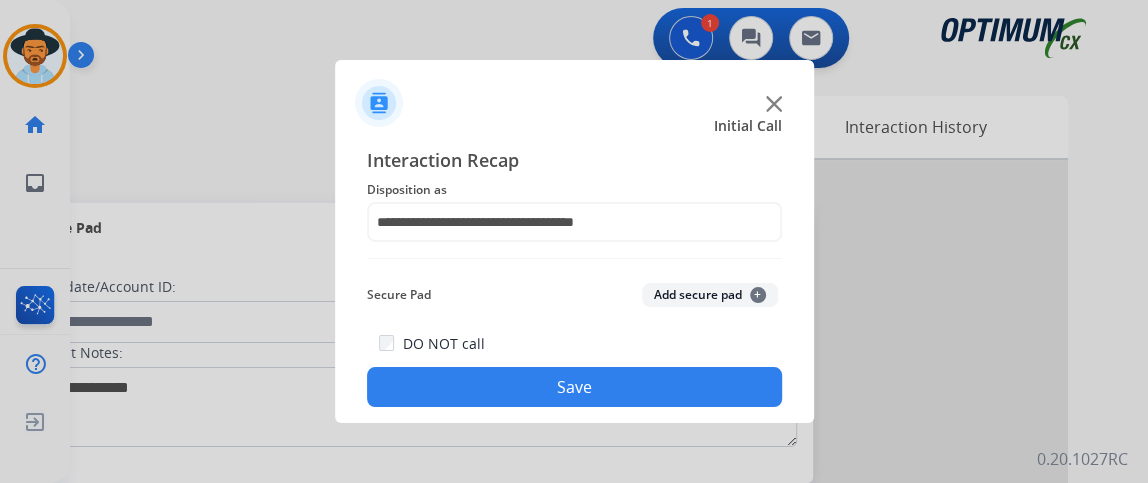 click on "DO NOT call  Save" 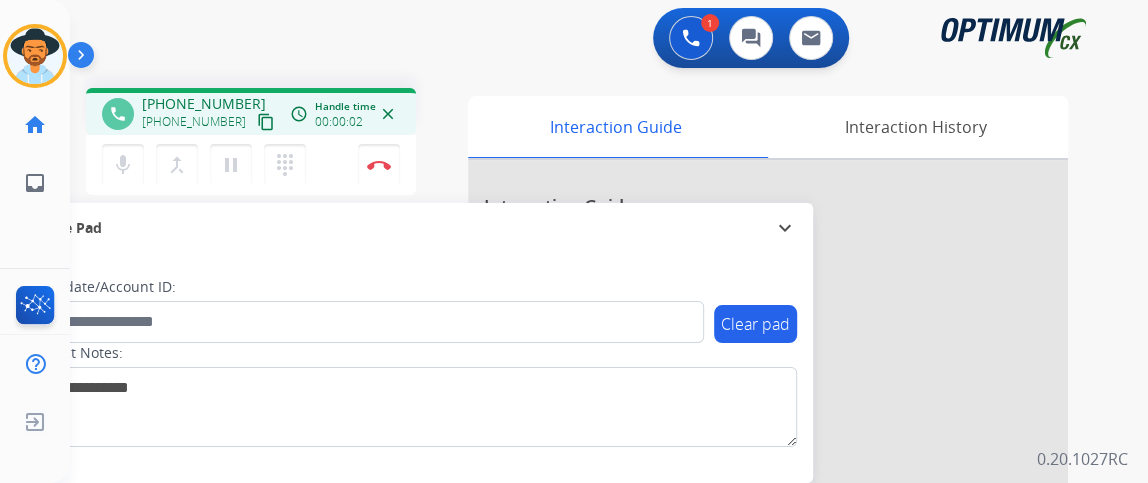 click on "content_copy" at bounding box center (266, 122) 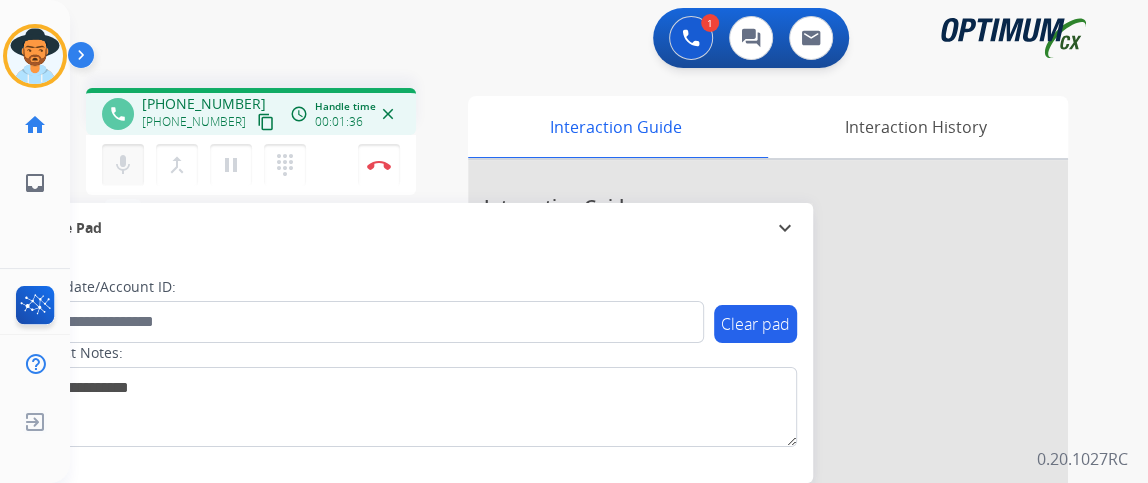 click on "mic Mute" at bounding box center (123, 165) 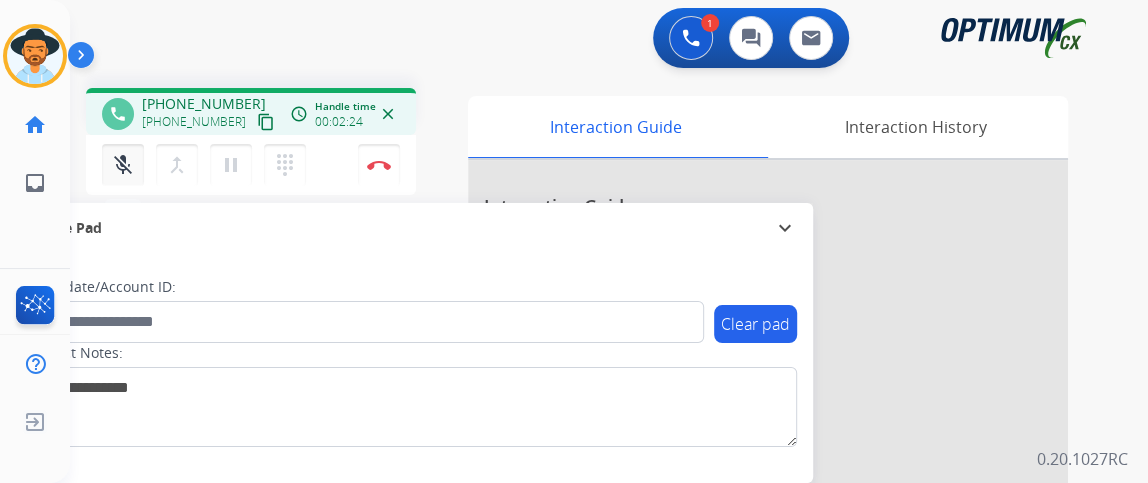 click on "mic_off Mute" at bounding box center [123, 165] 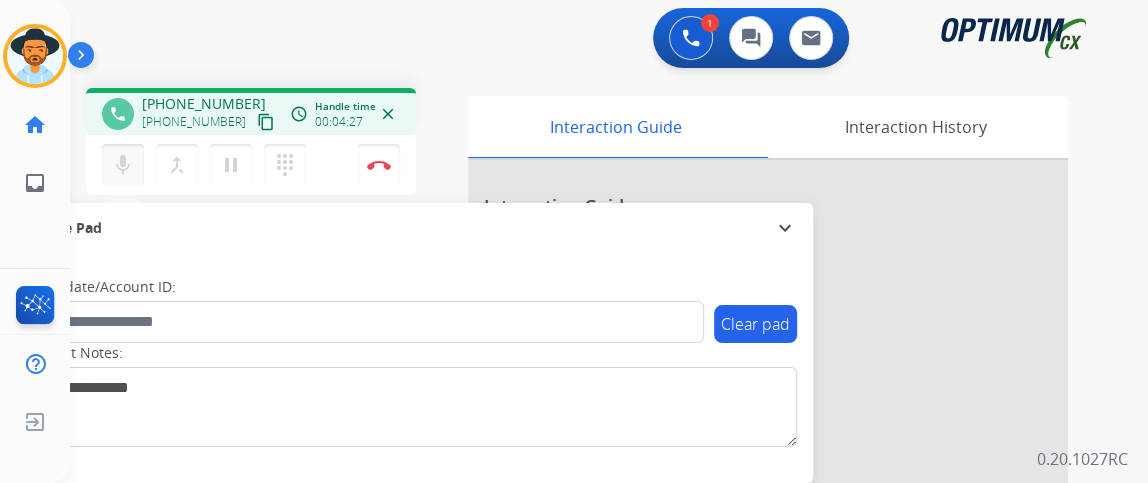 click on "mic" at bounding box center (123, 165) 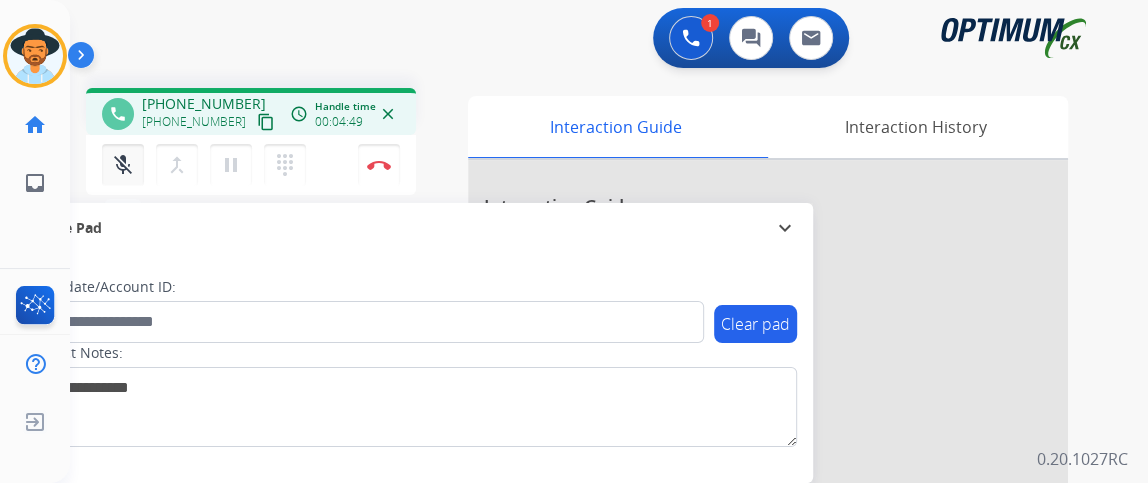 click on "mic_off" at bounding box center (123, 165) 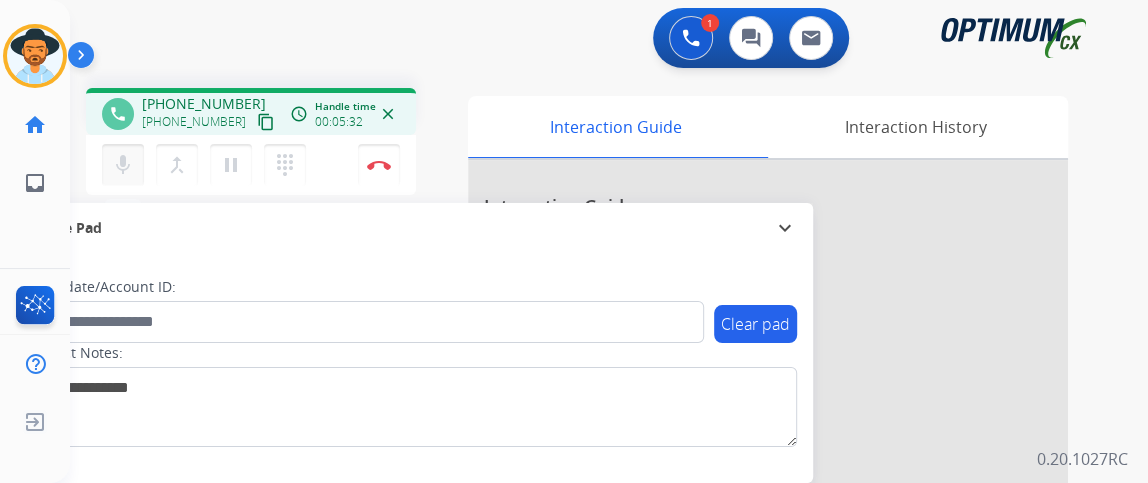 click on "mic Mute" at bounding box center (123, 165) 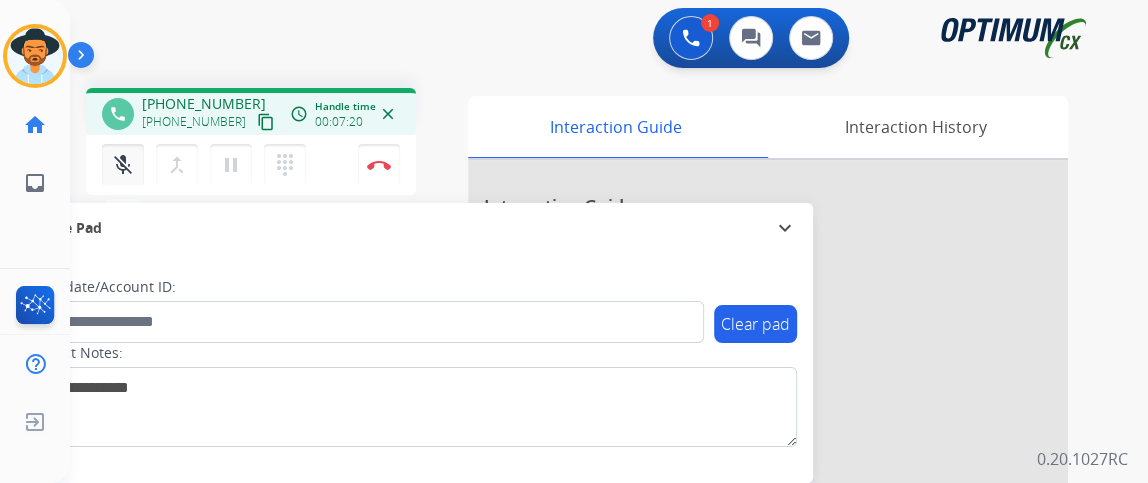 click on "mic_off" at bounding box center [123, 165] 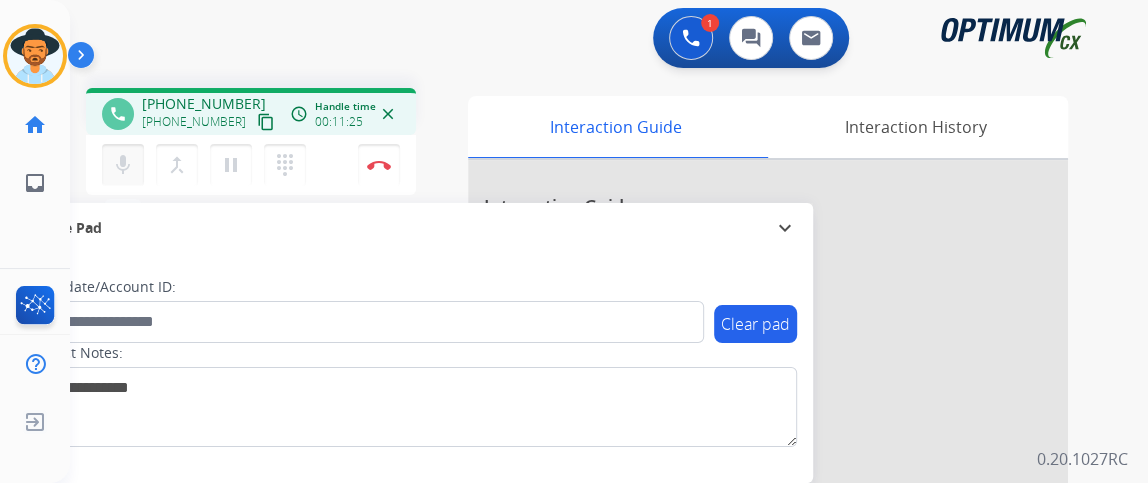click on "mic Mute" at bounding box center (123, 165) 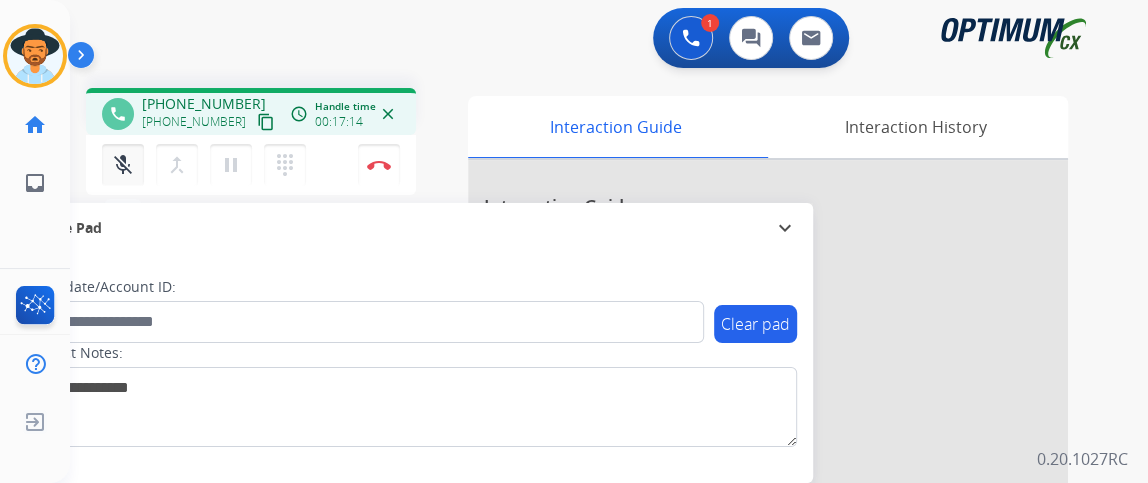 click on "mic_off Mute" at bounding box center (123, 165) 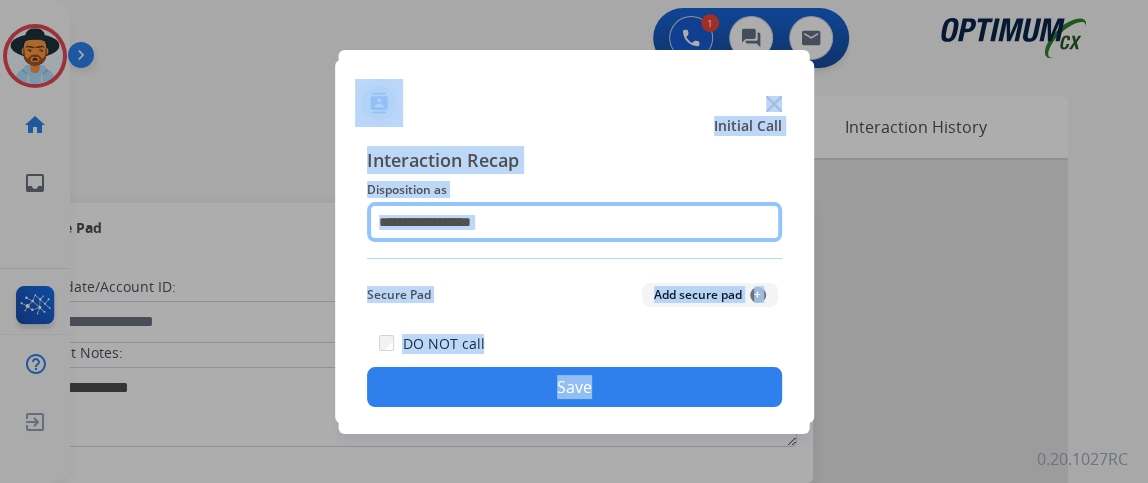 click 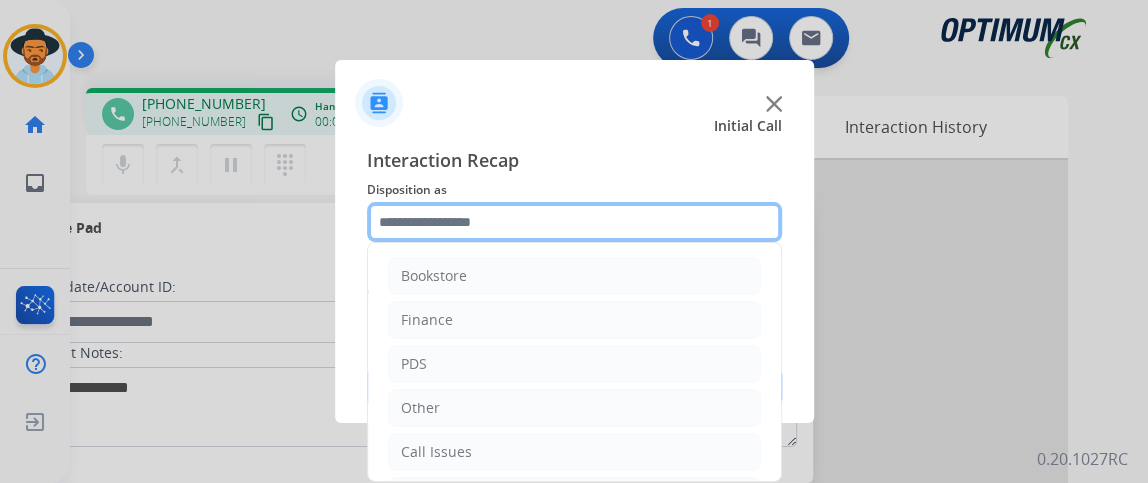 scroll, scrollTop: 131, scrollLeft: 0, axis: vertical 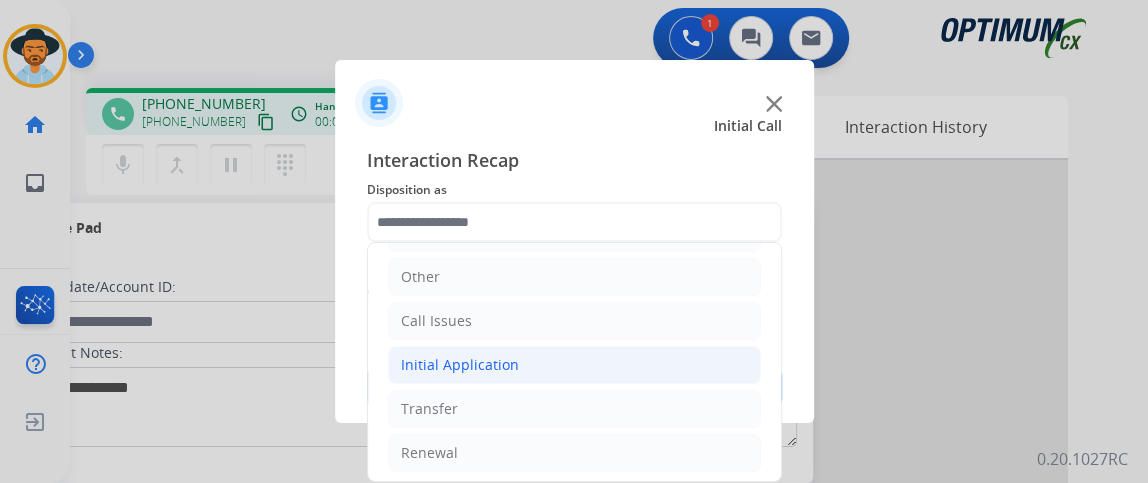 click on "Initial Application" 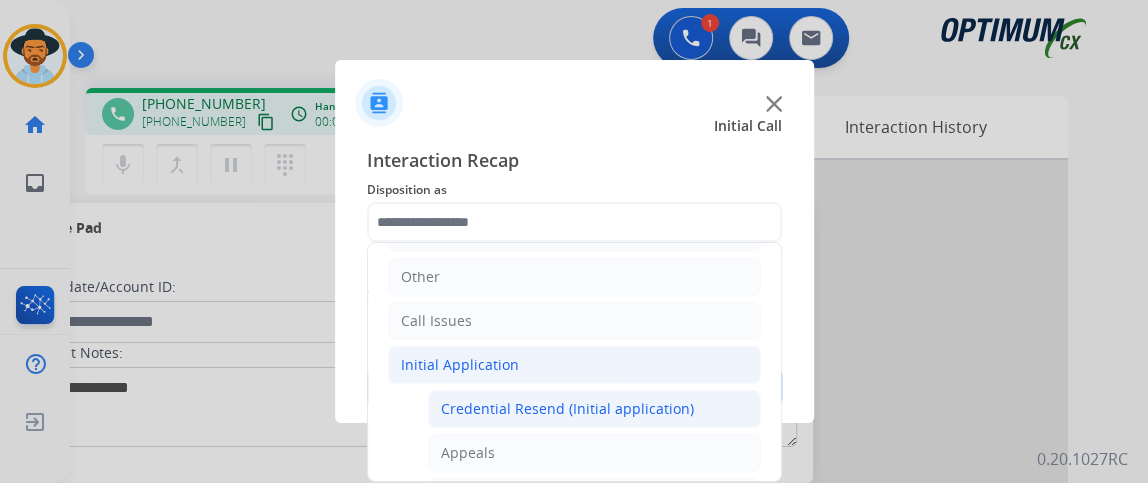 click on "Credential Resend (Initial application)" 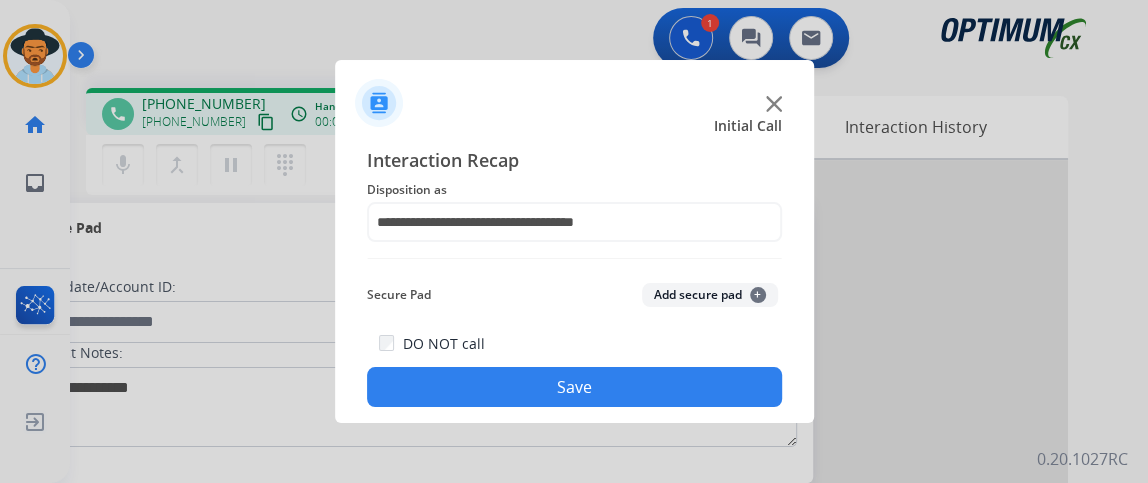 click on "Save" 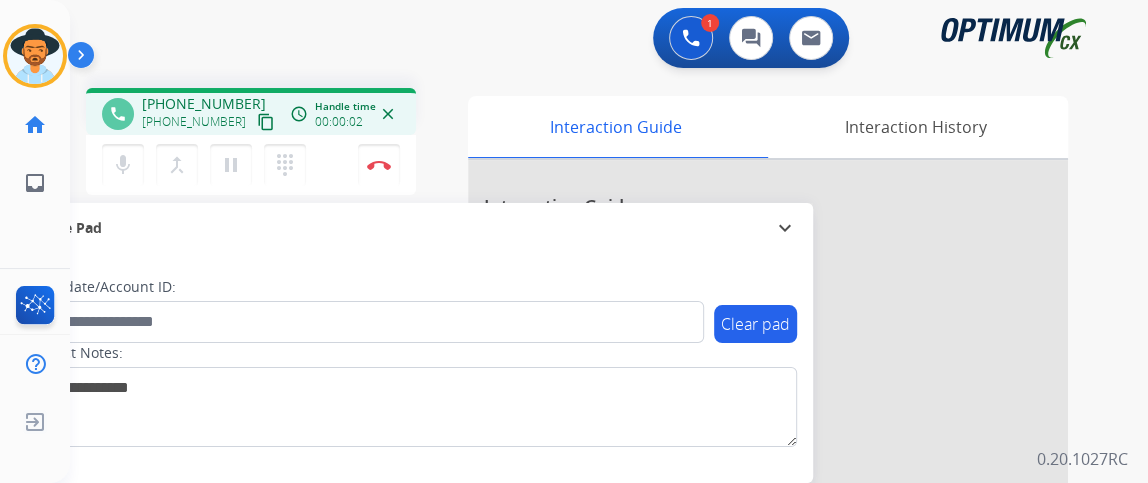 click on "content_copy" at bounding box center [266, 122] 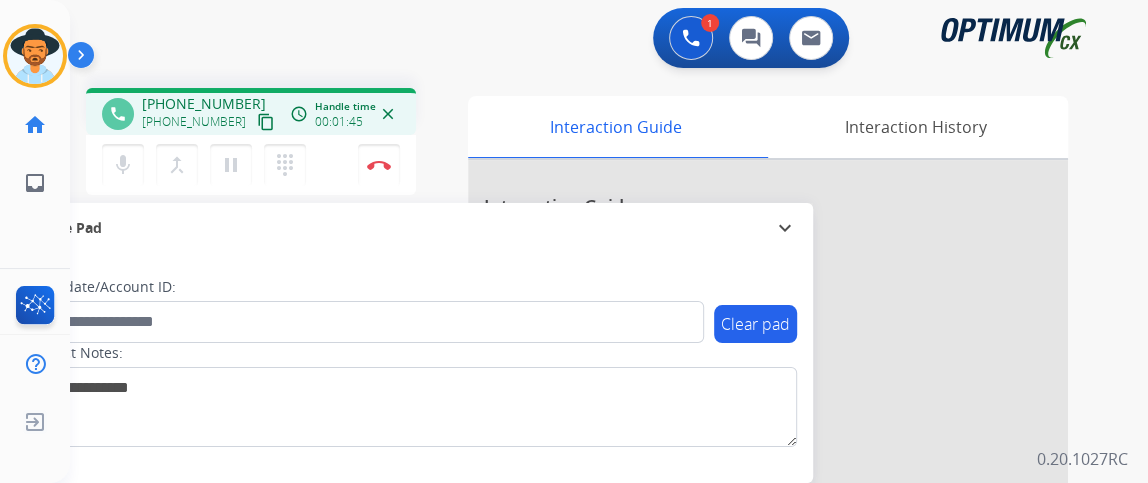 click on "mic Mute merge_type Bridge pause Hold dialpad Dialpad" at bounding box center (210, 165) 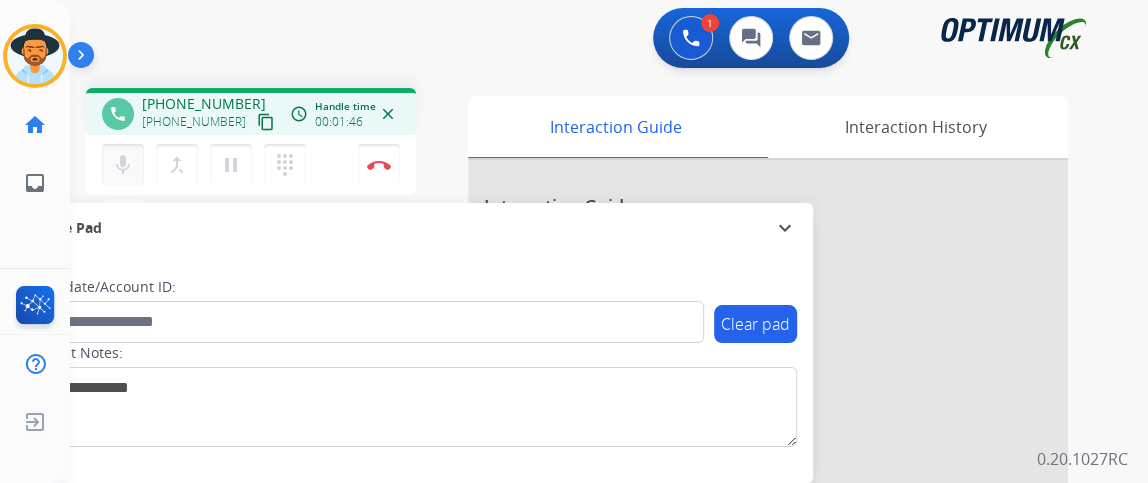 click on "mic" at bounding box center [123, 165] 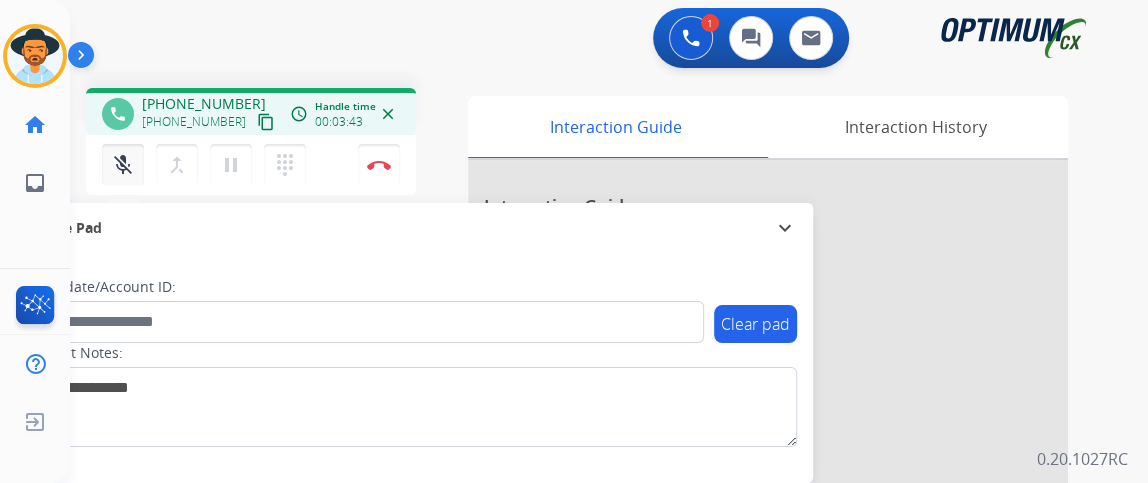 click on "mic_off" at bounding box center (123, 165) 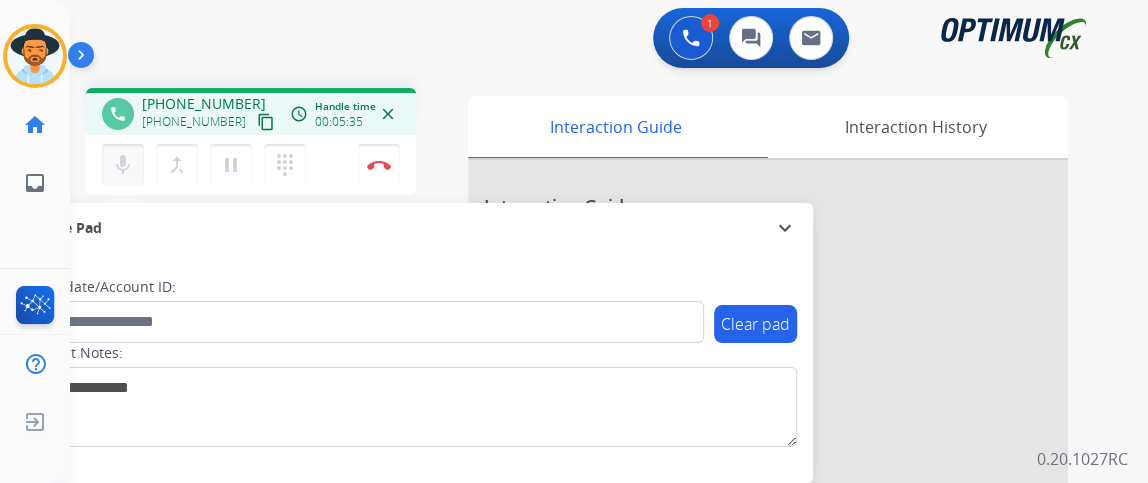 click on "mic Mute" at bounding box center (123, 165) 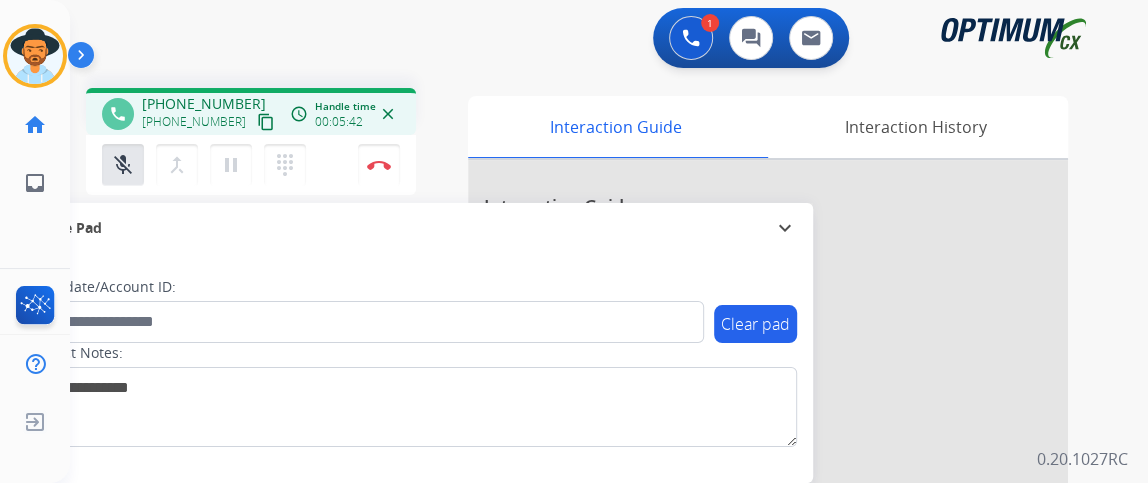 click on "mic_off Mute merge_type Bridge pause Hold dialpad Dialpad Disconnect" at bounding box center [251, 165] 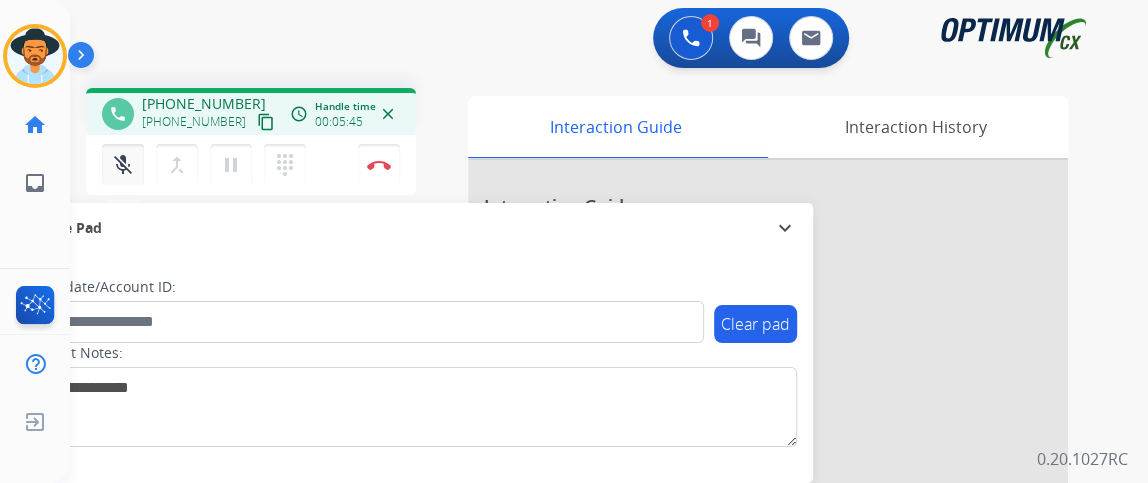 click on "mic_off" at bounding box center [123, 165] 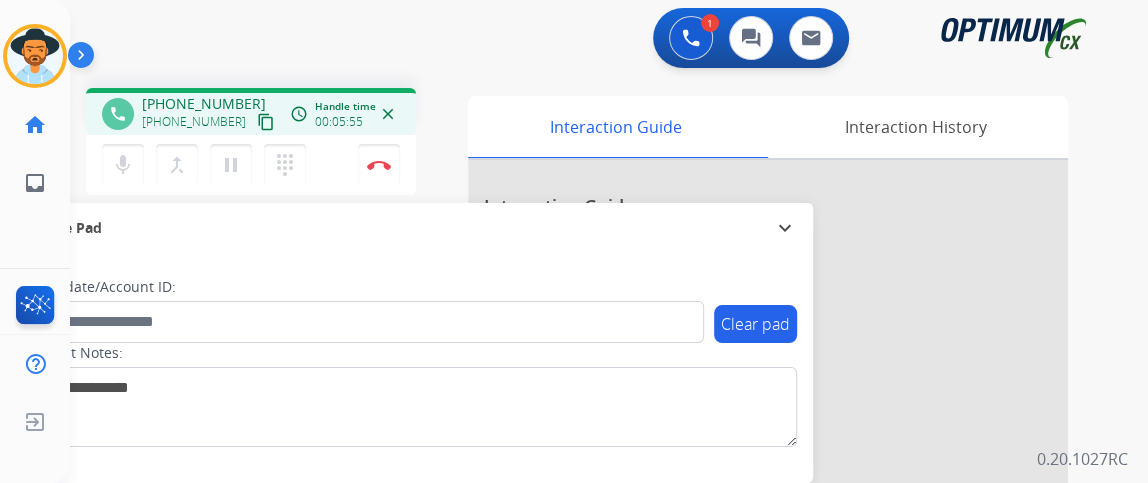 click on "mic Mute merge_type Bridge pause Hold dialpad Dialpad Disconnect" at bounding box center (251, 165) 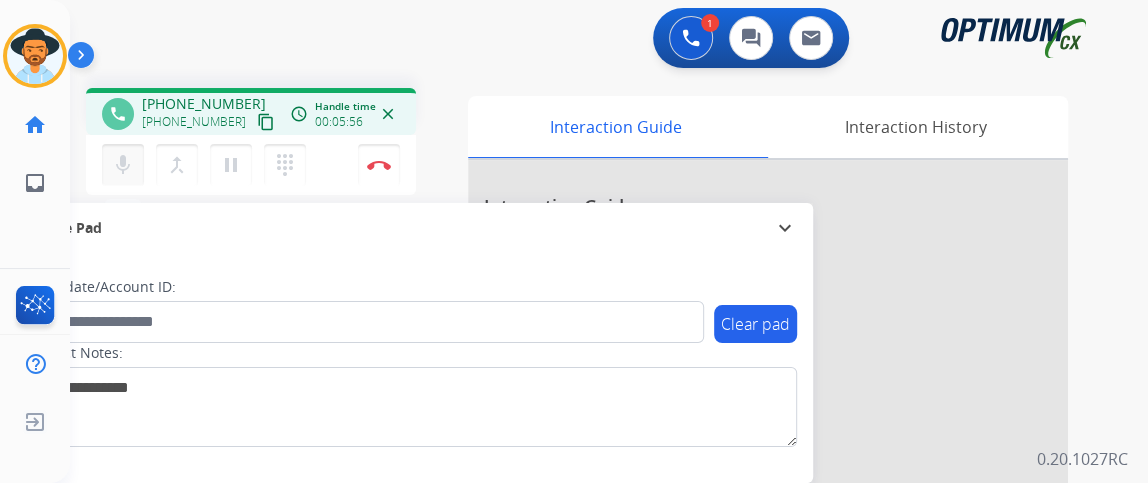click on "mic Mute" at bounding box center [123, 165] 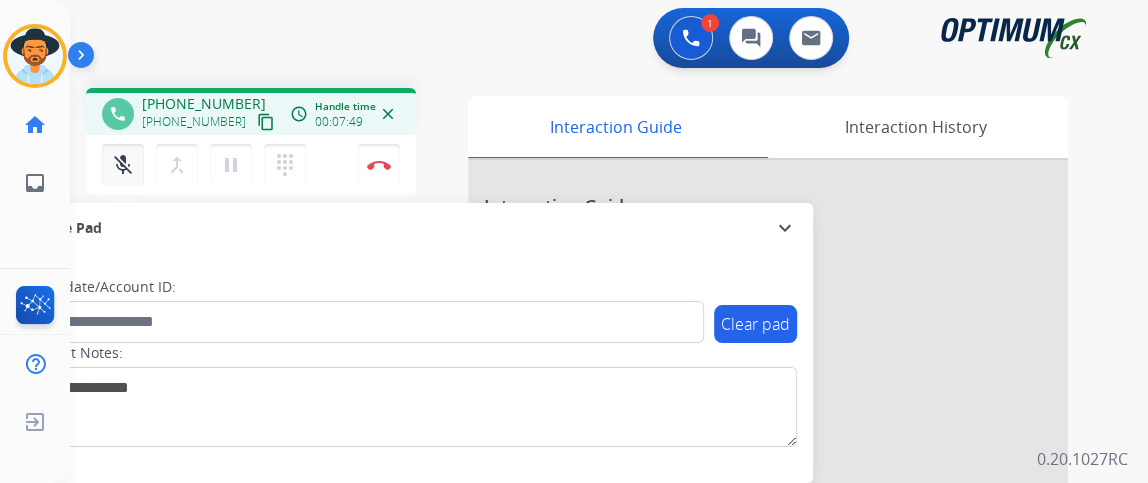 click on "mic_off" at bounding box center [123, 165] 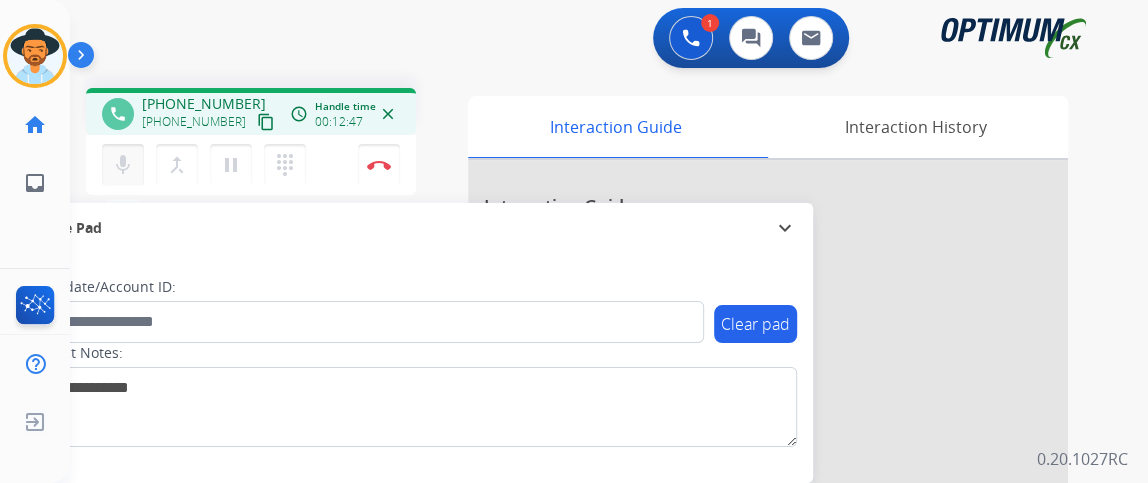 click on "mic Mute" at bounding box center (123, 165) 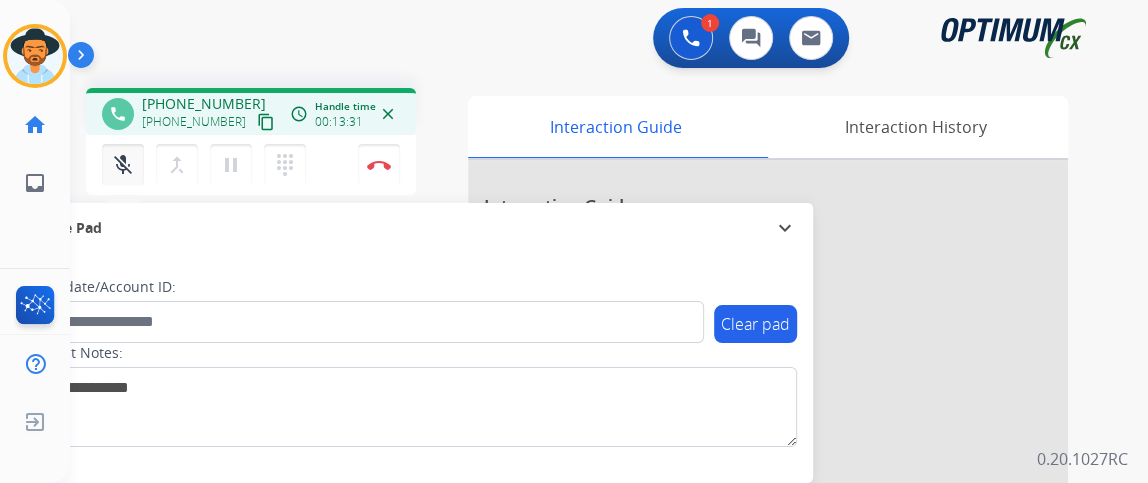 click on "mic_off Mute" at bounding box center (123, 165) 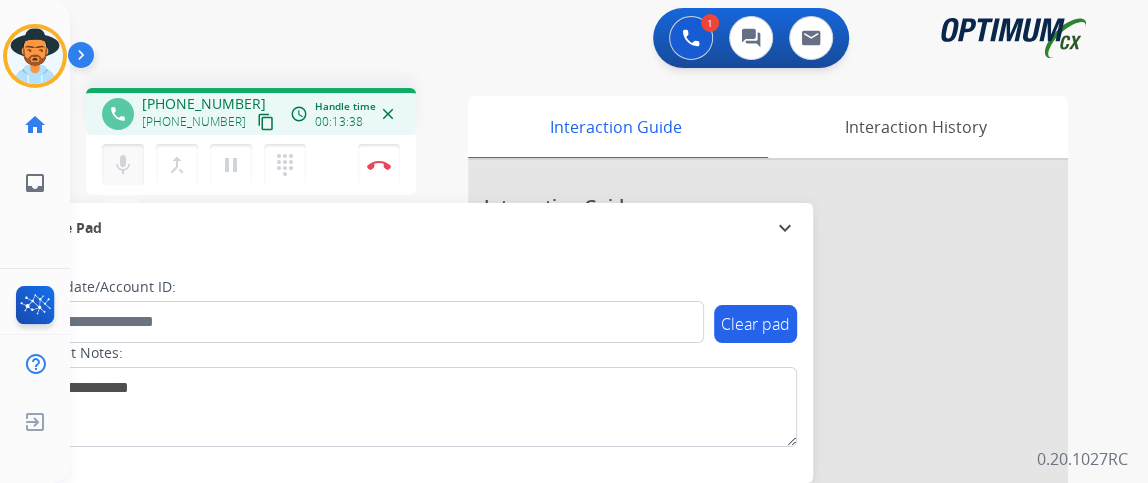 click on "mic Mute" at bounding box center [123, 165] 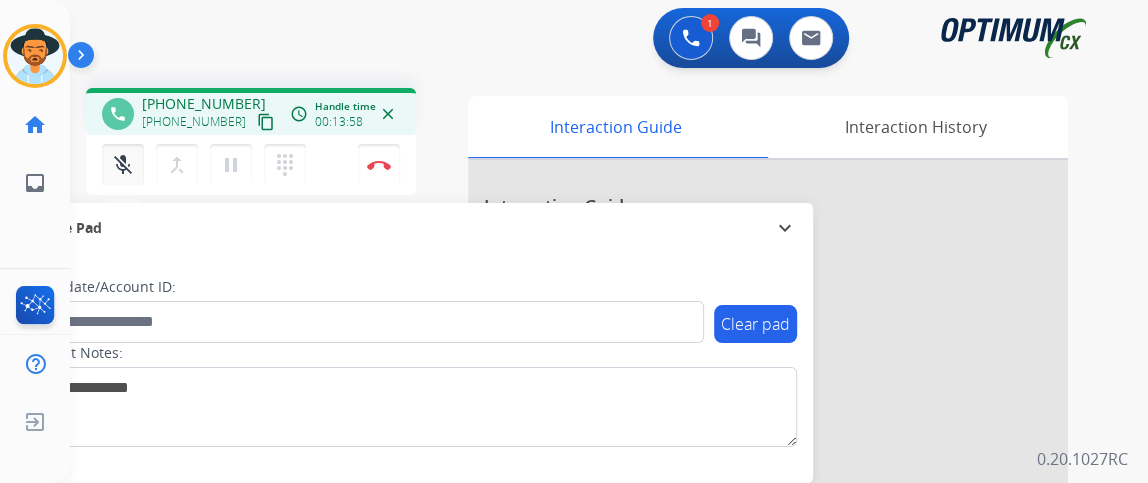 click on "mic_off Mute" at bounding box center (123, 165) 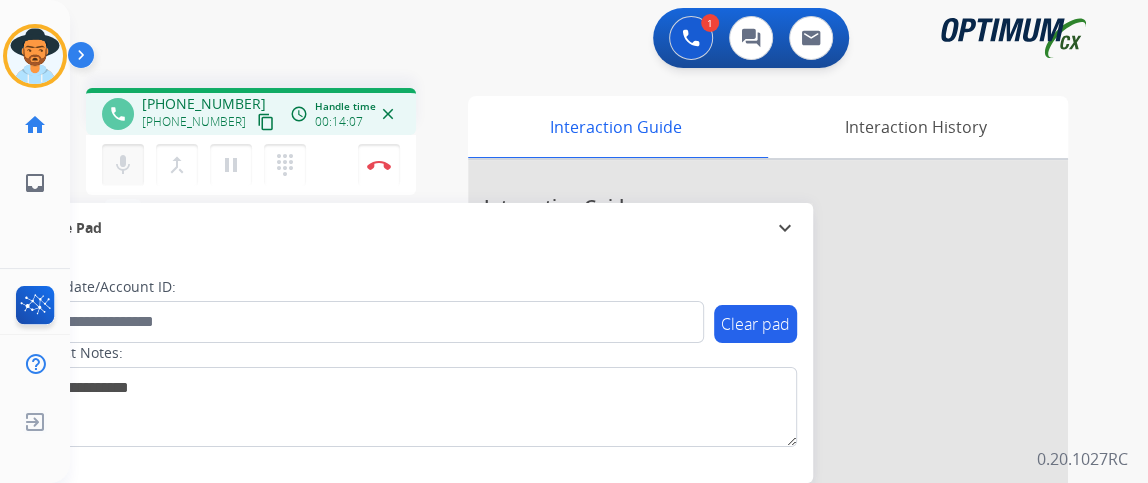 click on "mic Mute" at bounding box center (123, 165) 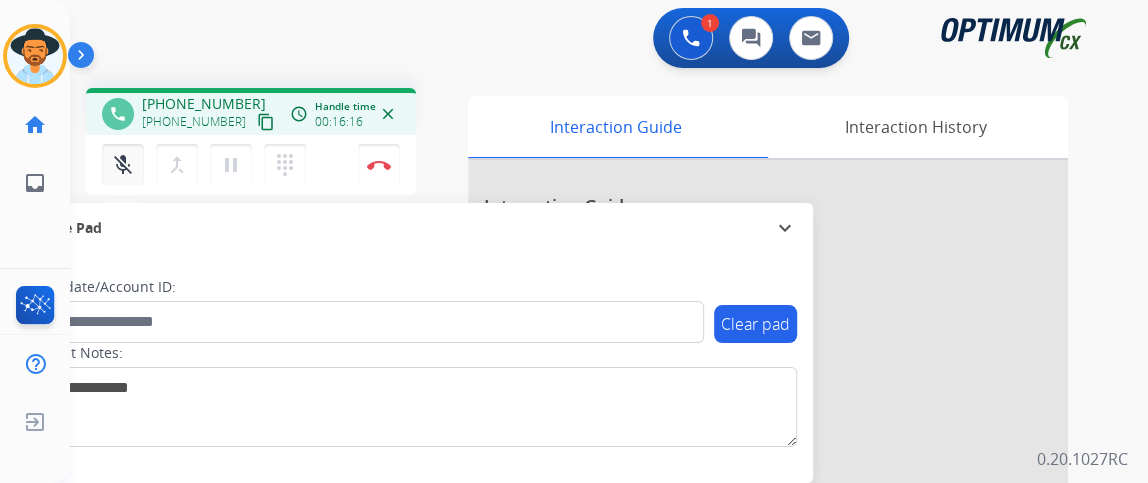 click on "mic_off Mute" at bounding box center [123, 165] 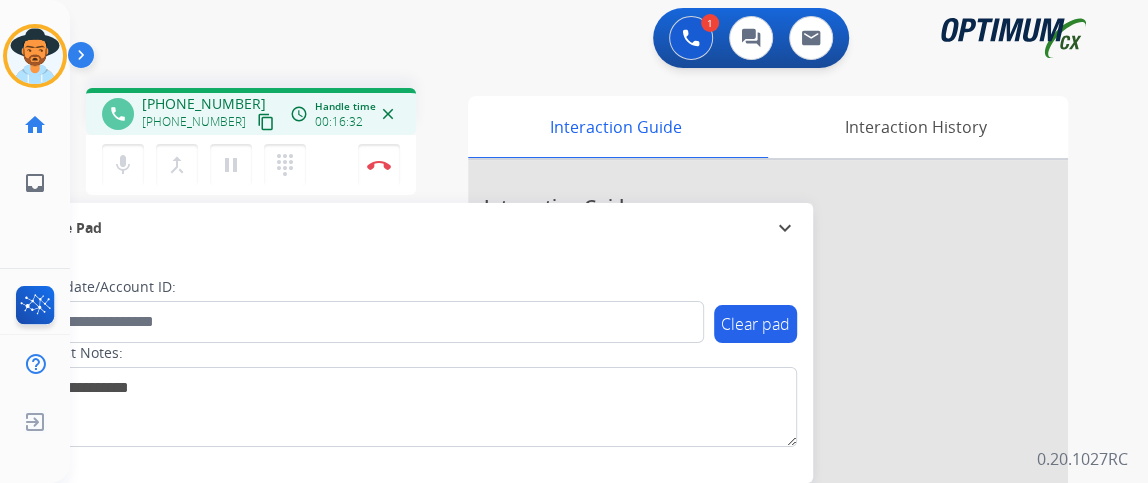 click on "content_copy" at bounding box center [266, 122] 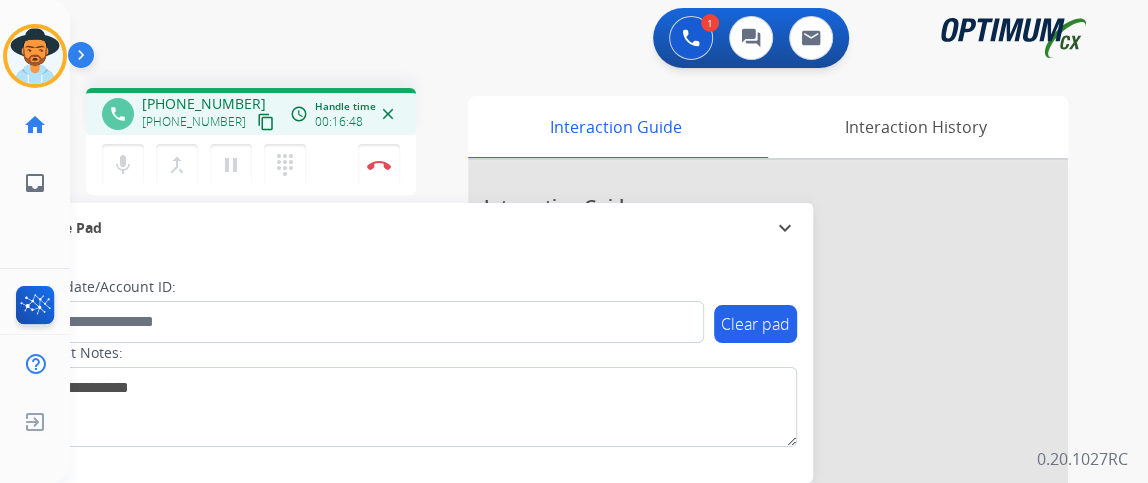 click on "Interaction Guide   Interaction History  Interaction Guide arrow_drop_up  Welcome to EngageHQ   Internal Queue Transfer: How To" at bounding box center [784, 497] 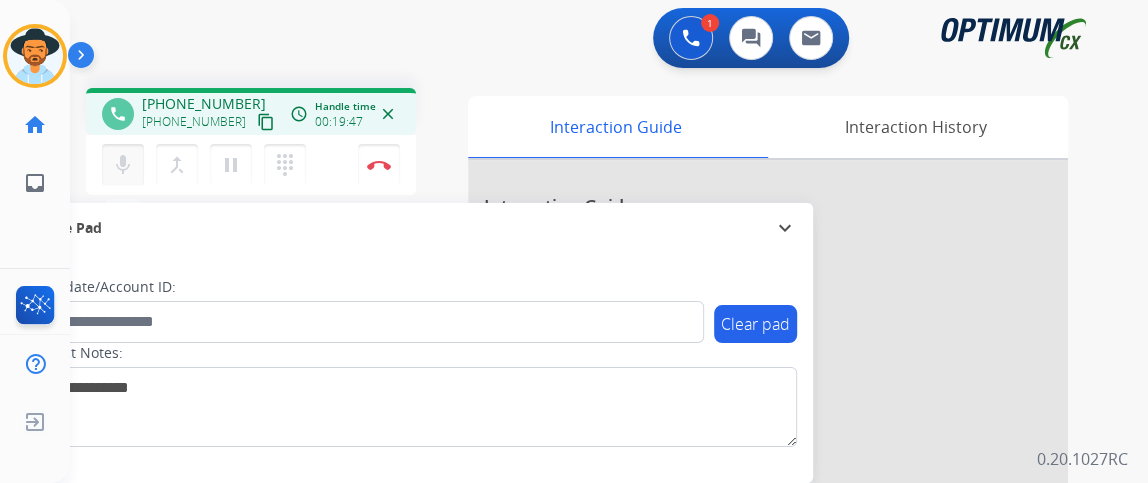 click on "mic Mute" at bounding box center [123, 165] 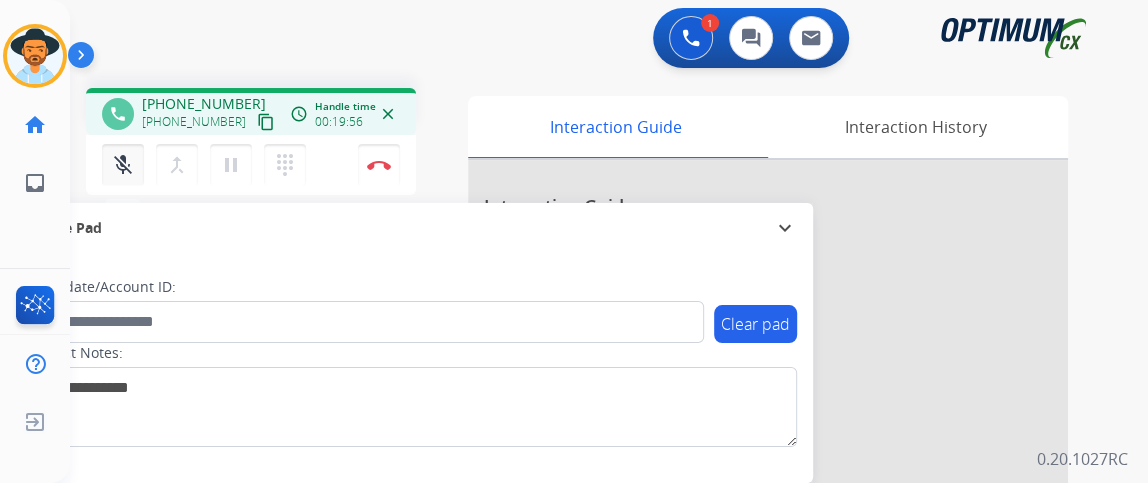 click on "mic_off Mute" at bounding box center (123, 165) 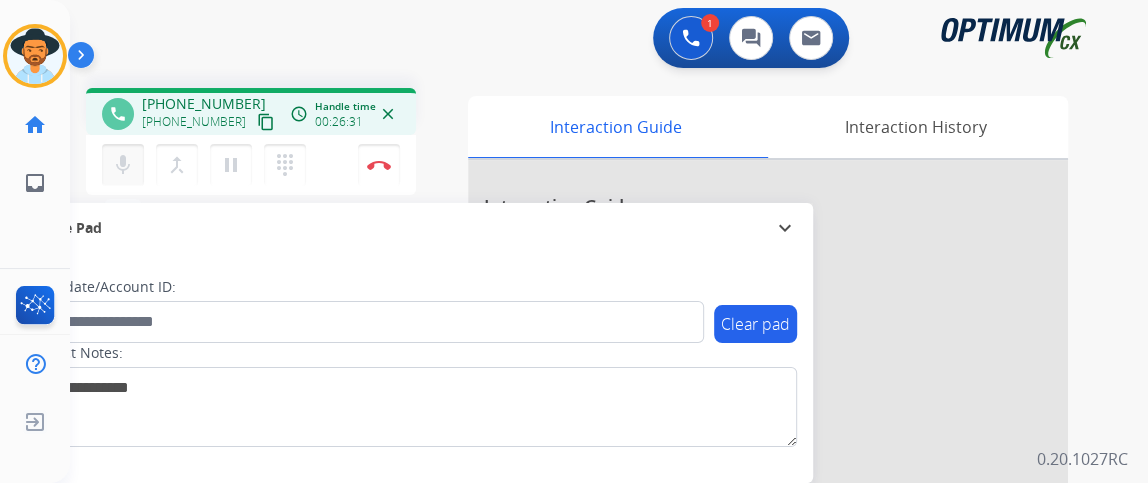 click on "mic" at bounding box center (123, 165) 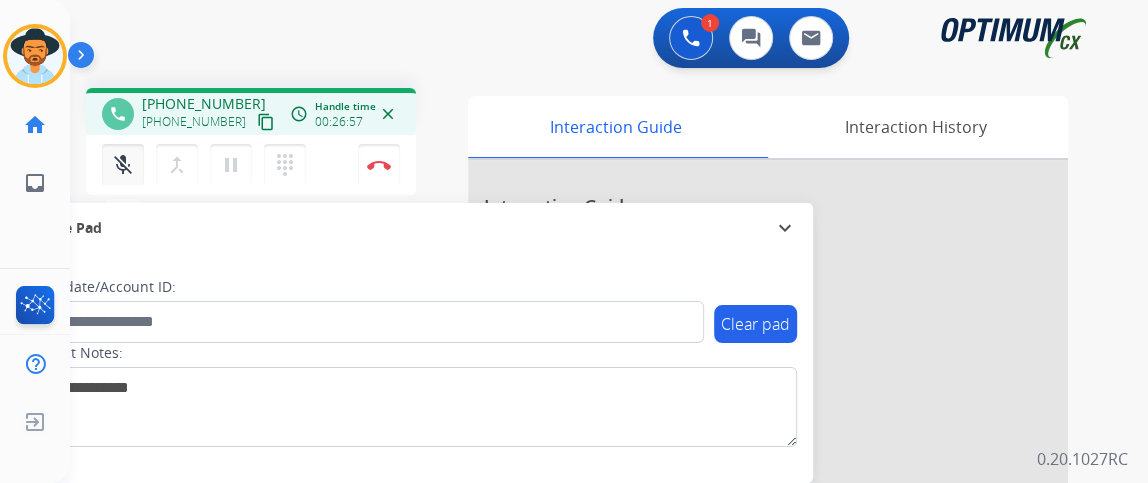 click on "mic_off" at bounding box center [123, 165] 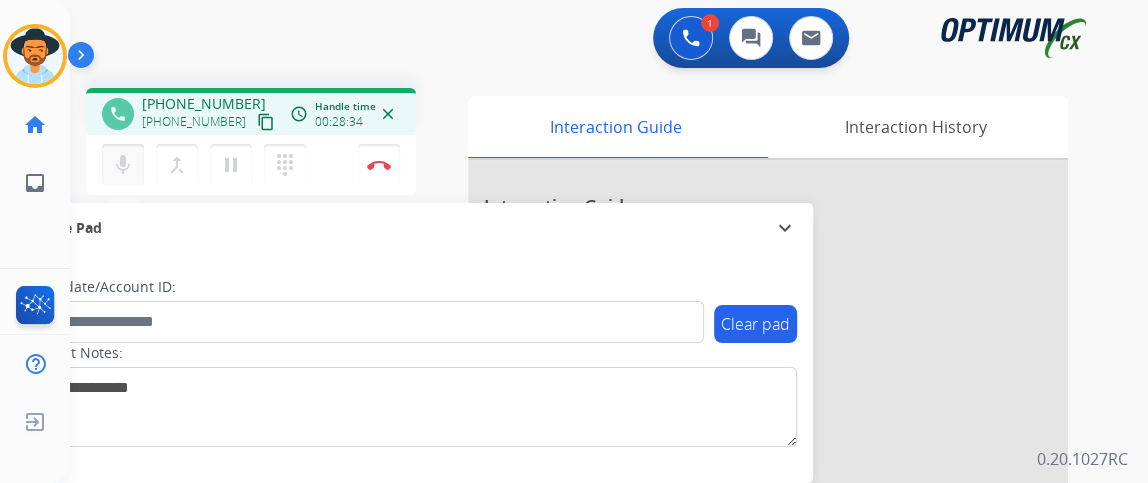 click on "mic" at bounding box center (123, 165) 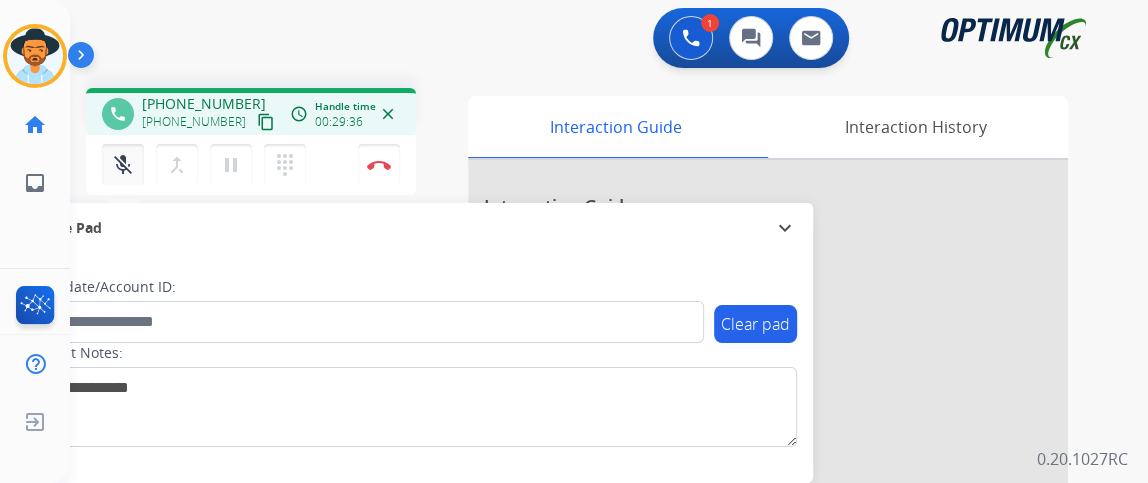click on "mic_off" at bounding box center [123, 165] 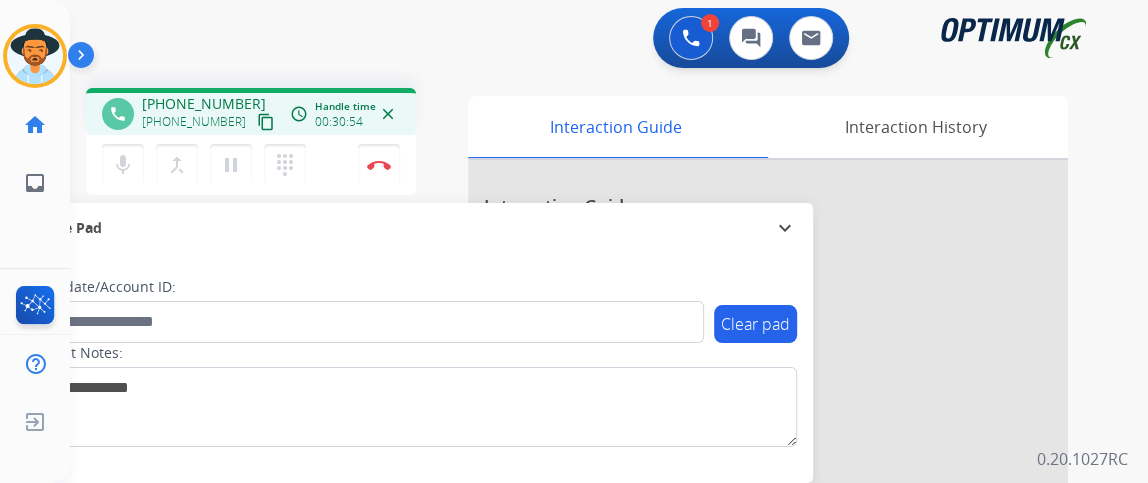 click on "content_copy" at bounding box center (266, 122) 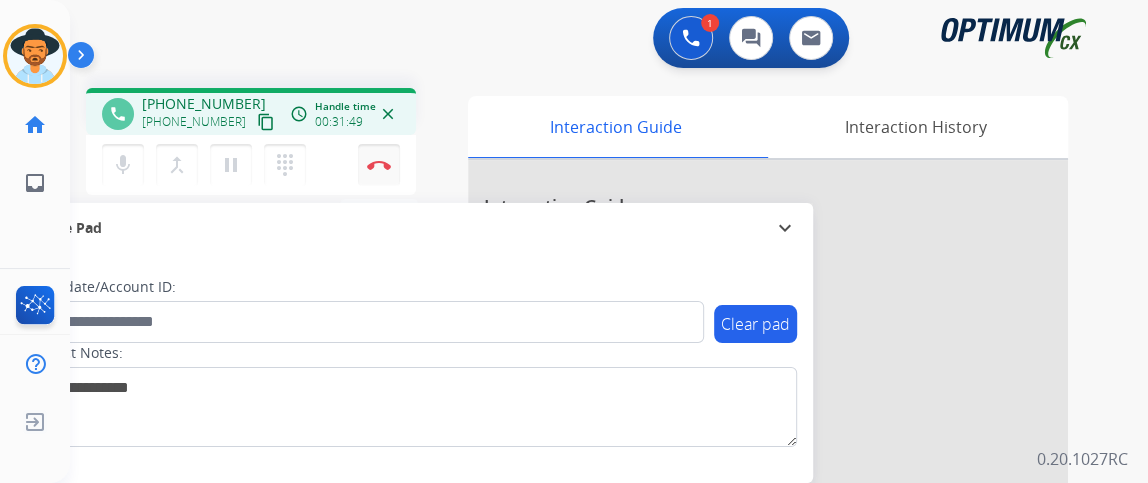 click on "Disconnect" at bounding box center (379, 165) 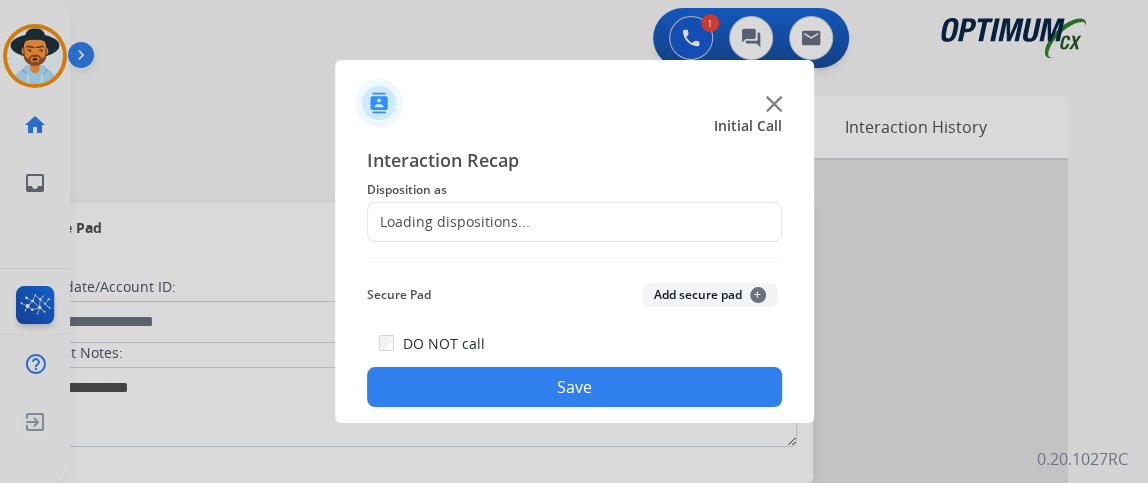click on "Loading dispositions..." 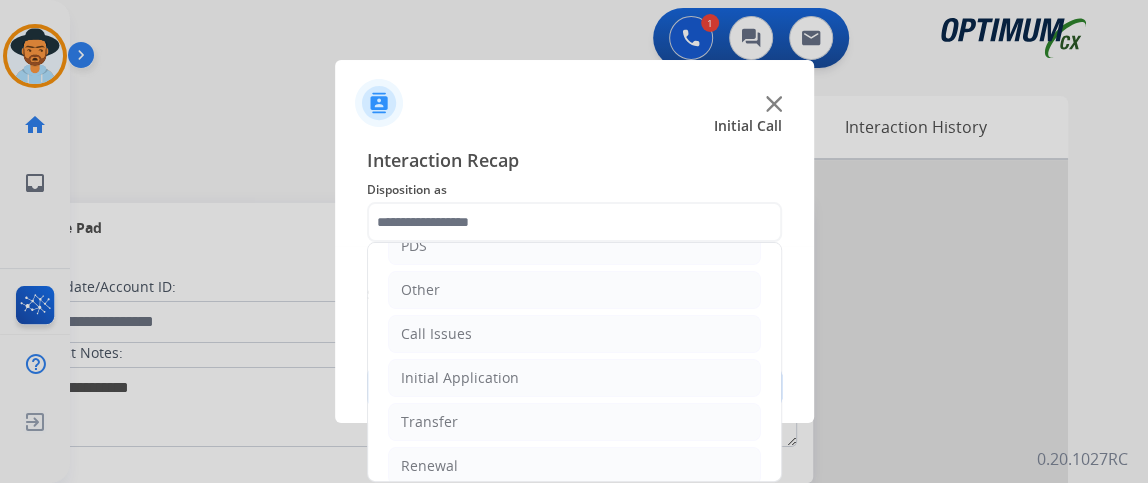 scroll, scrollTop: 131, scrollLeft: 0, axis: vertical 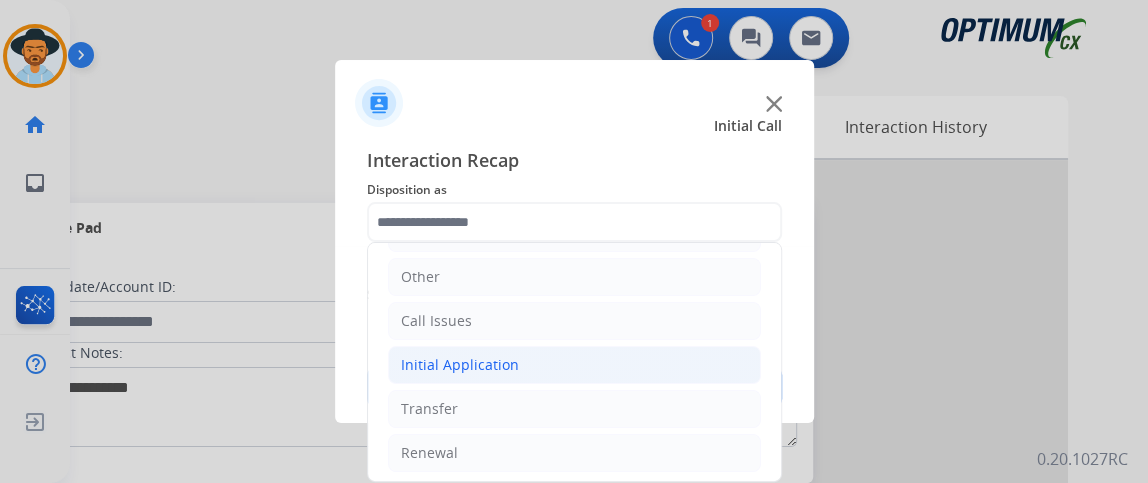 click on "Initial Application" 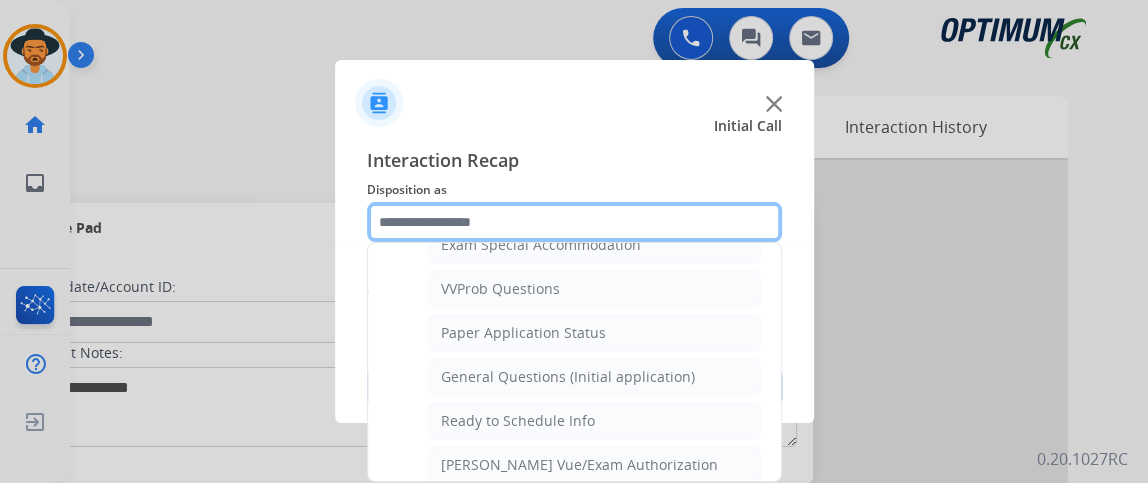 scroll, scrollTop: 1084, scrollLeft: 0, axis: vertical 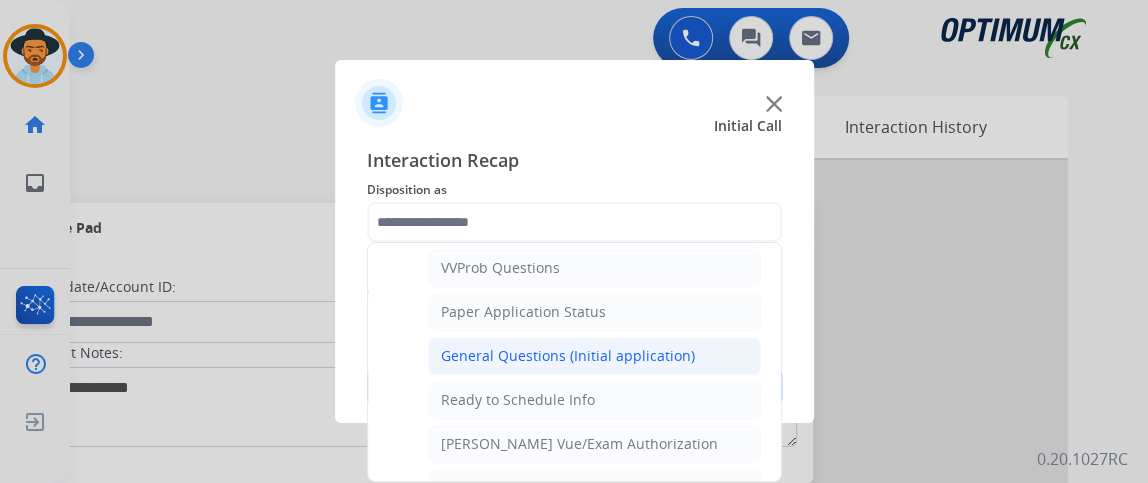 click on "General Questions (Initial application)" 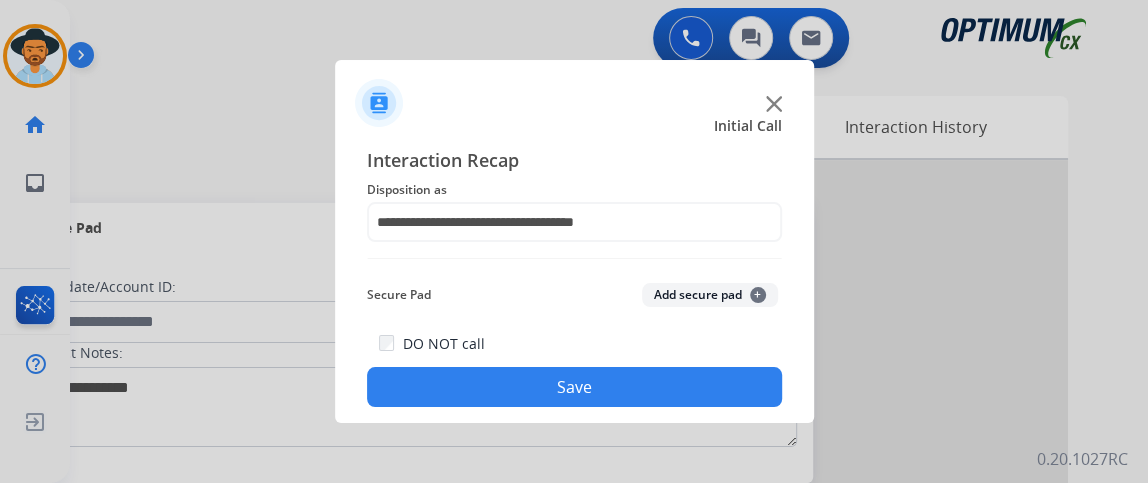 click on "Save" 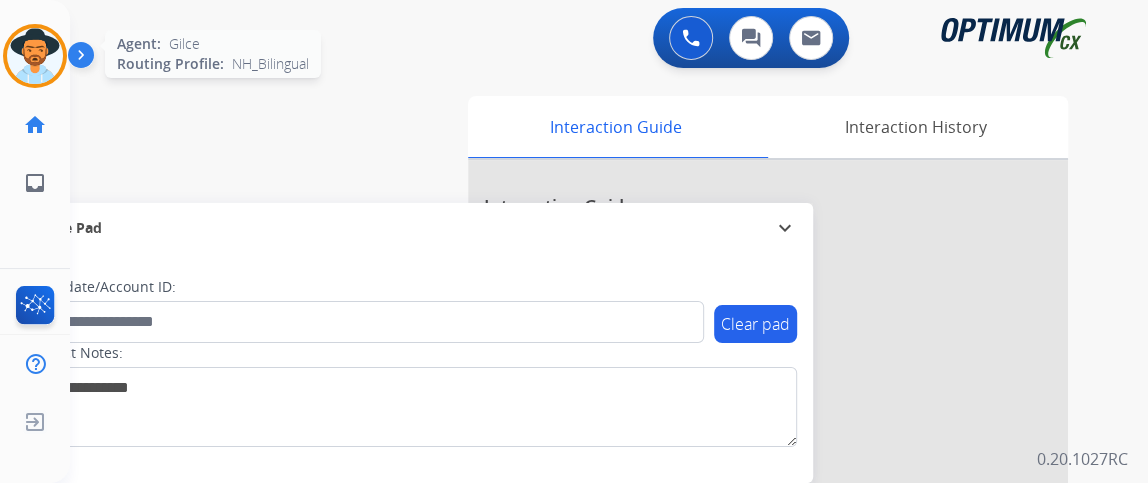 click at bounding box center (35, 56) 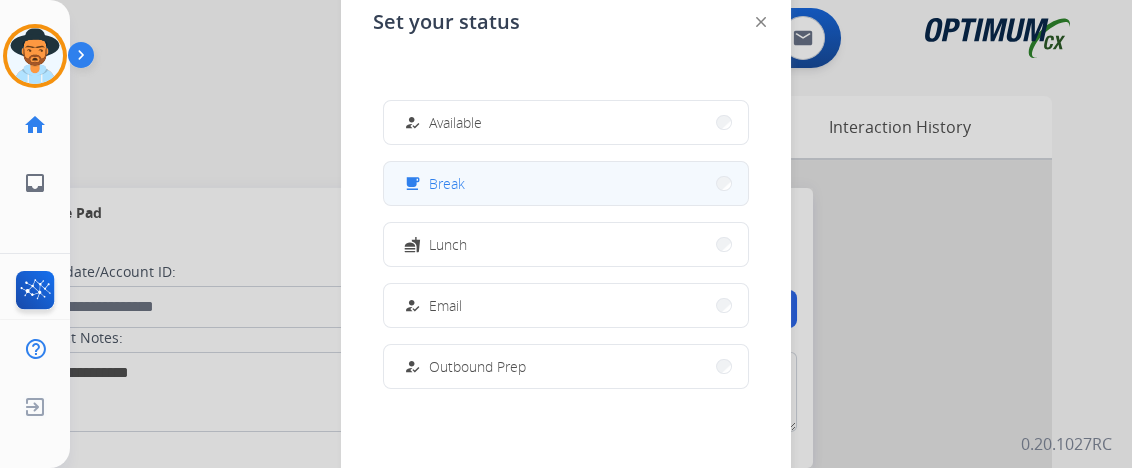click on "free_breakfast" at bounding box center (414, 184) 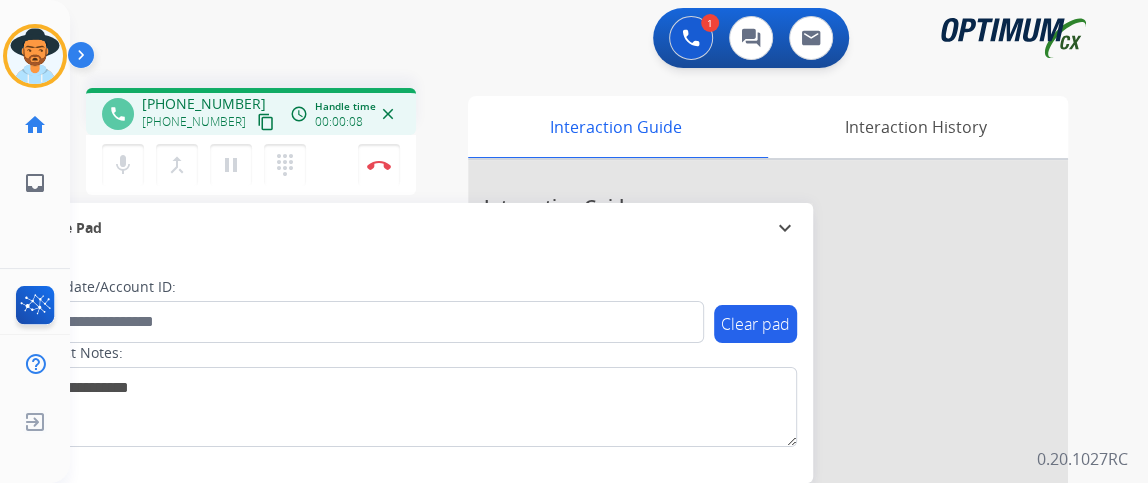 click on "content_copy" at bounding box center [266, 122] 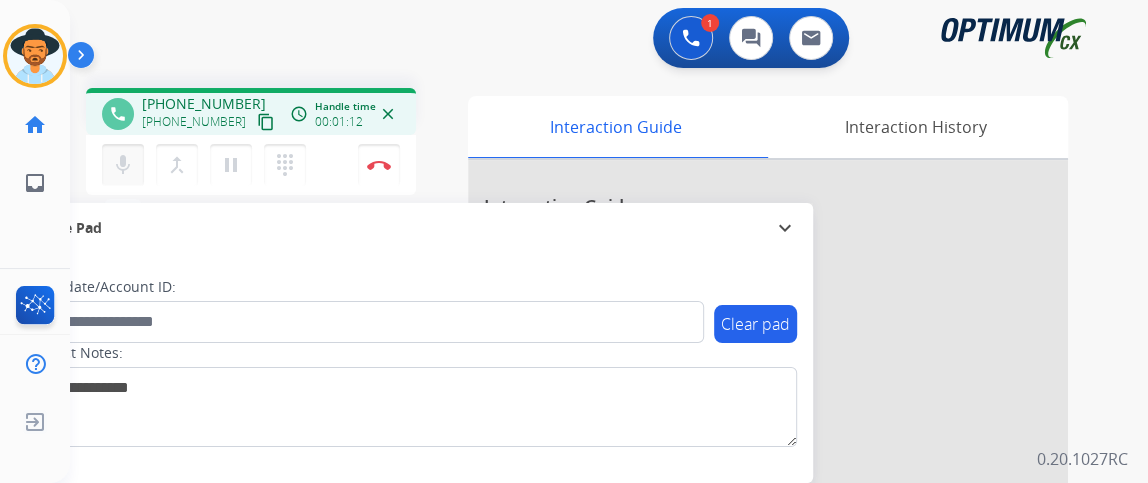 click on "mic Mute" at bounding box center (123, 165) 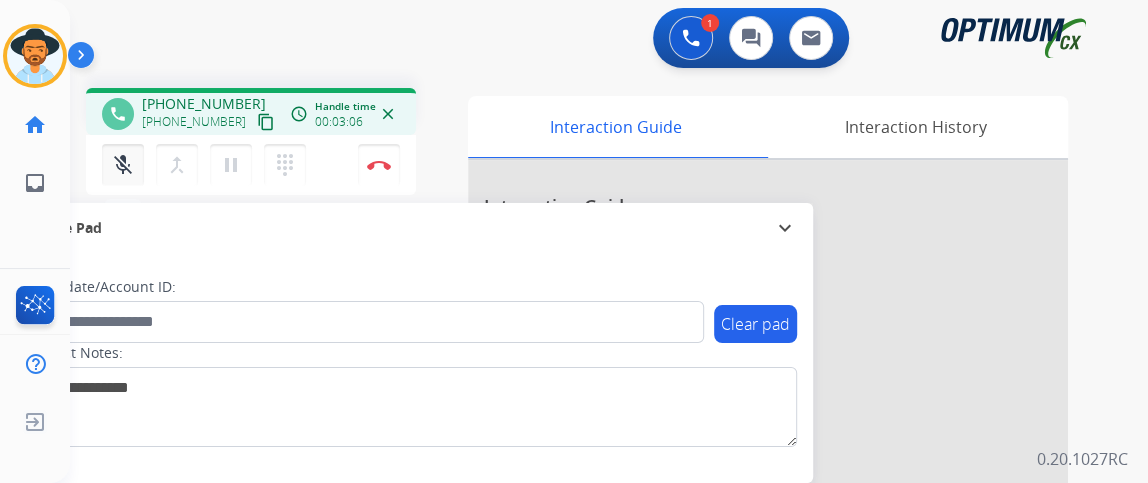 click on "mic_off Mute" at bounding box center (123, 165) 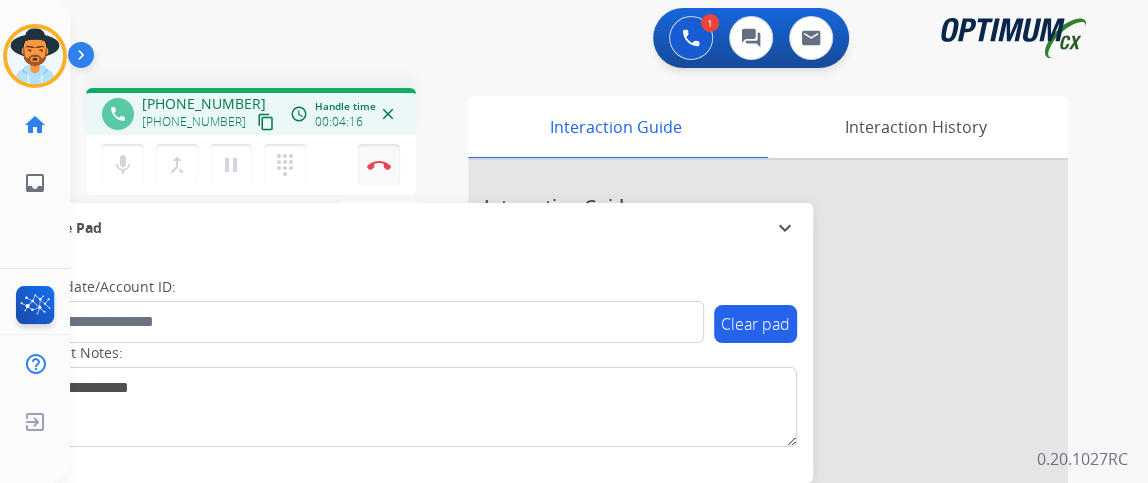 click at bounding box center (379, 165) 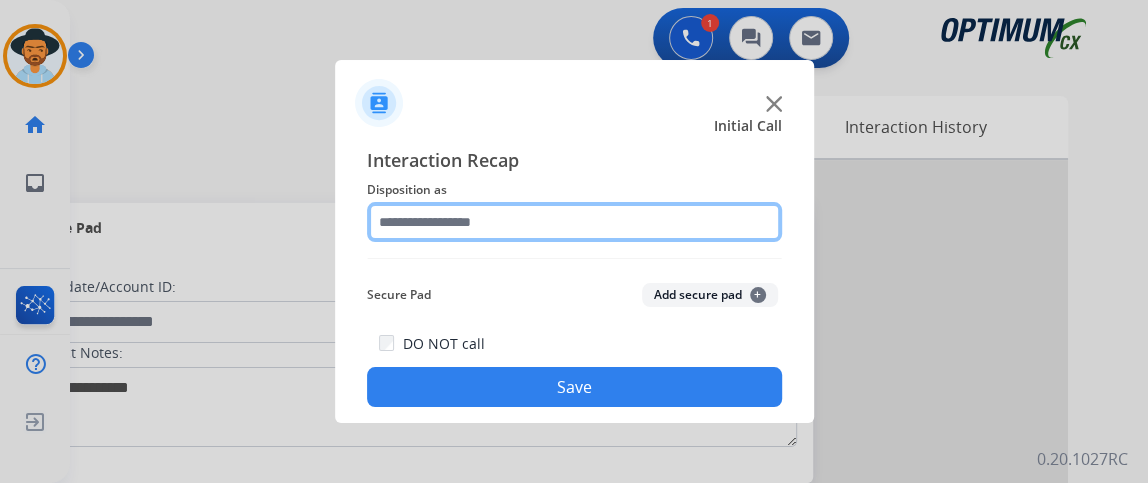 click 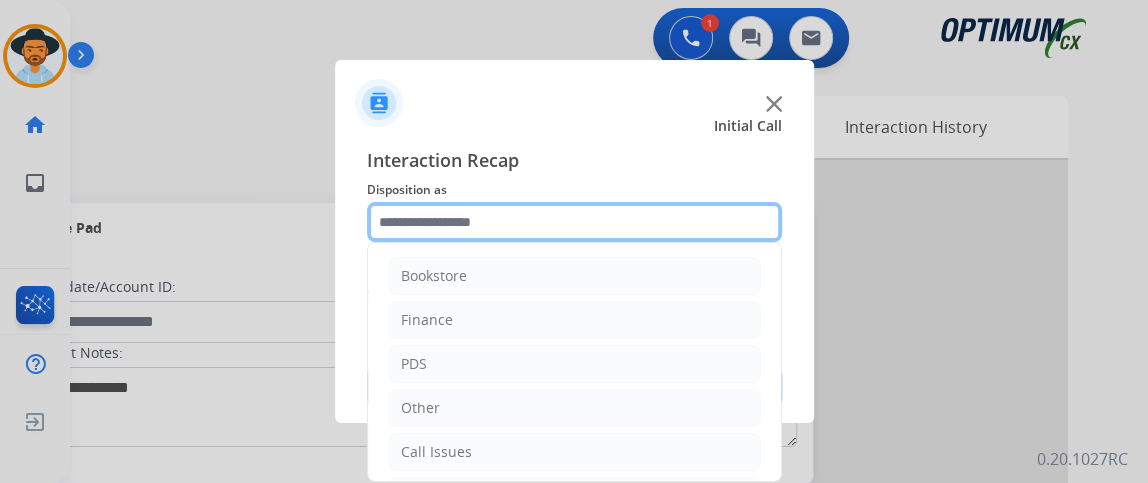 scroll, scrollTop: 131, scrollLeft: 0, axis: vertical 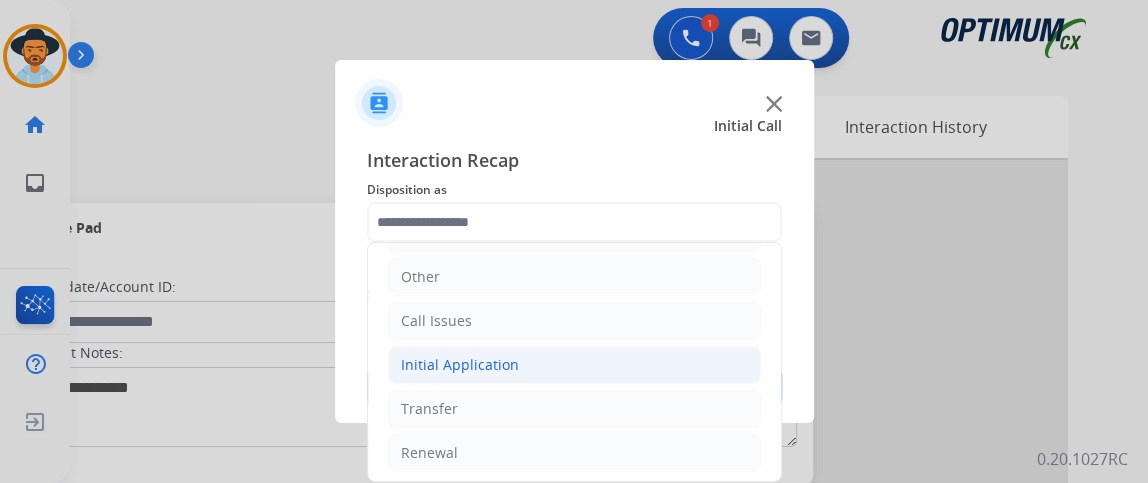 click on "Initial Application" 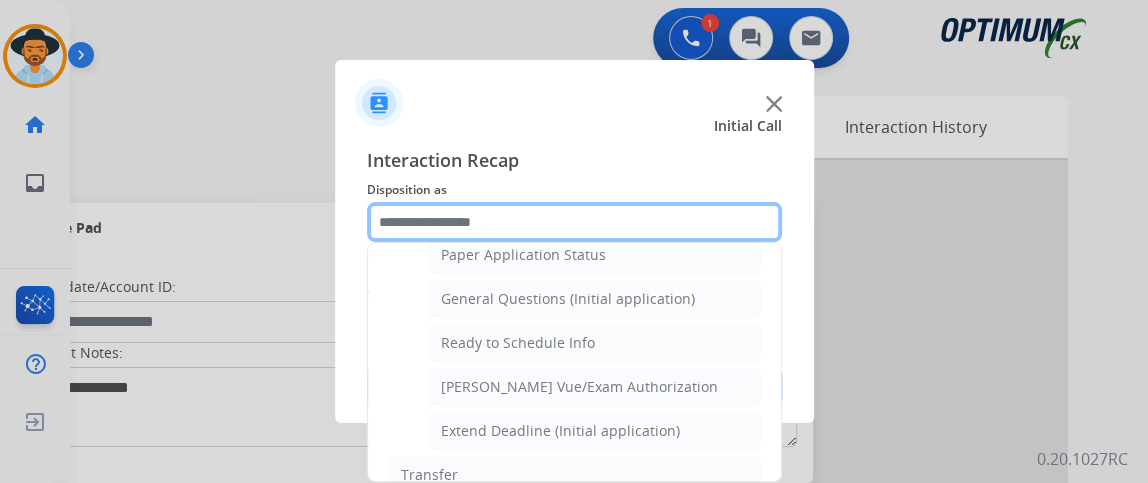 scroll, scrollTop: 1192, scrollLeft: 0, axis: vertical 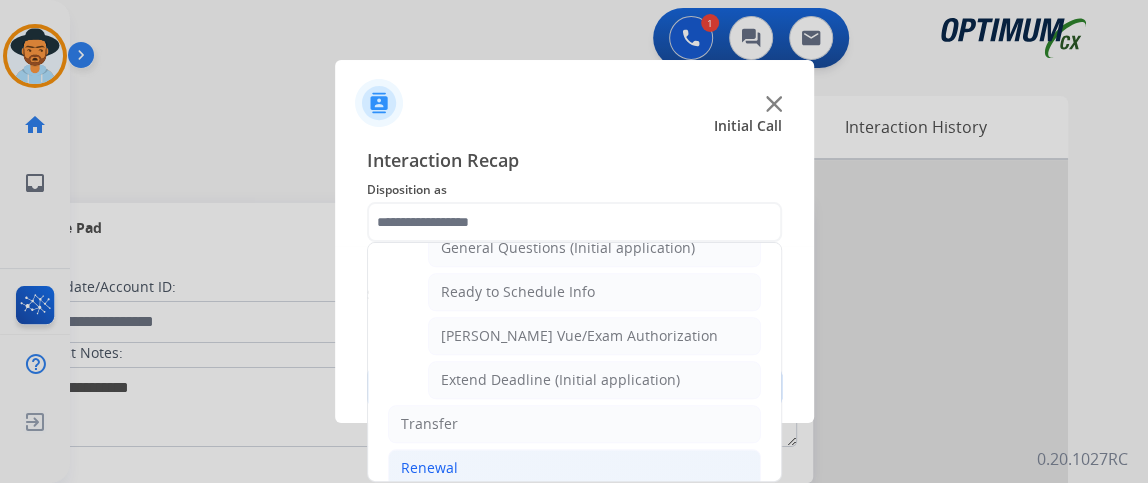 click on "Renewal" 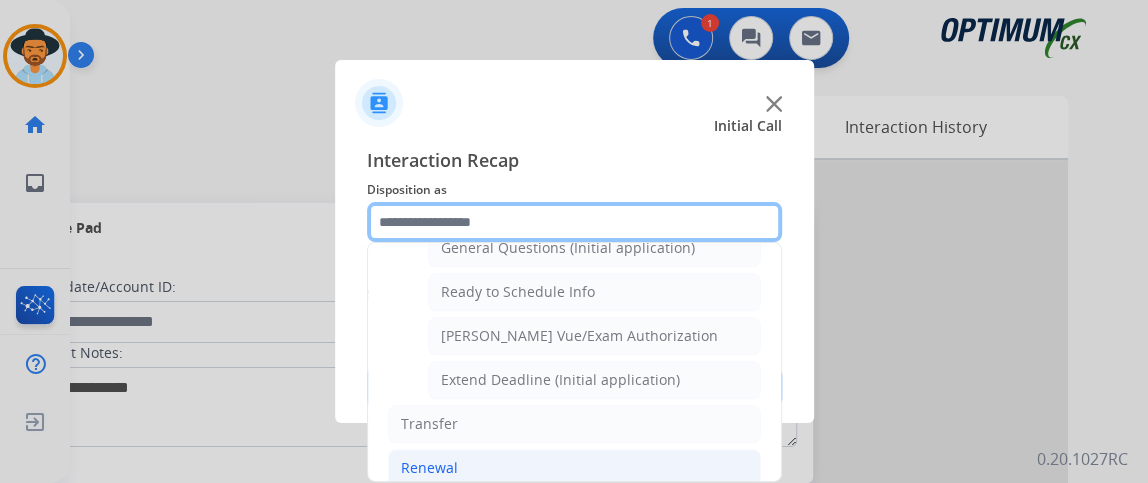 scroll, scrollTop: 758, scrollLeft: 0, axis: vertical 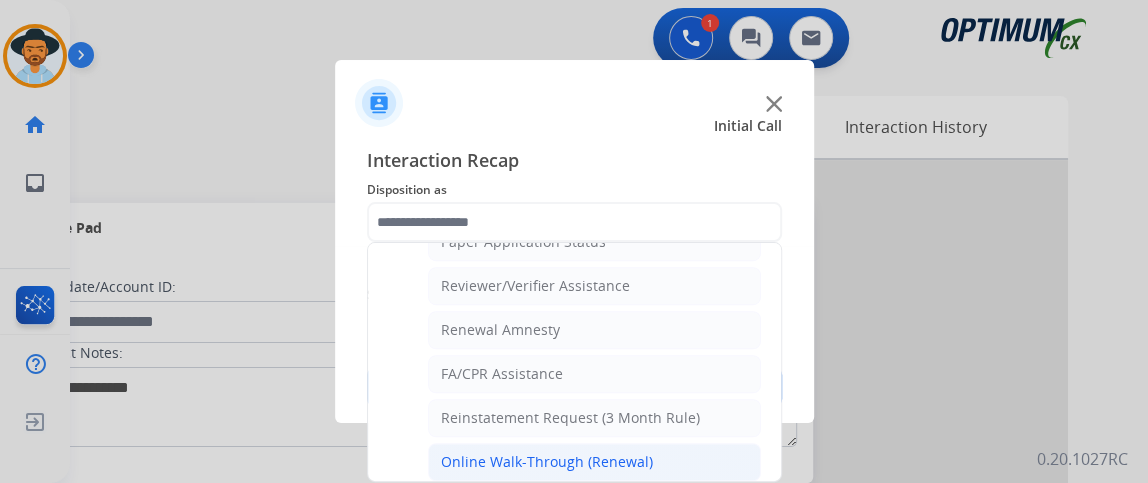 click on "Online Walk-Through (Renewal)" 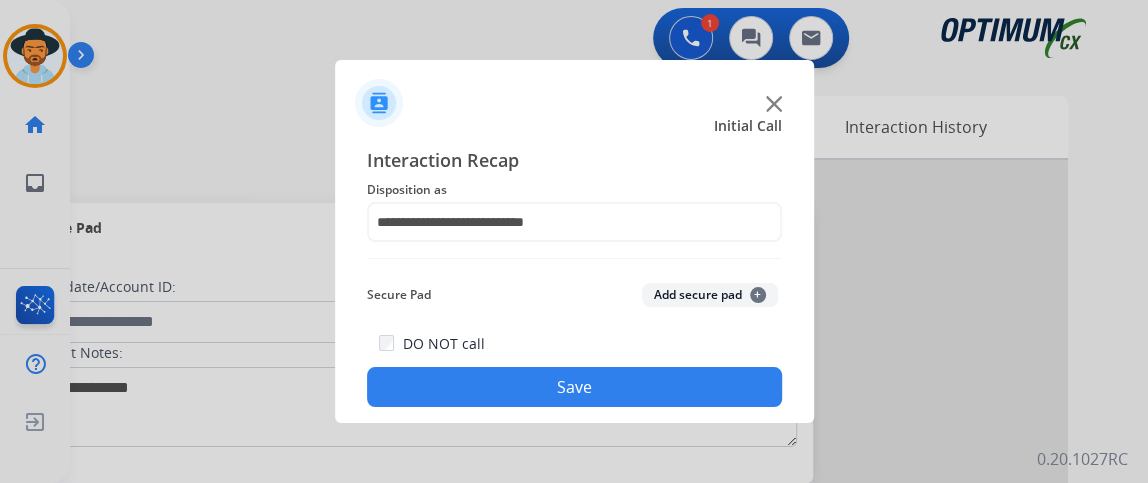 click on "**********" 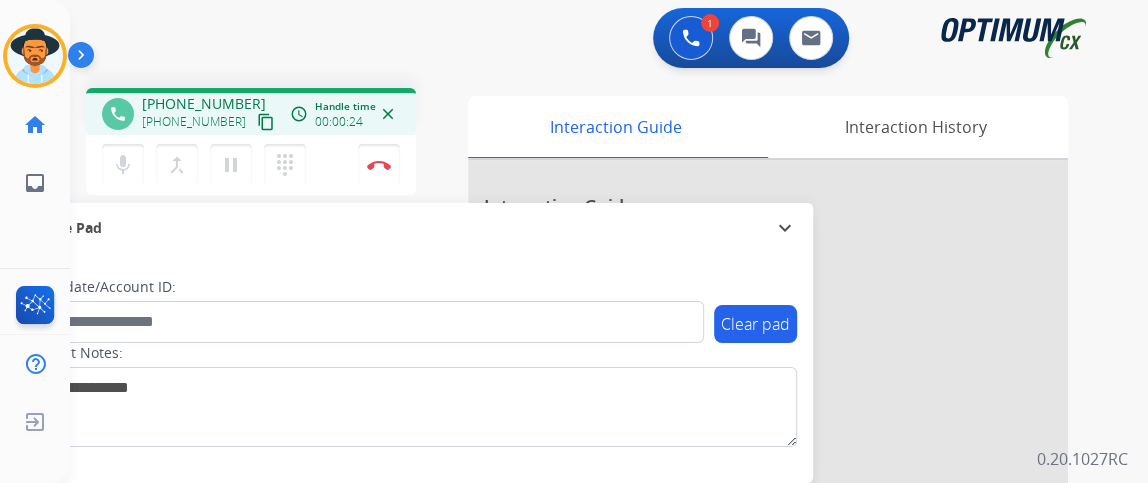 click on "content_copy" at bounding box center (266, 122) 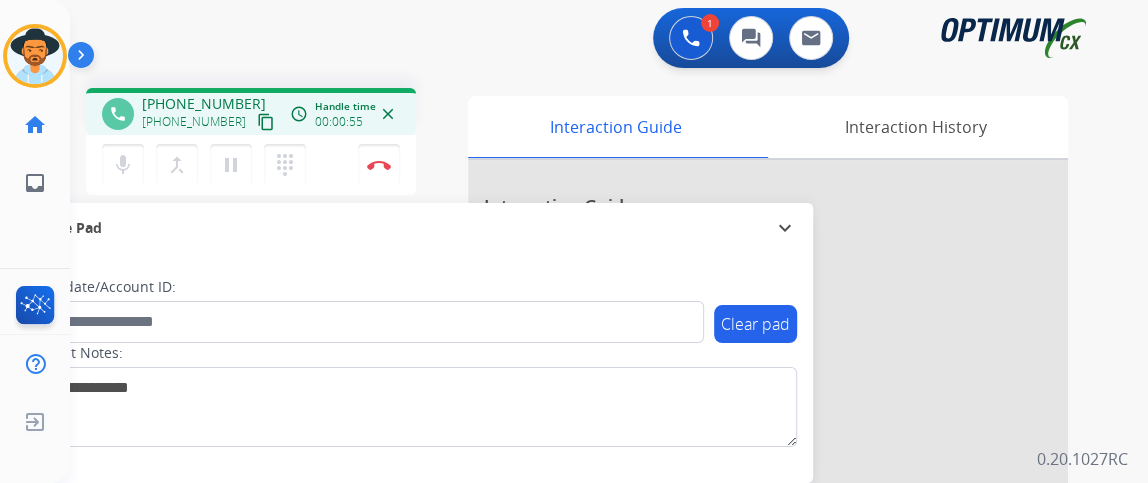 click on "content_copy" at bounding box center [266, 122] 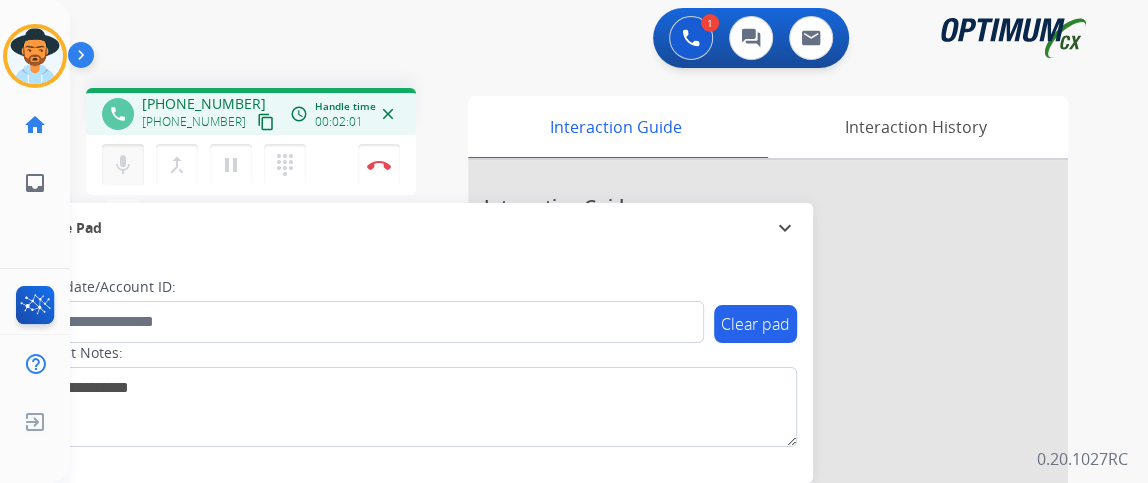 click on "mic" at bounding box center (123, 165) 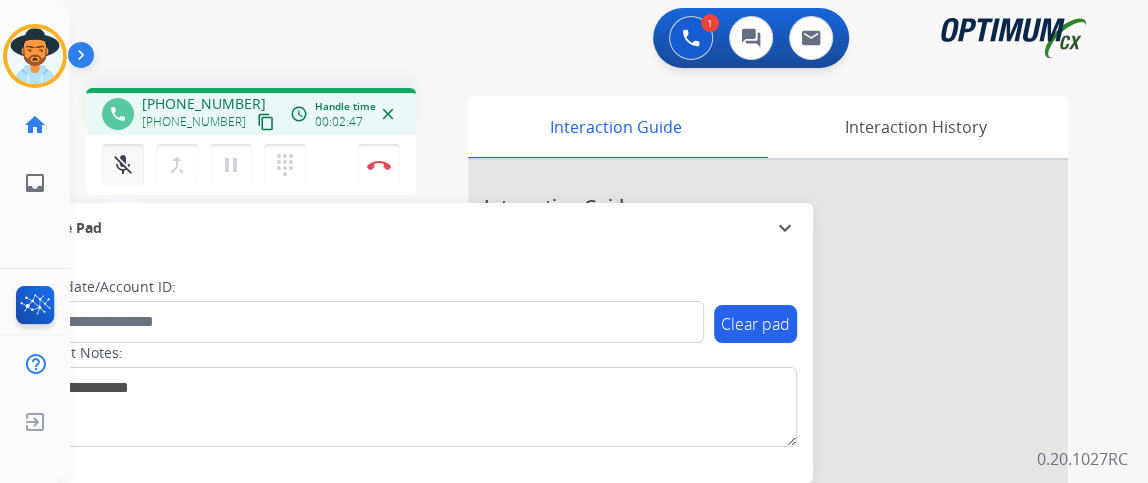 click on "mic_off" at bounding box center [123, 165] 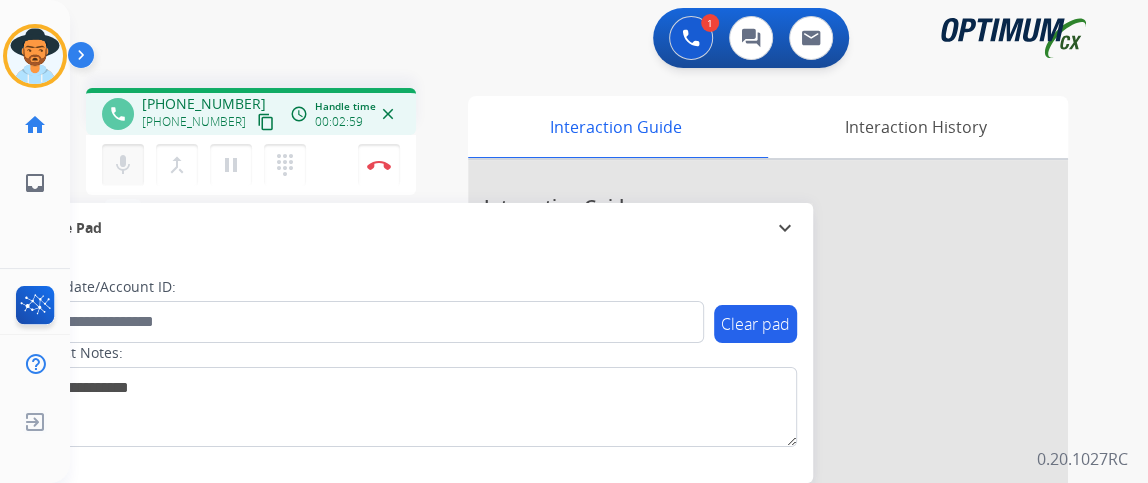 click on "mic Mute merge_type Bridge pause Hold dialpad Dialpad" at bounding box center (210, 165) 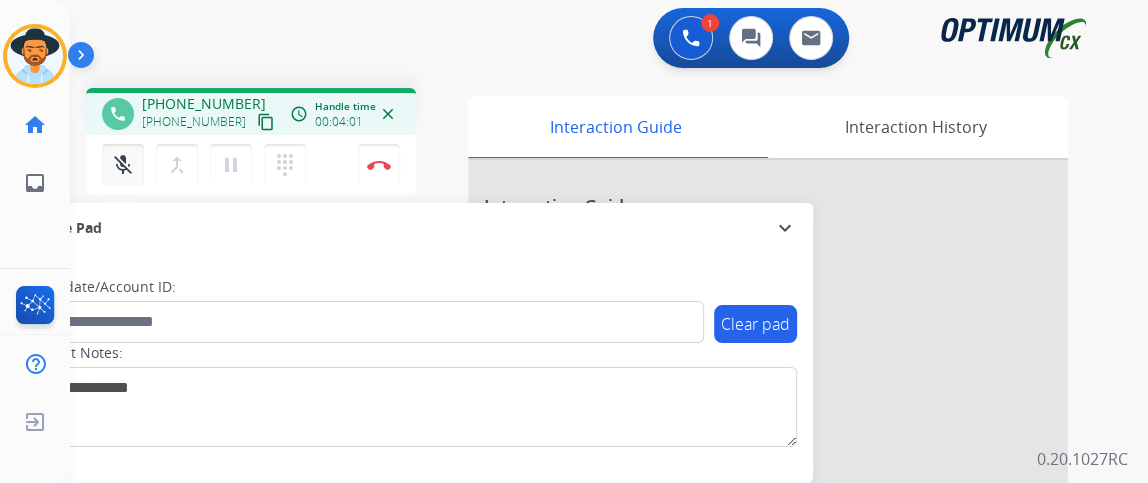 click on "mic_off Mute" at bounding box center [123, 165] 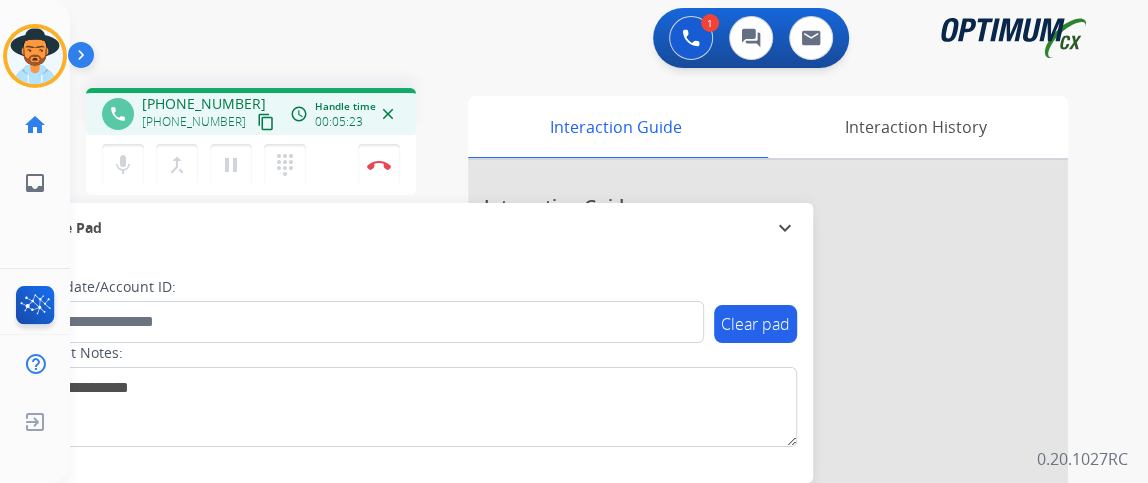 click on "mic Mute merge_type Bridge pause Hold dialpad Dialpad Disconnect" at bounding box center (251, 165) 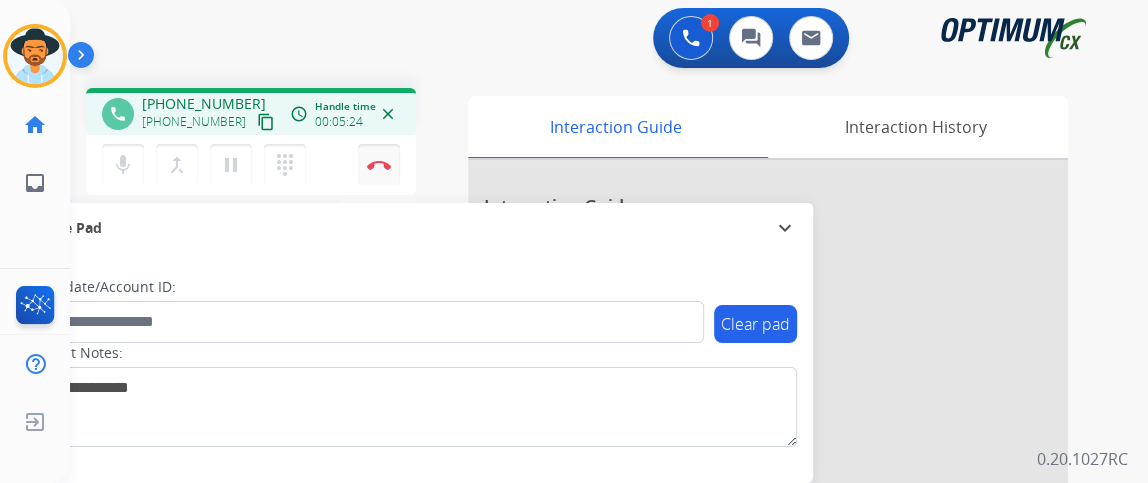 click at bounding box center [379, 165] 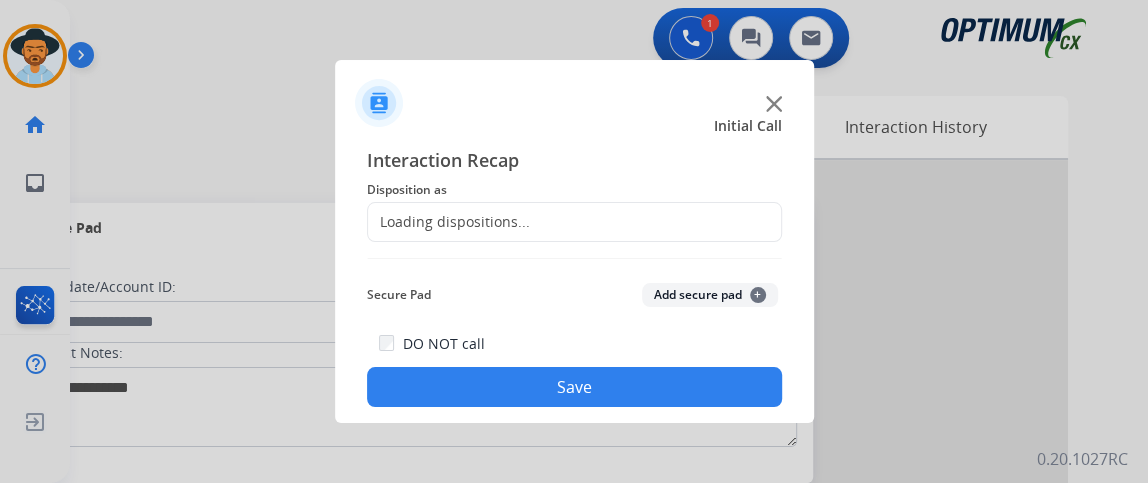 click on "Loading dispositions..." 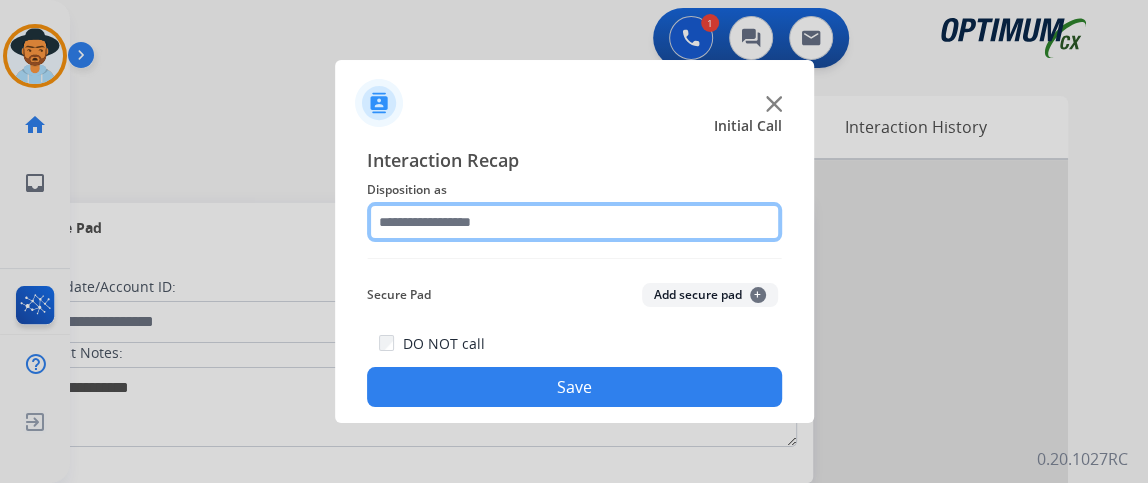 click 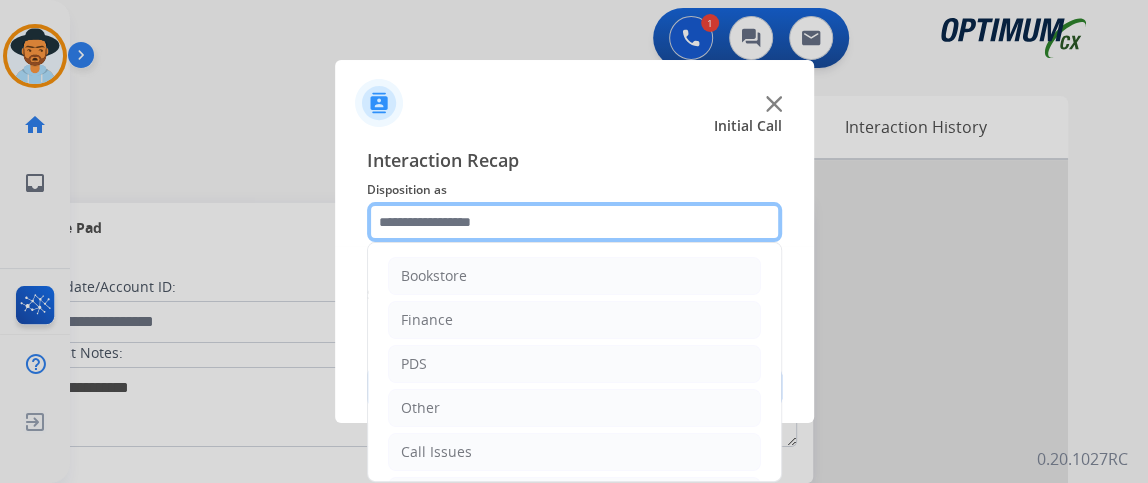 scroll, scrollTop: 131, scrollLeft: 0, axis: vertical 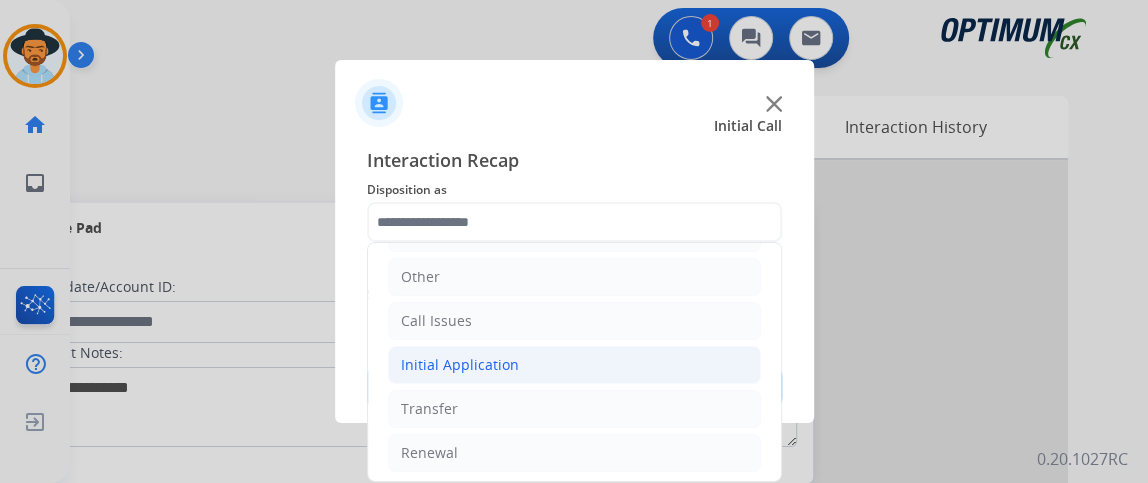 click on "Initial Application" 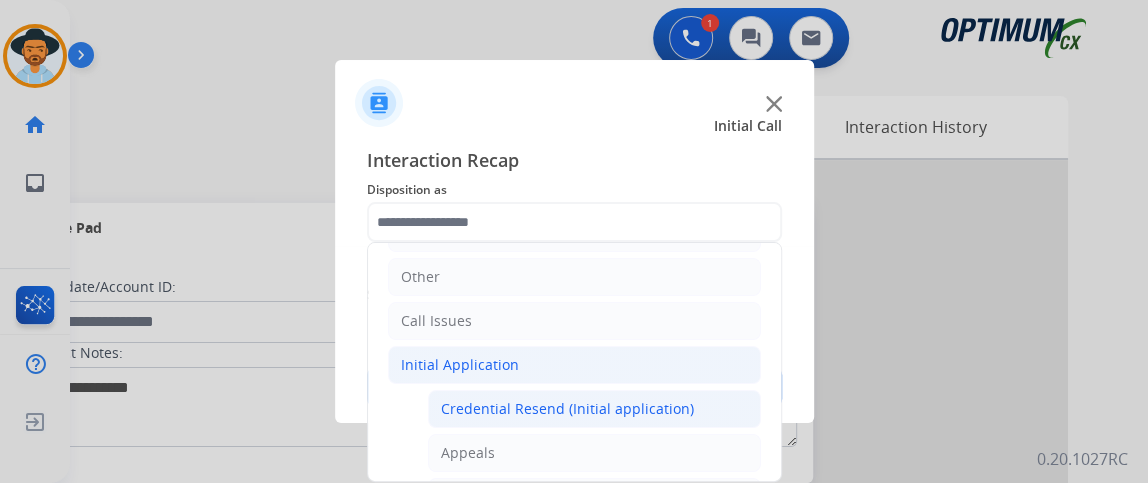 click on "Credential Resend (Initial application)" 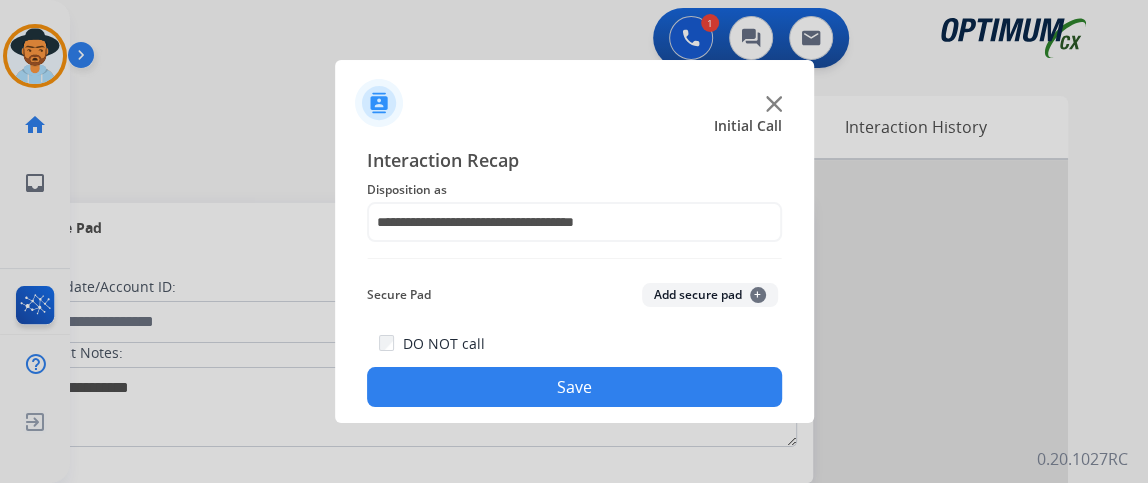 click on "Save" 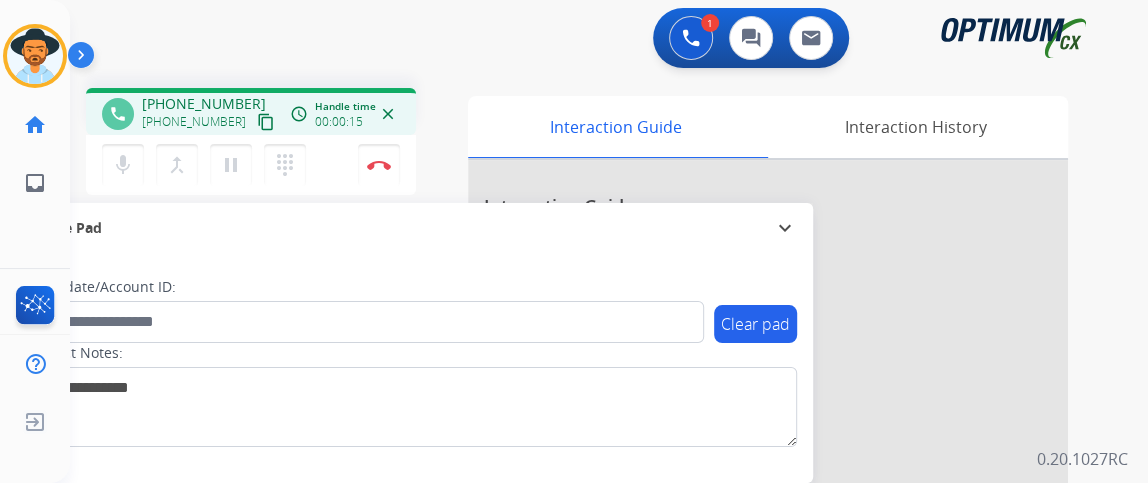 click on "content_copy" at bounding box center (266, 122) 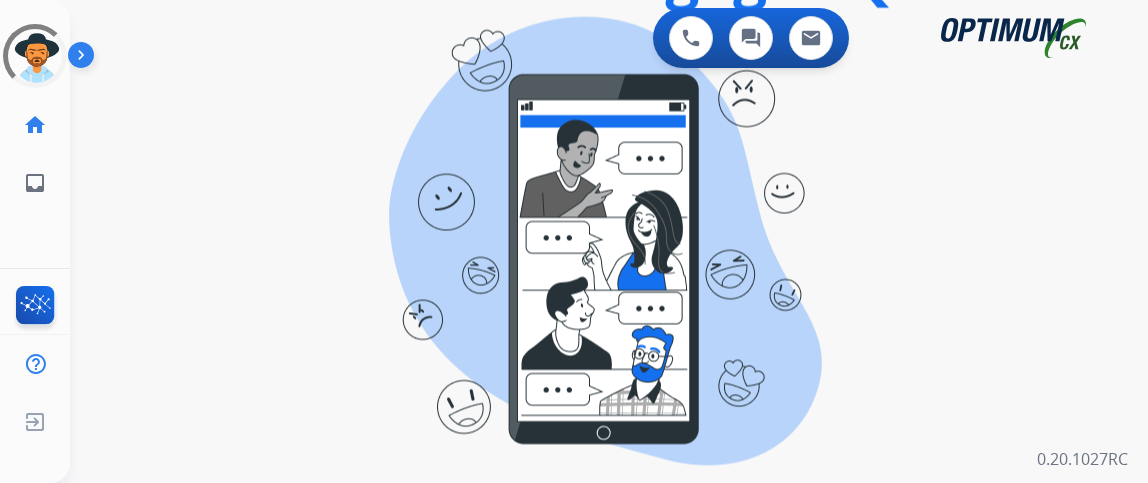 scroll, scrollTop: 0, scrollLeft: 0, axis: both 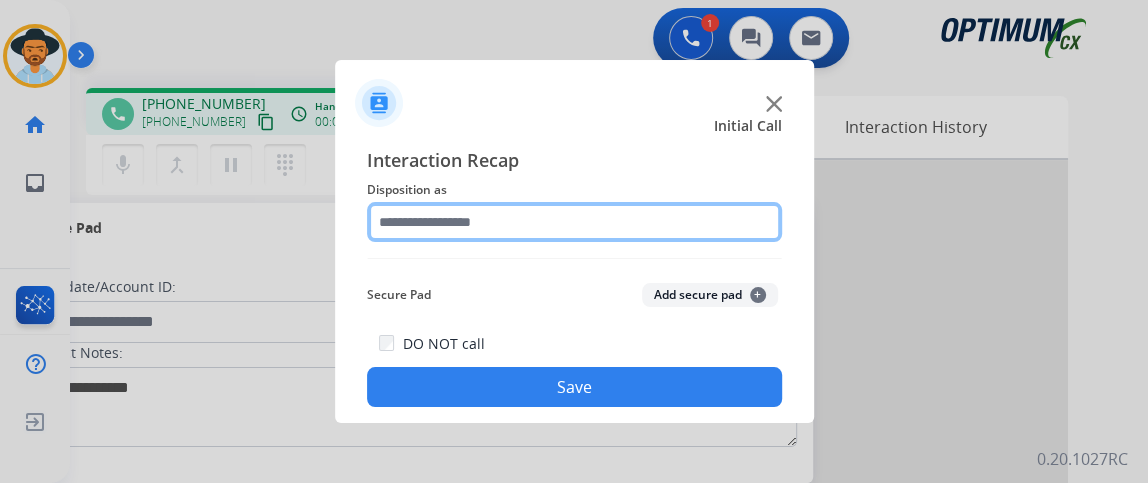 click 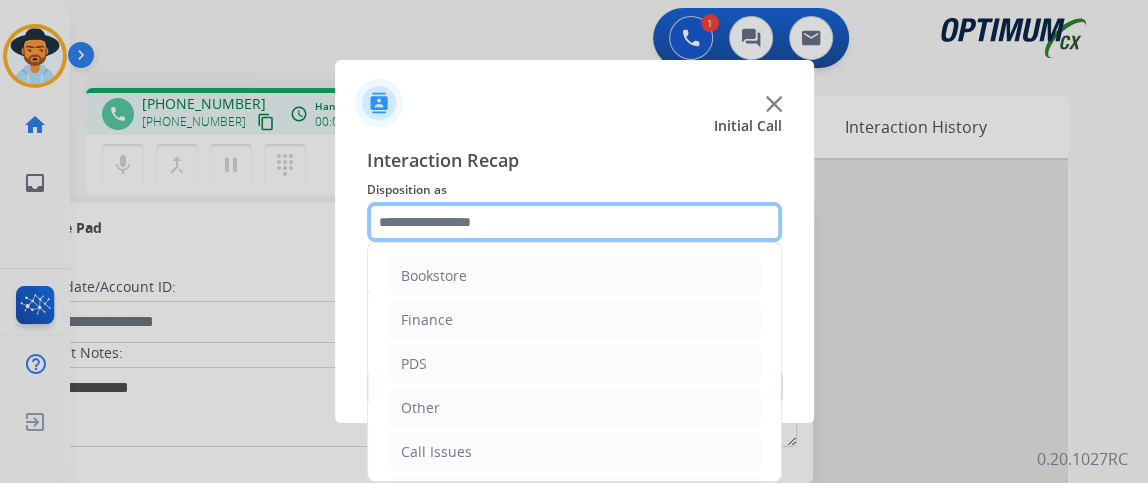 scroll, scrollTop: 131, scrollLeft: 0, axis: vertical 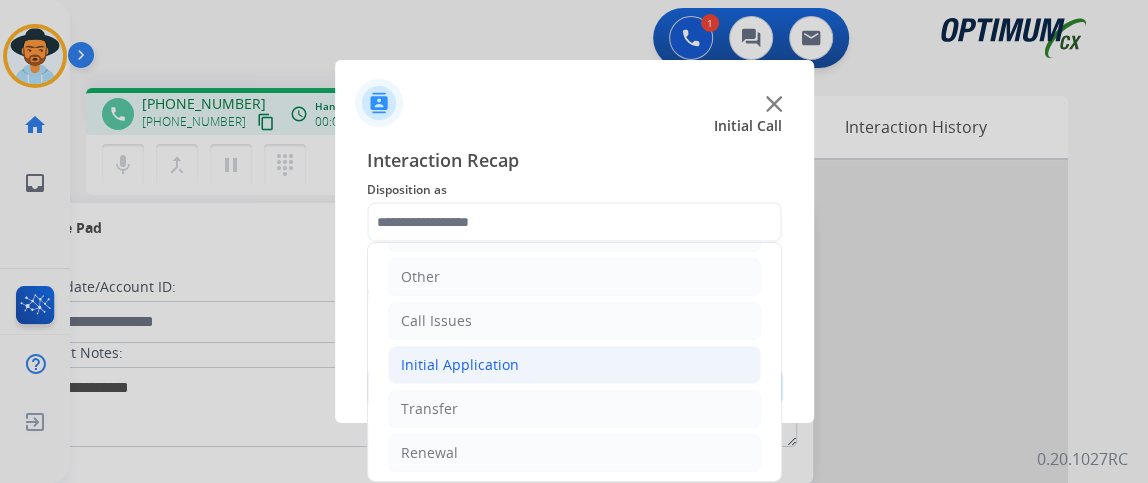 click on "Initial Application" 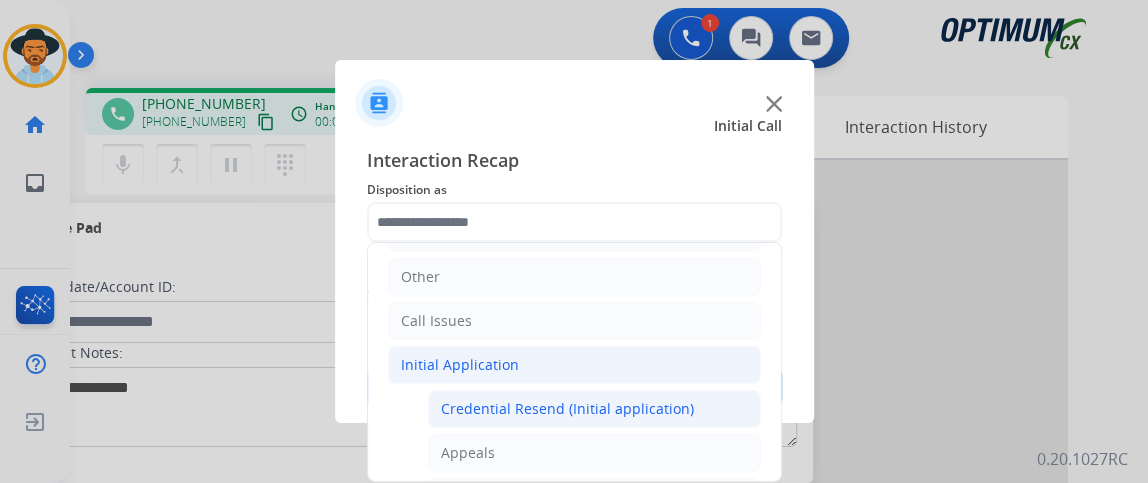 click on "Credential Resend (Initial application)" 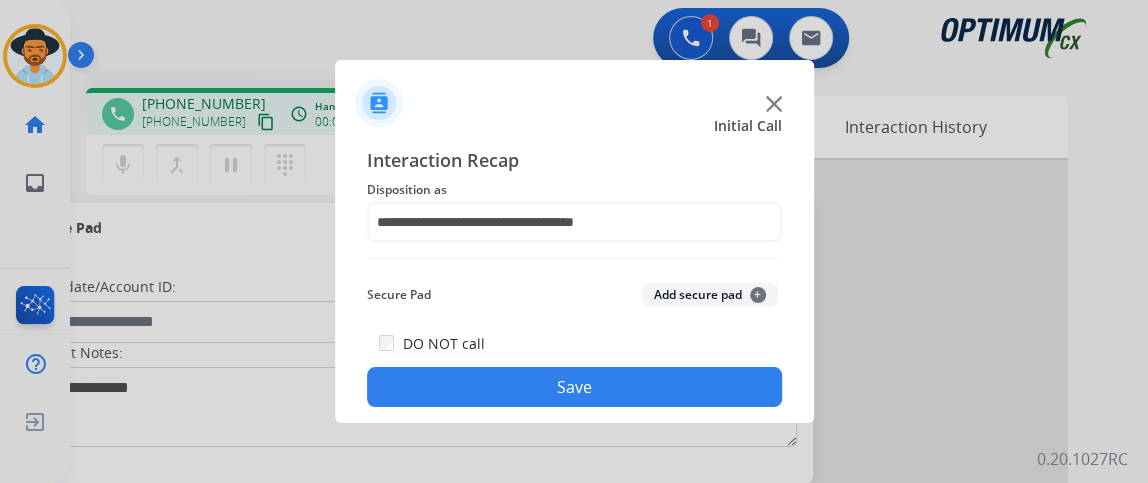 click on "DO NOT call  Save" 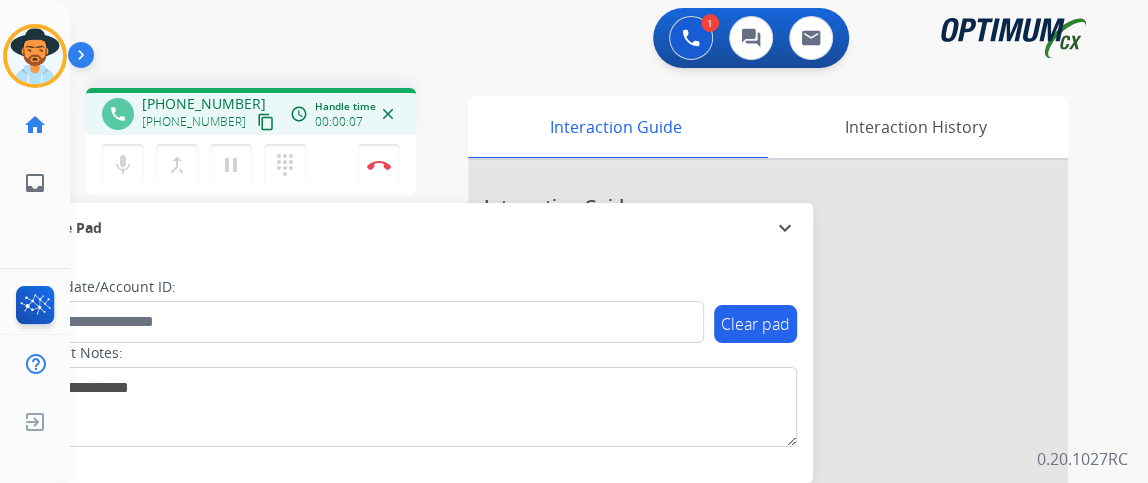 click on "content_copy" at bounding box center [266, 122] 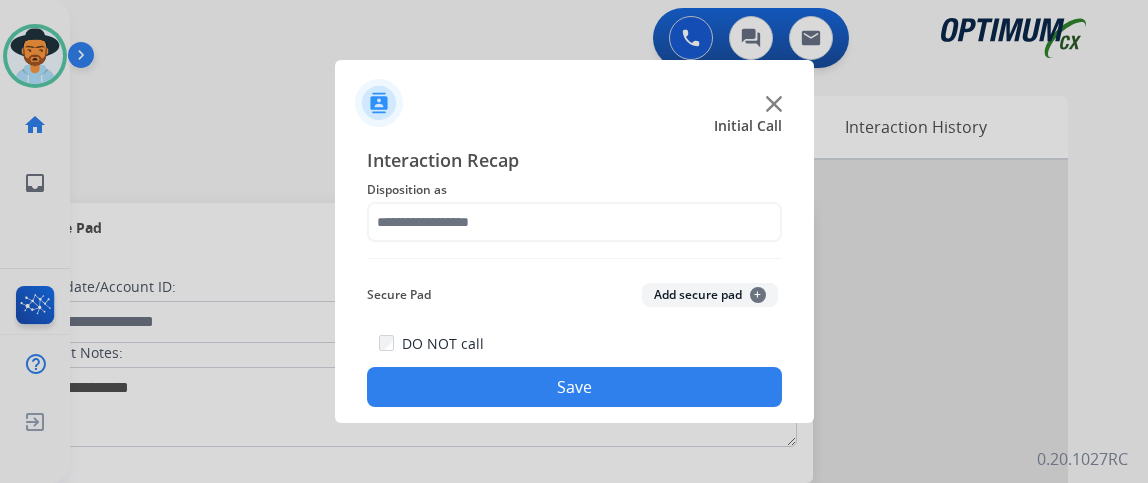scroll, scrollTop: 0, scrollLeft: 0, axis: both 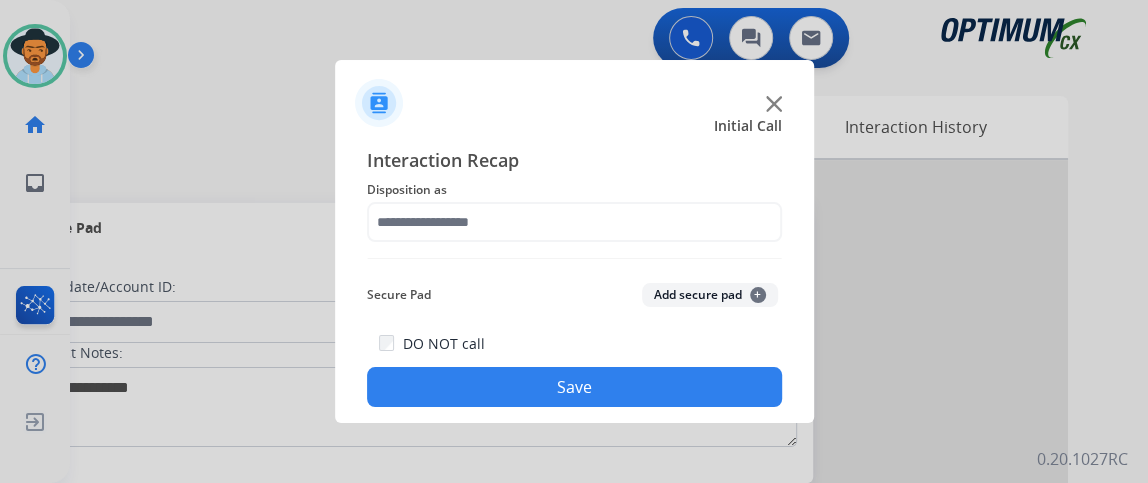 click 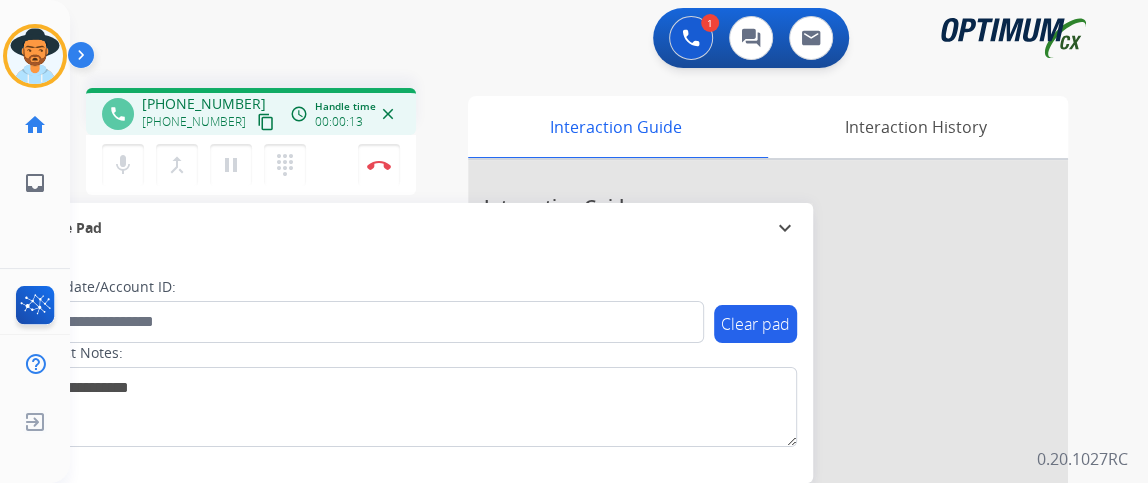 click on "content_copy" at bounding box center (266, 122) 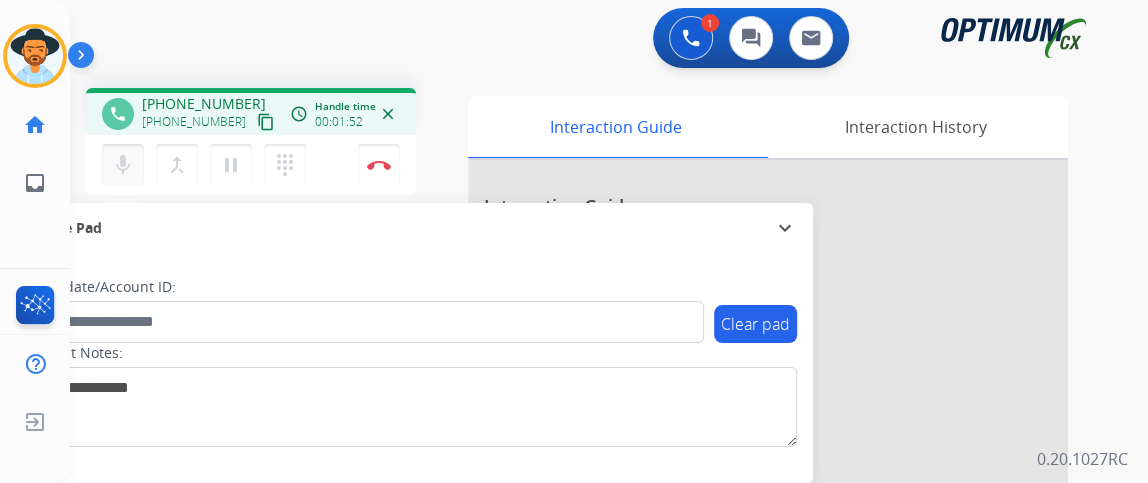 click on "mic" at bounding box center [123, 165] 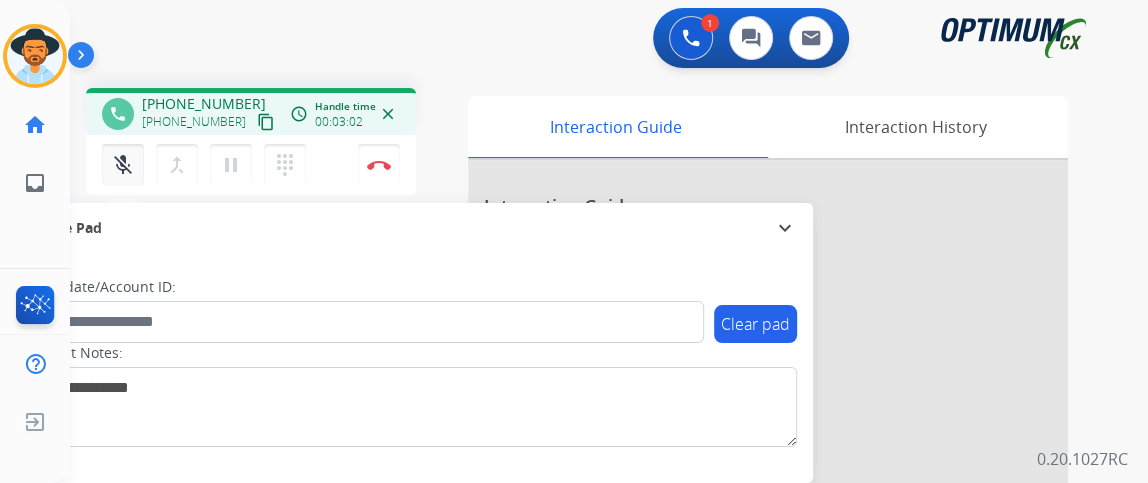 click on "mic_off Mute" at bounding box center (123, 165) 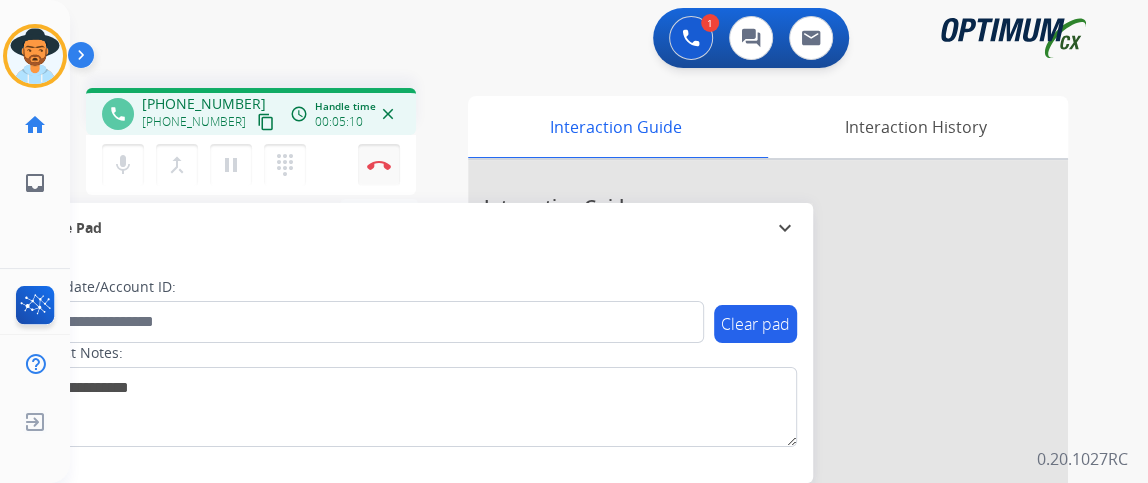click at bounding box center [379, 165] 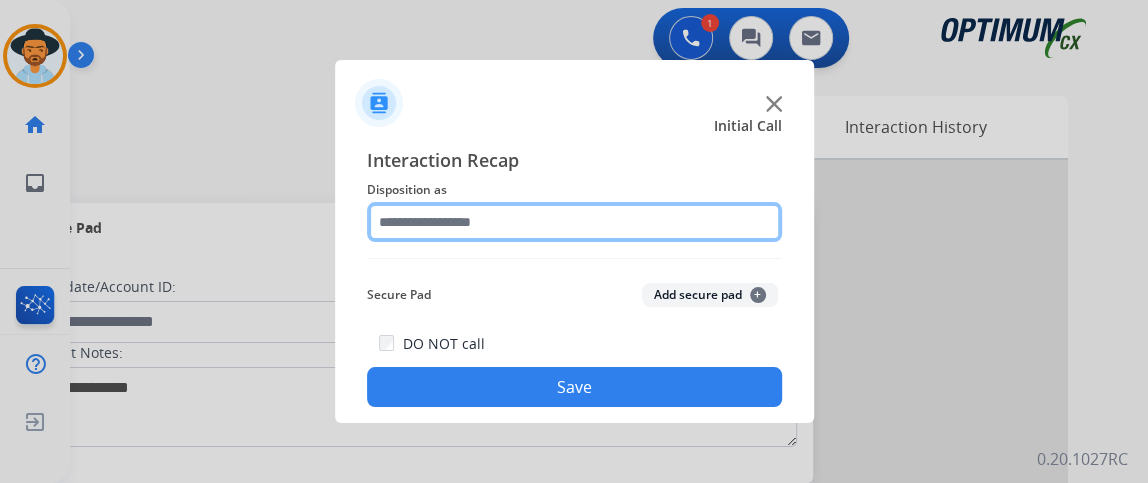 click 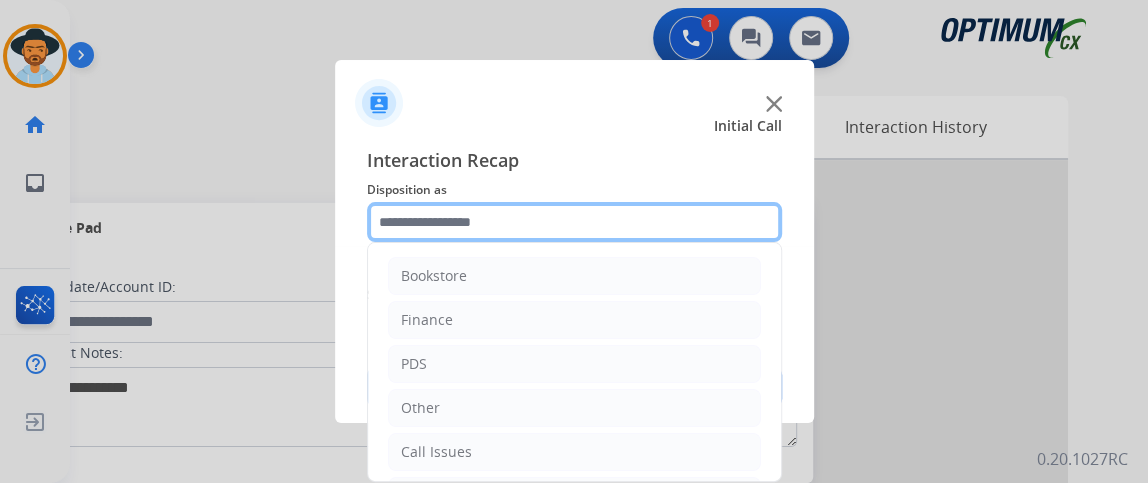 scroll, scrollTop: 131, scrollLeft: 0, axis: vertical 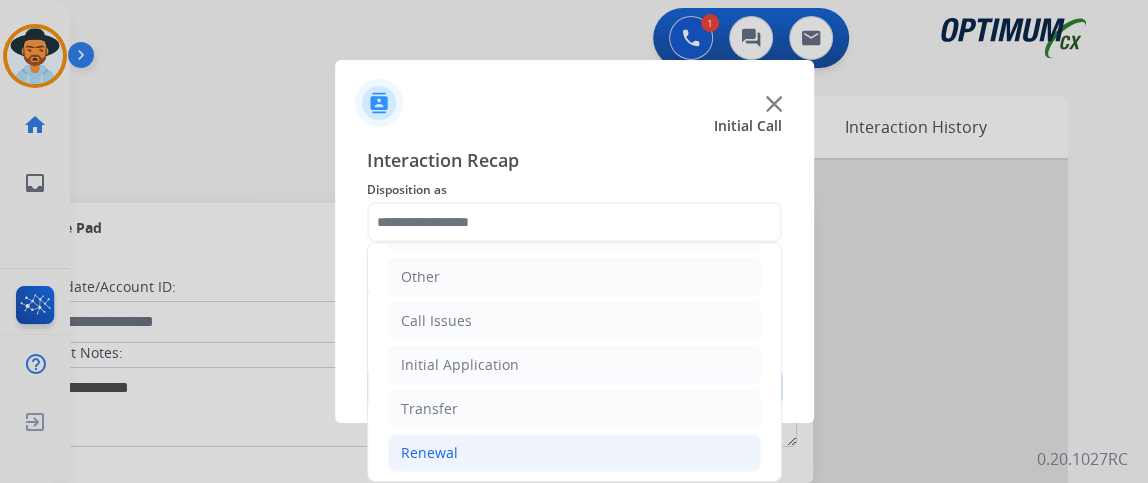 click on "Renewal" 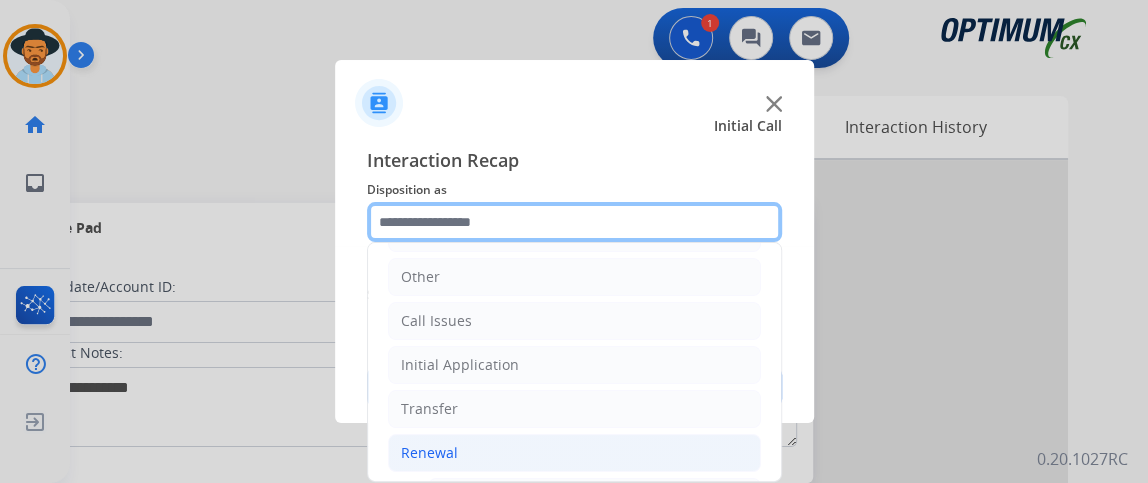 scroll, scrollTop: 371, scrollLeft: 0, axis: vertical 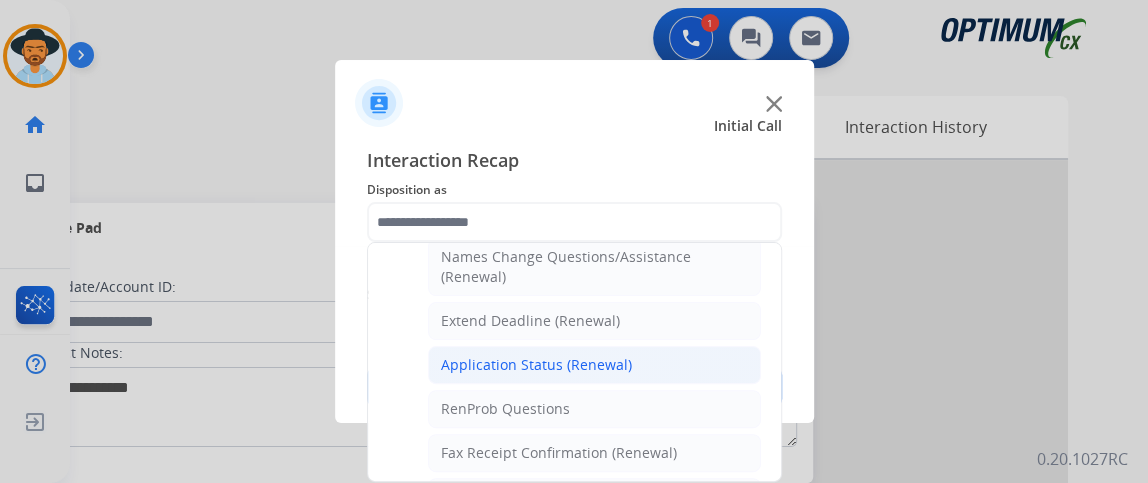 click on "Application Status (Renewal)" 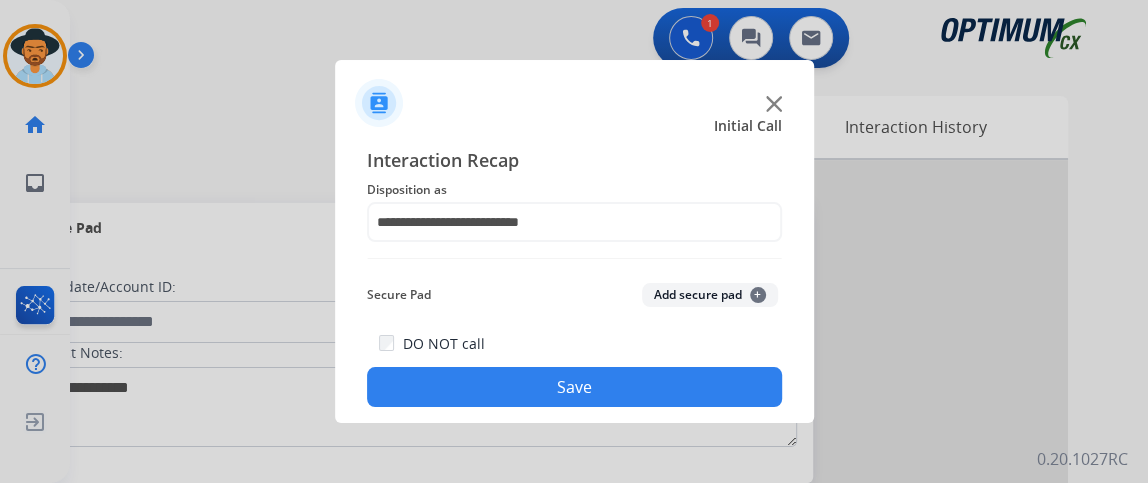 click on "Save" 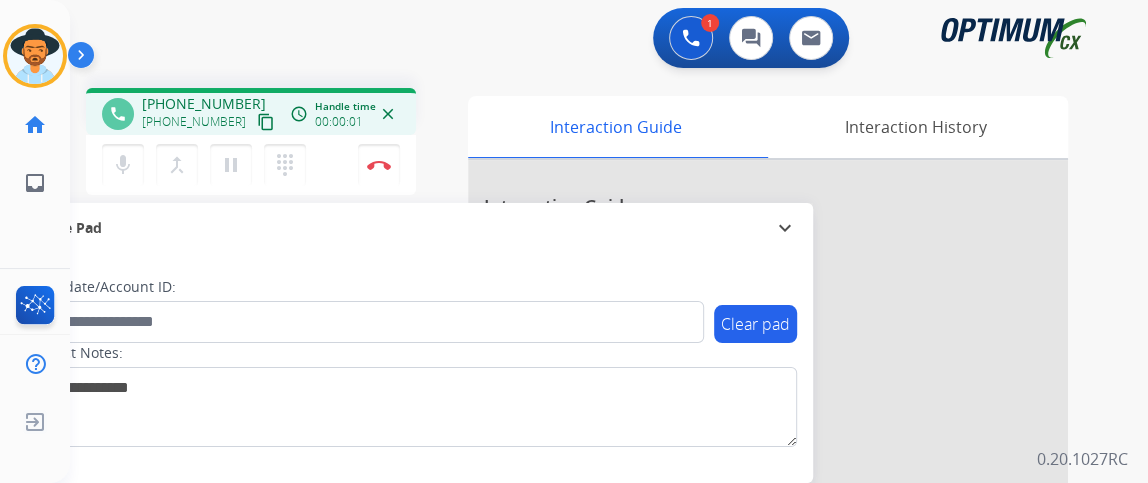 click on "content_copy" at bounding box center [266, 122] 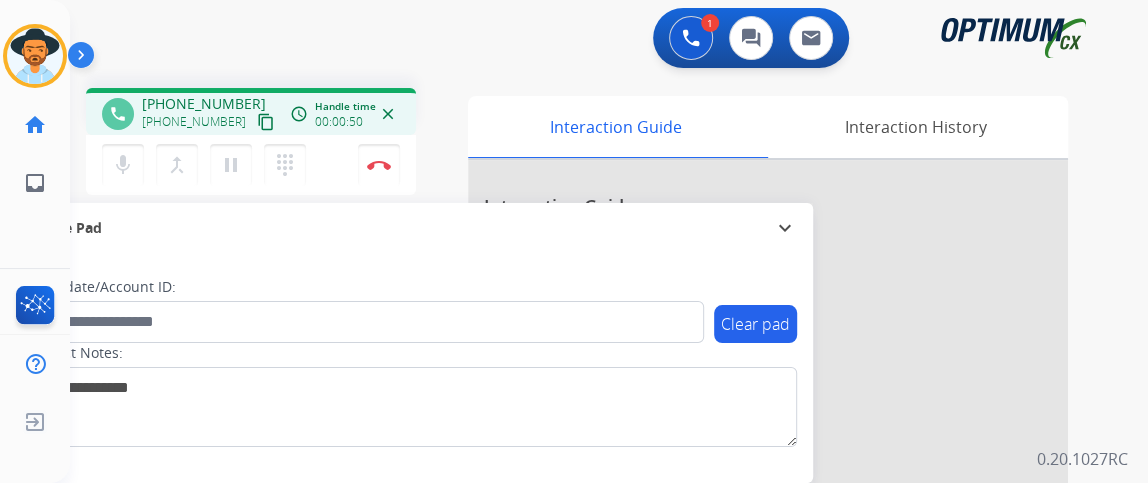 click on "content_copy" at bounding box center (266, 122) 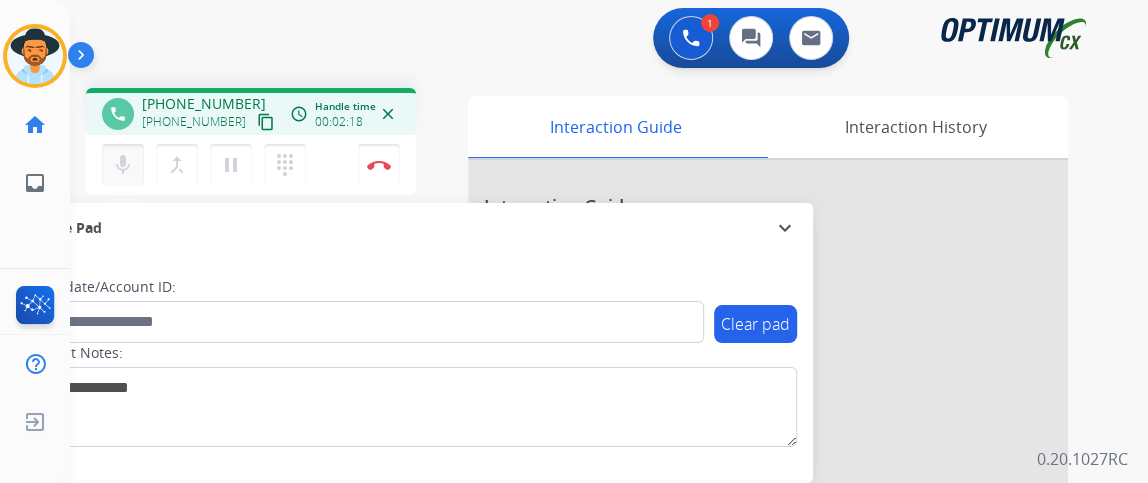 click on "mic Mute" at bounding box center [123, 165] 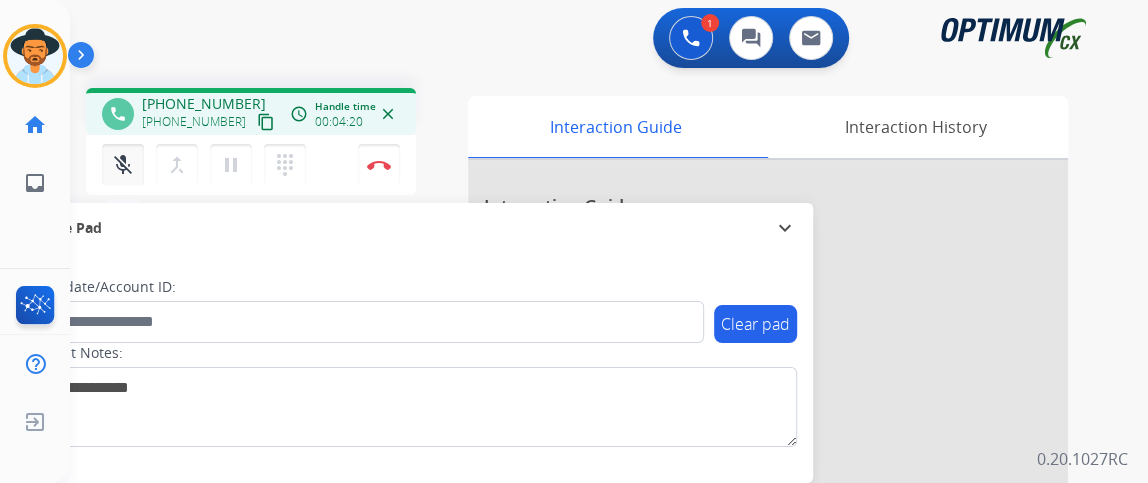 click on "mic_off" at bounding box center [123, 165] 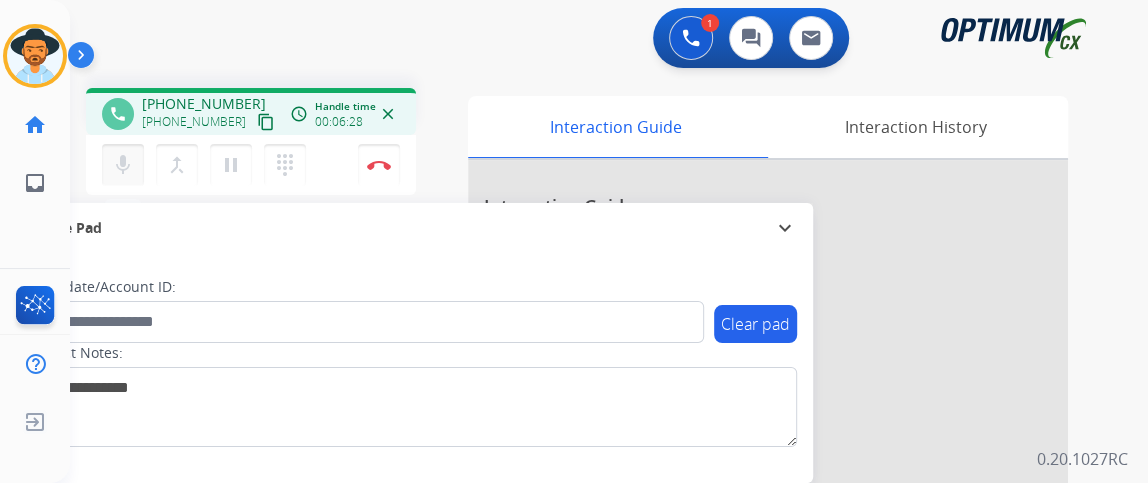 click on "mic" at bounding box center [123, 165] 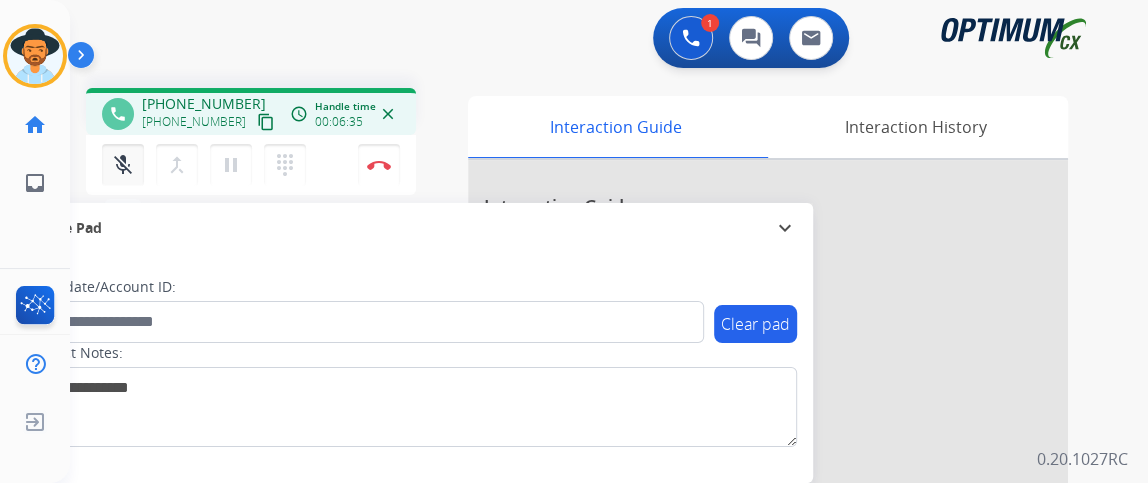 click on "mic_off" at bounding box center [123, 165] 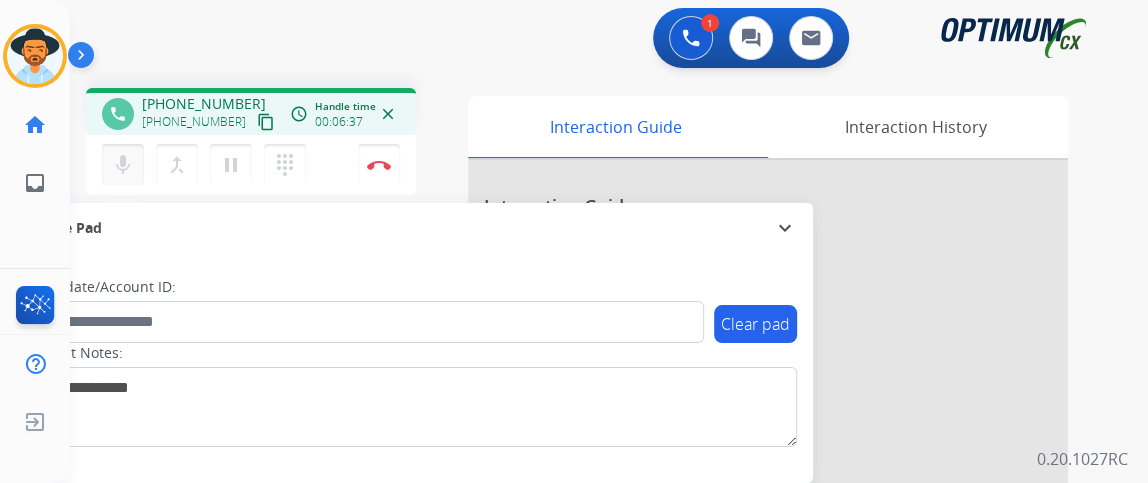 click on "mic" at bounding box center (123, 165) 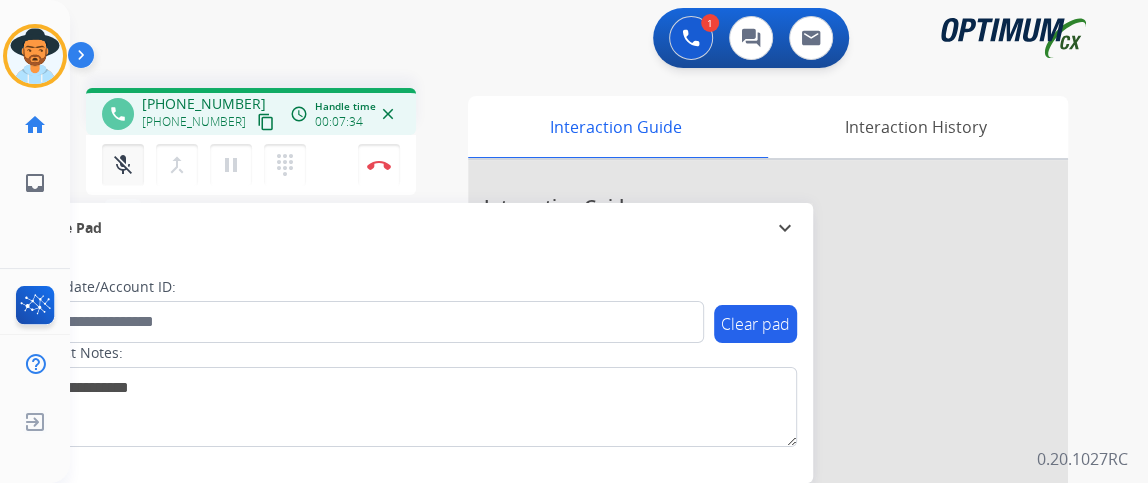 click on "mic_off" at bounding box center [123, 165] 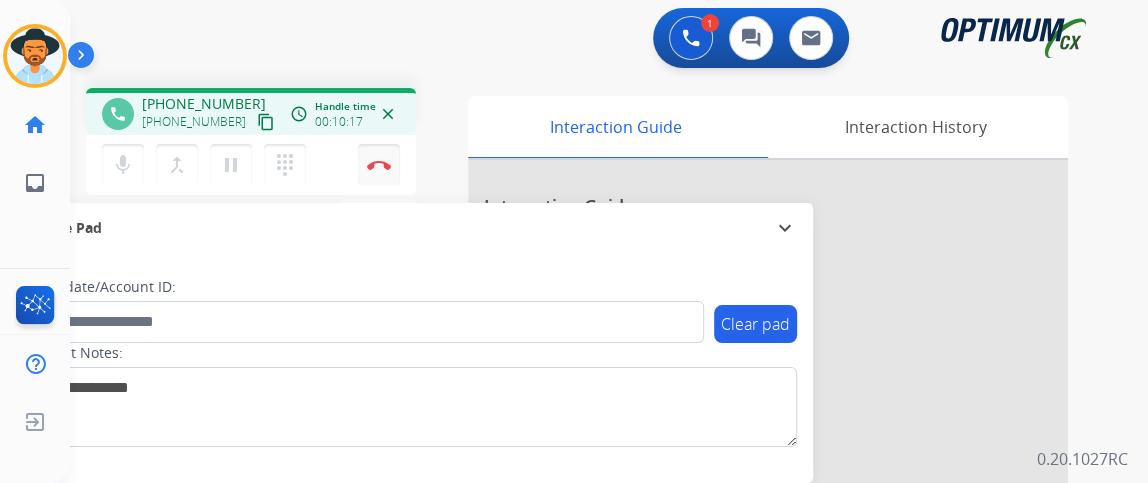 click on "Disconnect" at bounding box center (379, 165) 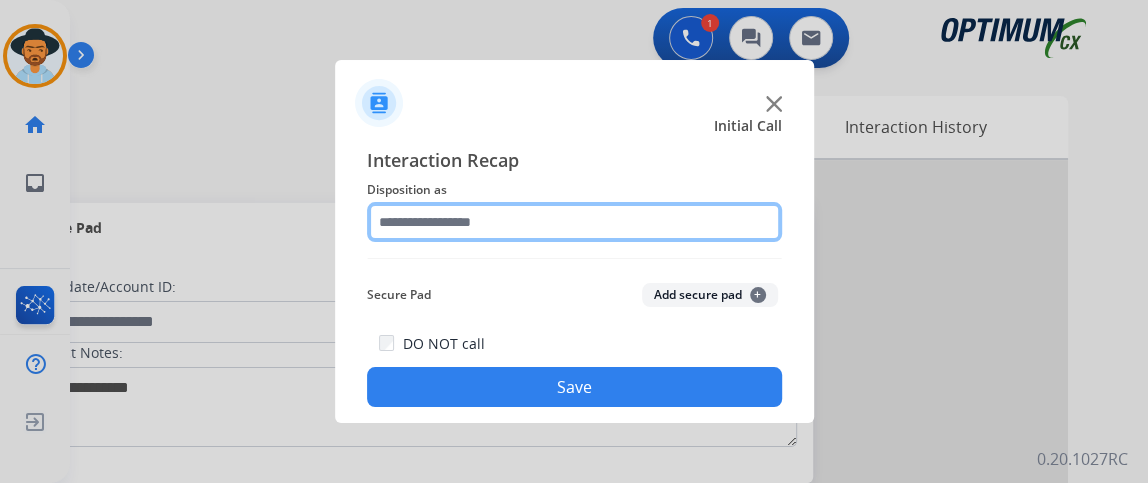 click 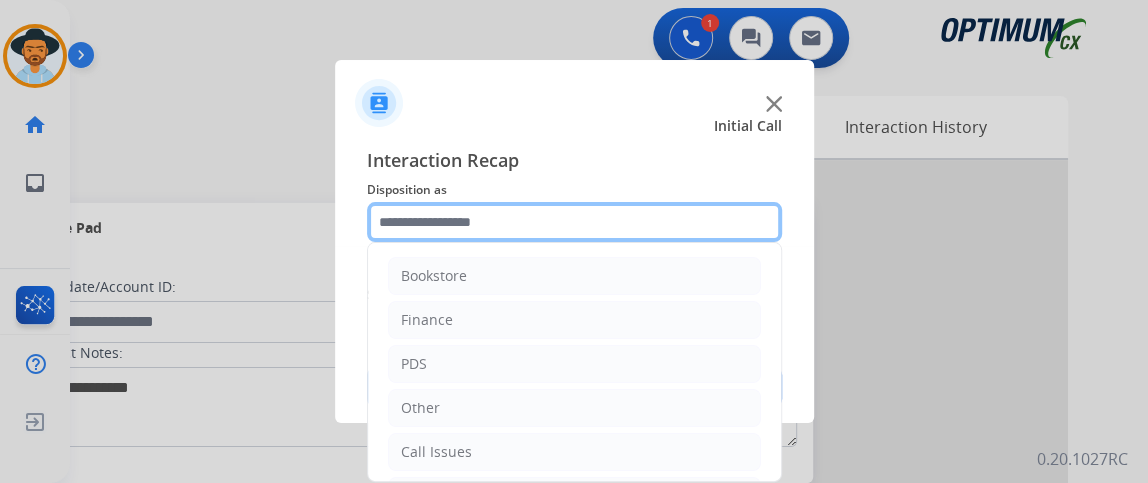 scroll, scrollTop: 131, scrollLeft: 0, axis: vertical 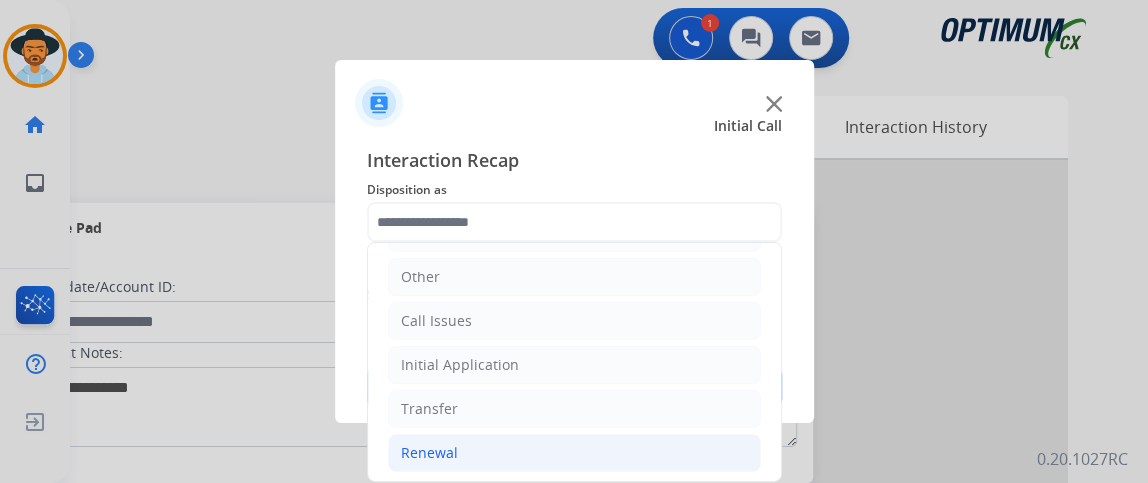 click on "Renewal" 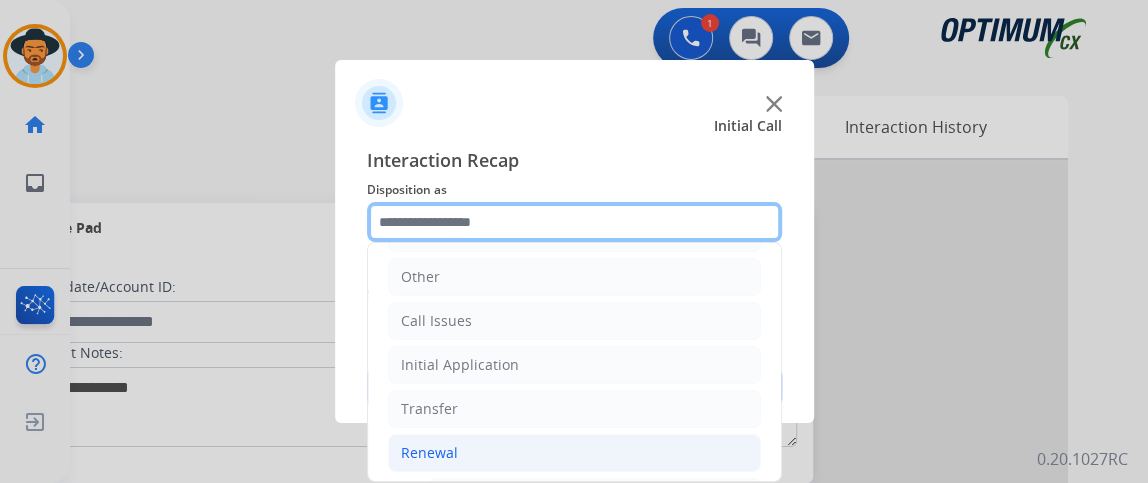 scroll, scrollTop: 464, scrollLeft: 0, axis: vertical 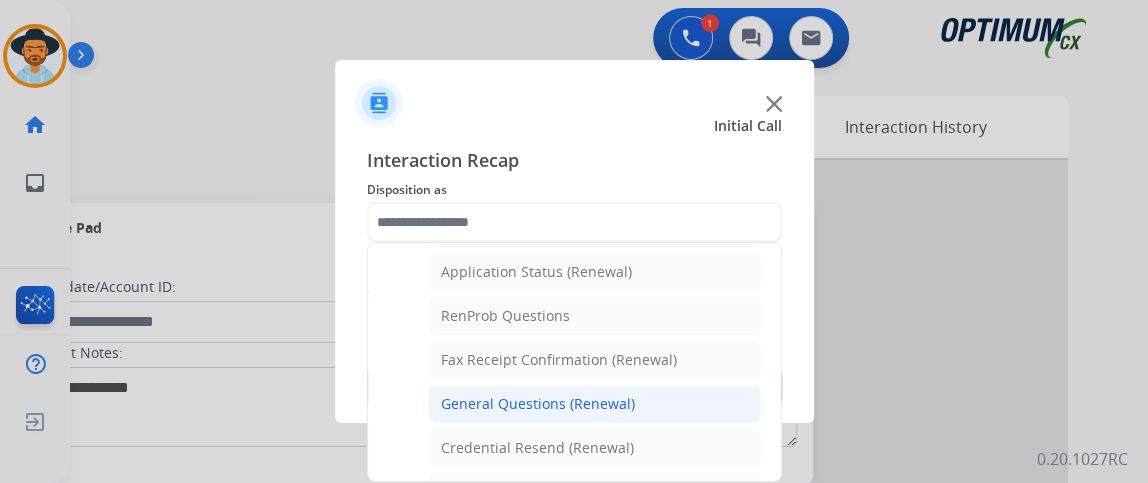 click on "General Questions (Renewal)" 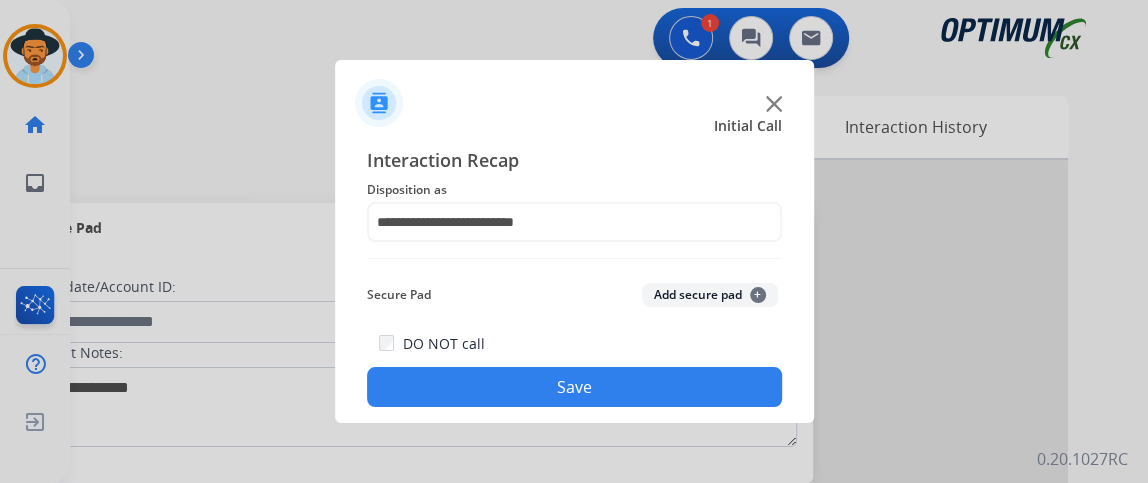 click on "Save" 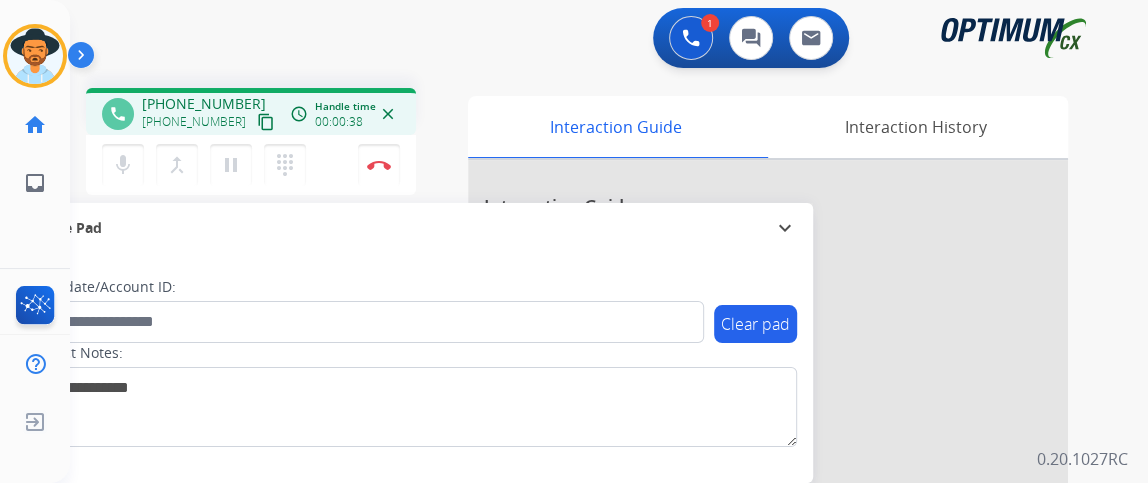 click on "content_copy" at bounding box center [266, 122] 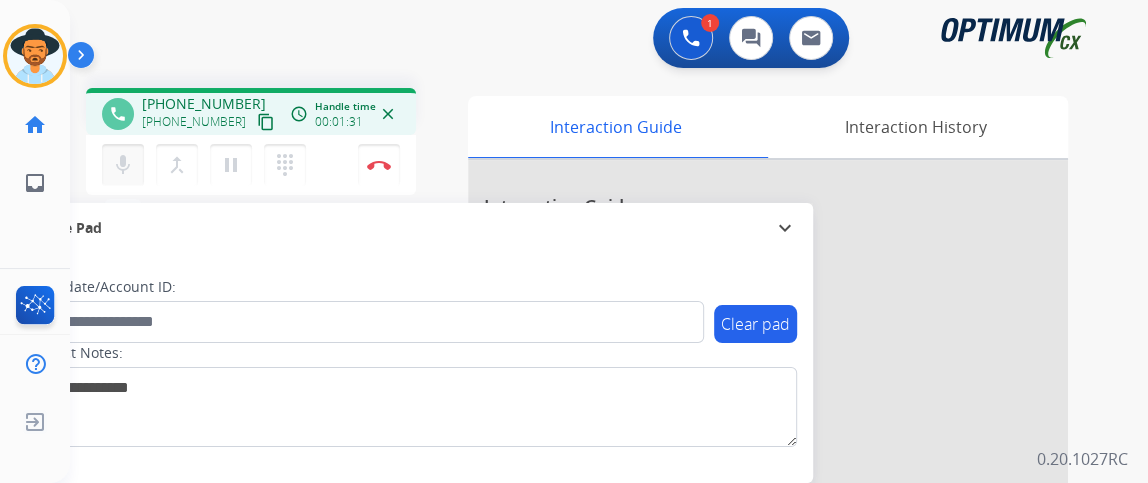 click on "mic" at bounding box center [123, 165] 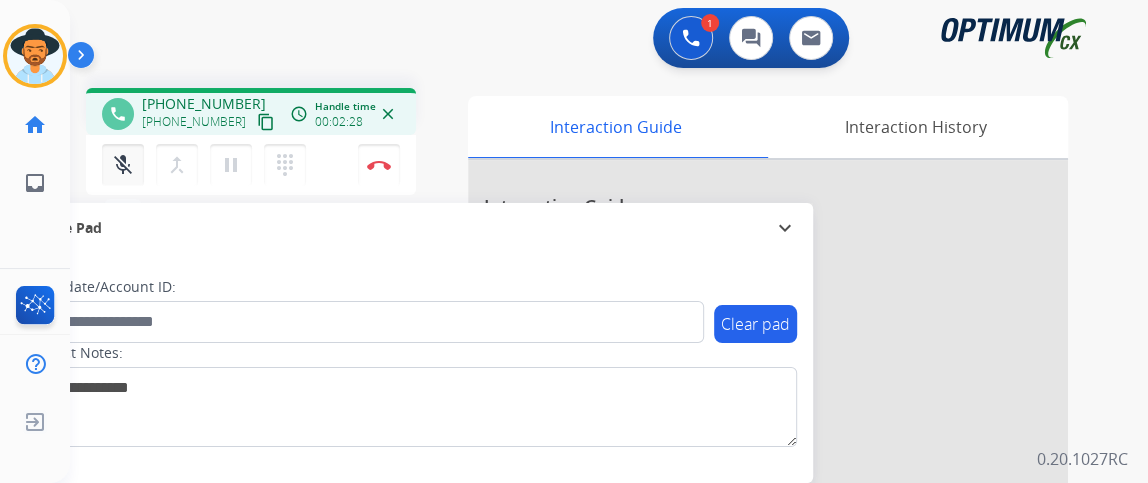 click on "mic_off Mute" at bounding box center (123, 165) 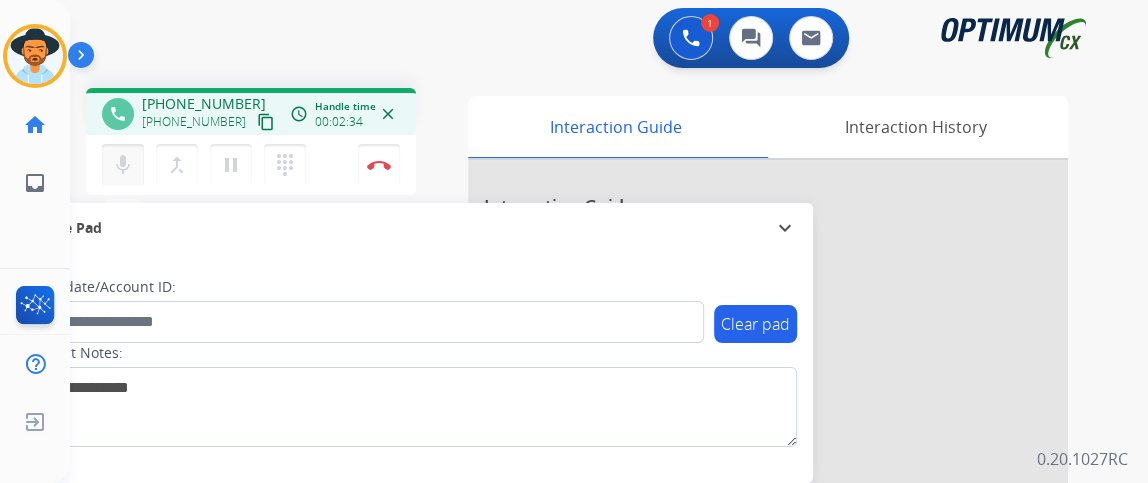 click on "mic" at bounding box center (123, 165) 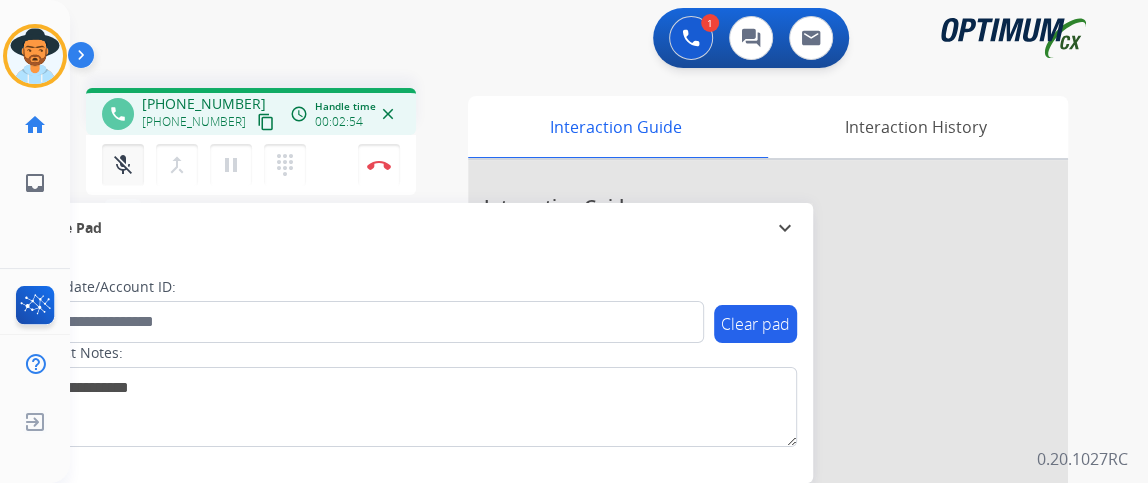click on "mic_off" at bounding box center (123, 165) 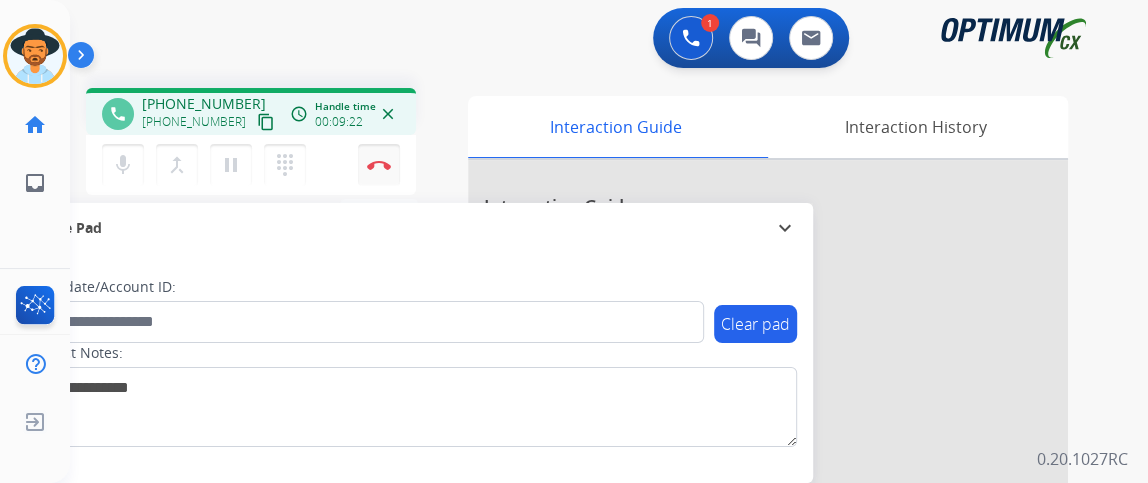 click at bounding box center [379, 165] 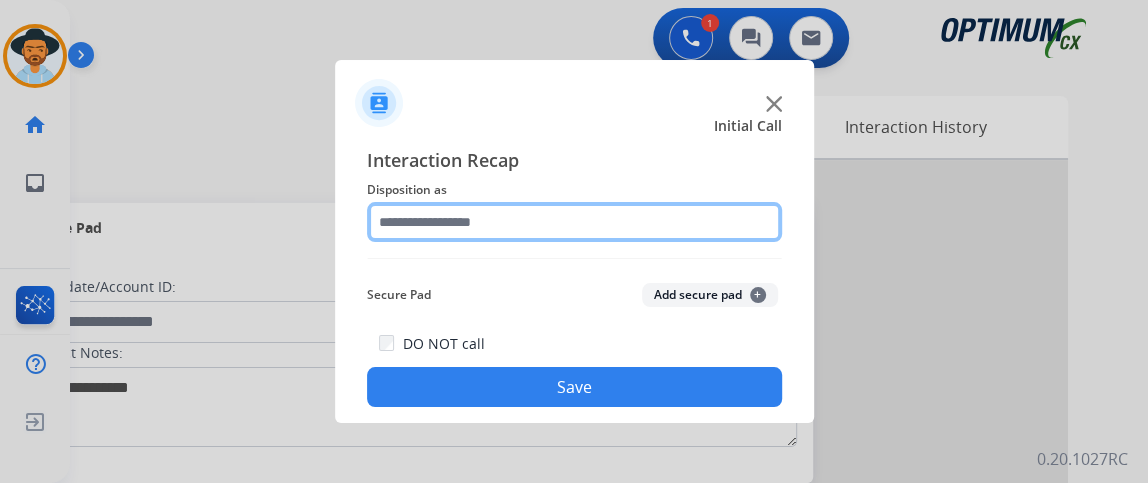 click 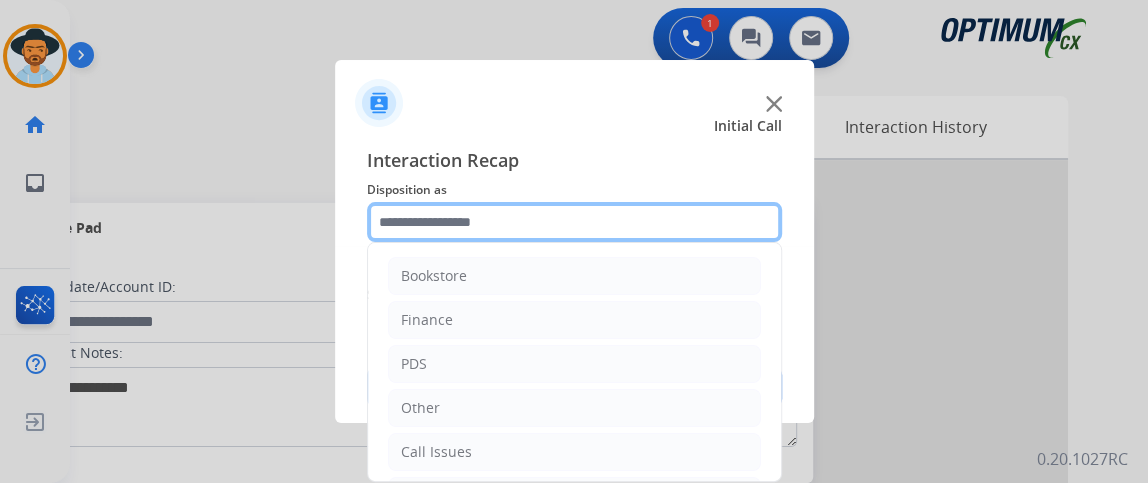 scroll, scrollTop: 131, scrollLeft: 0, axis: vertical 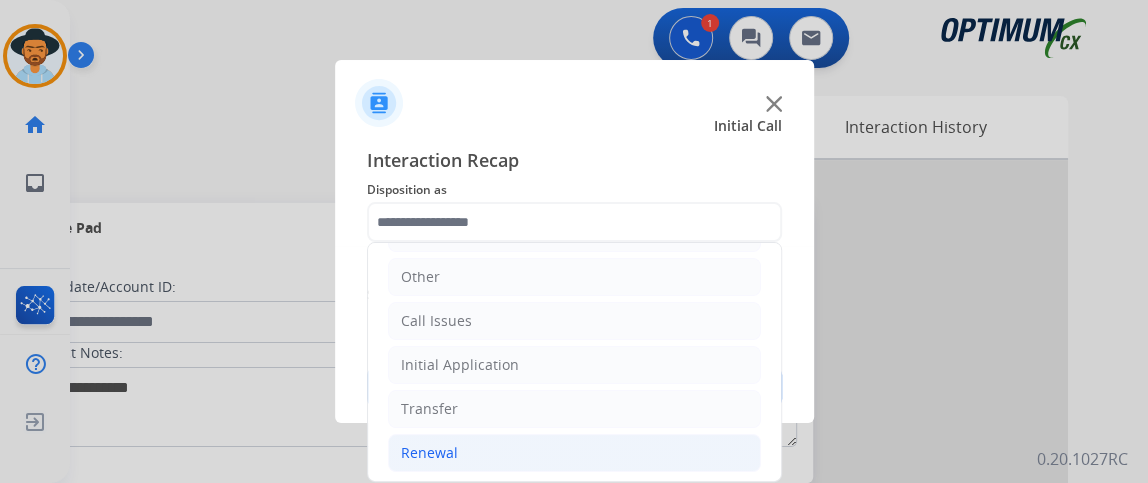 click on "Renewal" 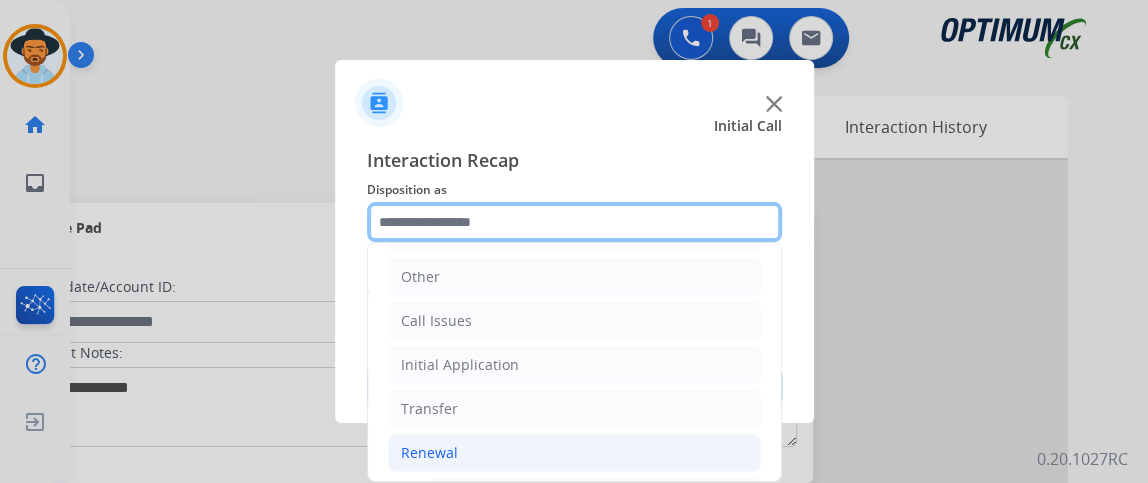 scroll, scrollTop: 378, scrollLeft: 0, axis: vertical 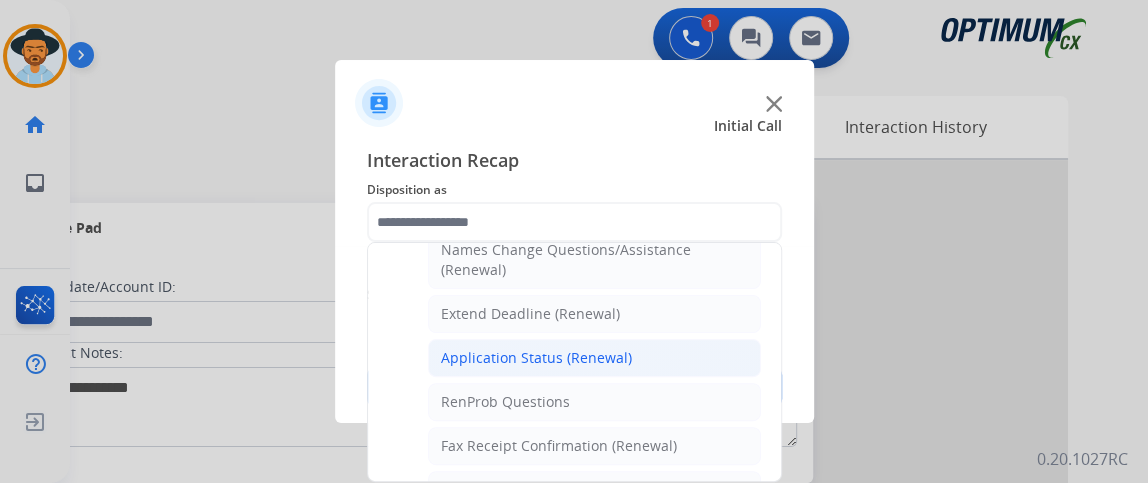 click on "Application Status (Renewal)" 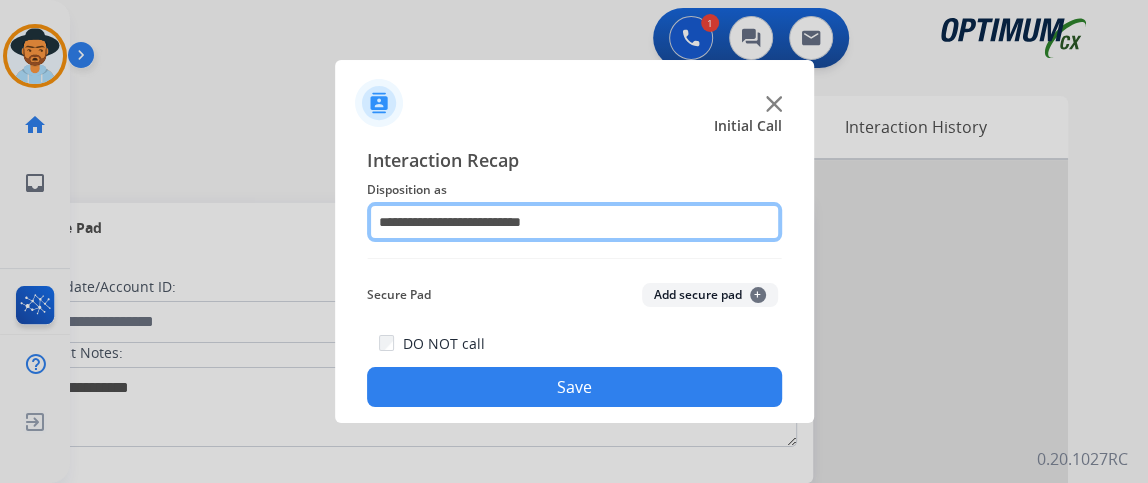 click on "**********" 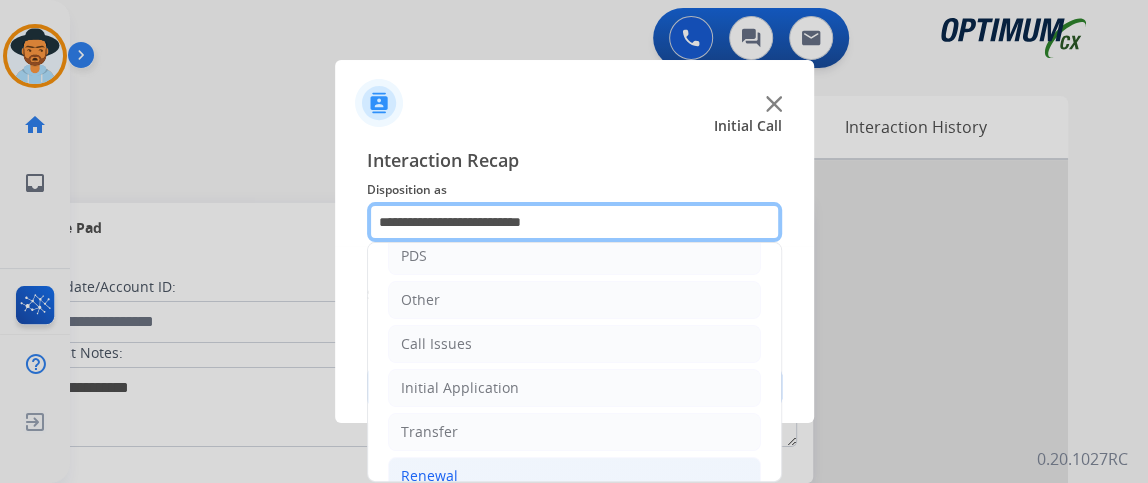 scroll, scrollTop: 174, scrollLeft: 0, axis: vertical 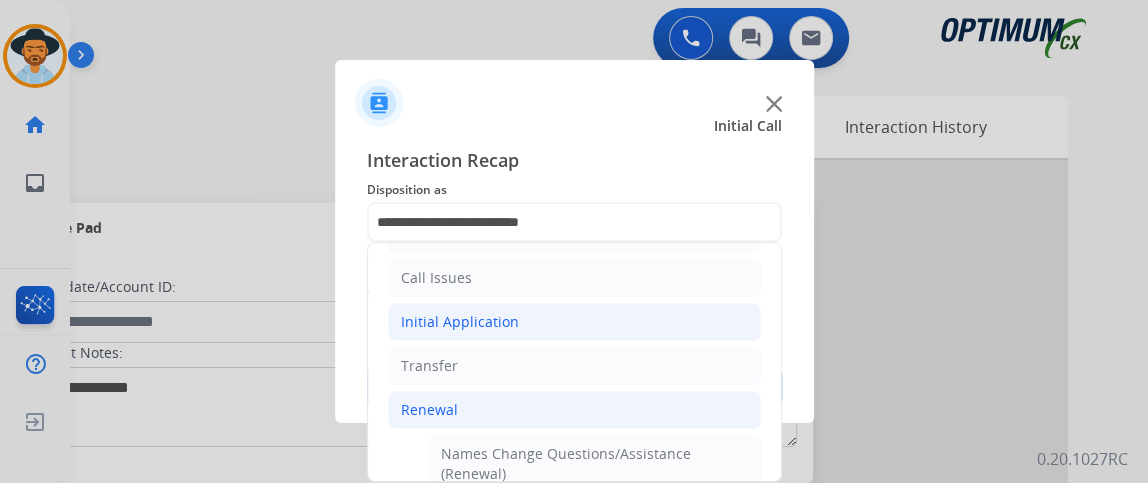 click on "Initial Application" 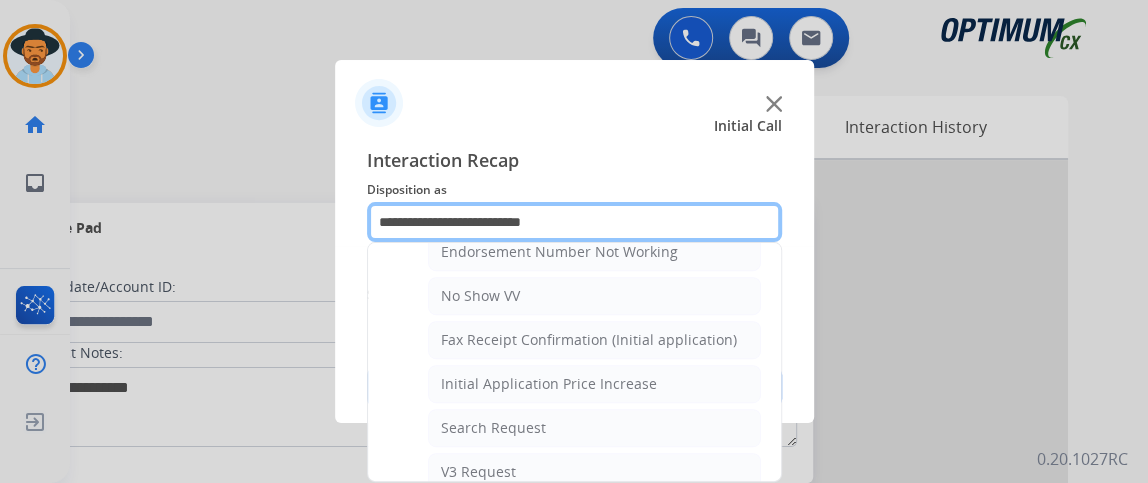 scroll, scrollTop: 469, scrollLeft: 0, axis: vertical 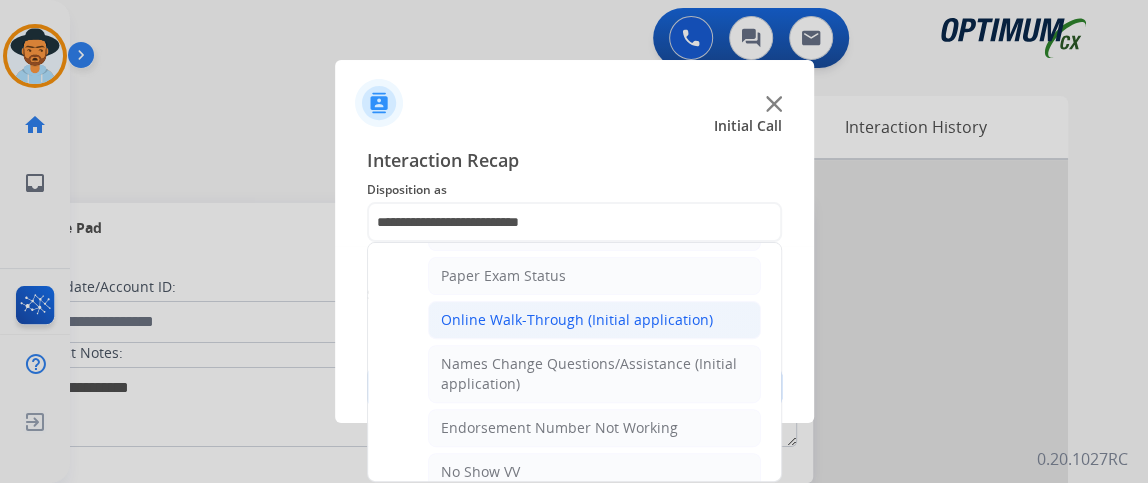 click on "Online Walk-Through (Initial application)" 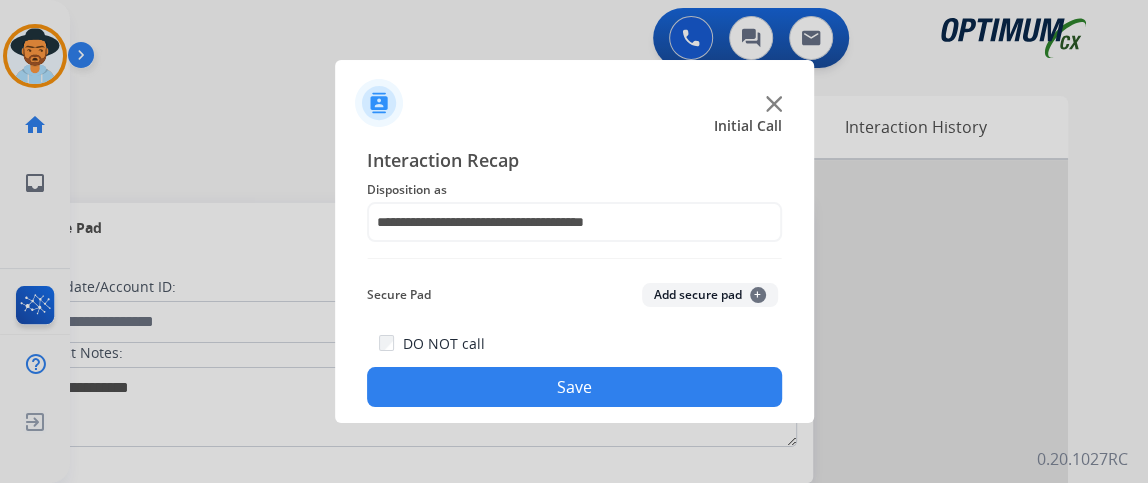 click on "Save" 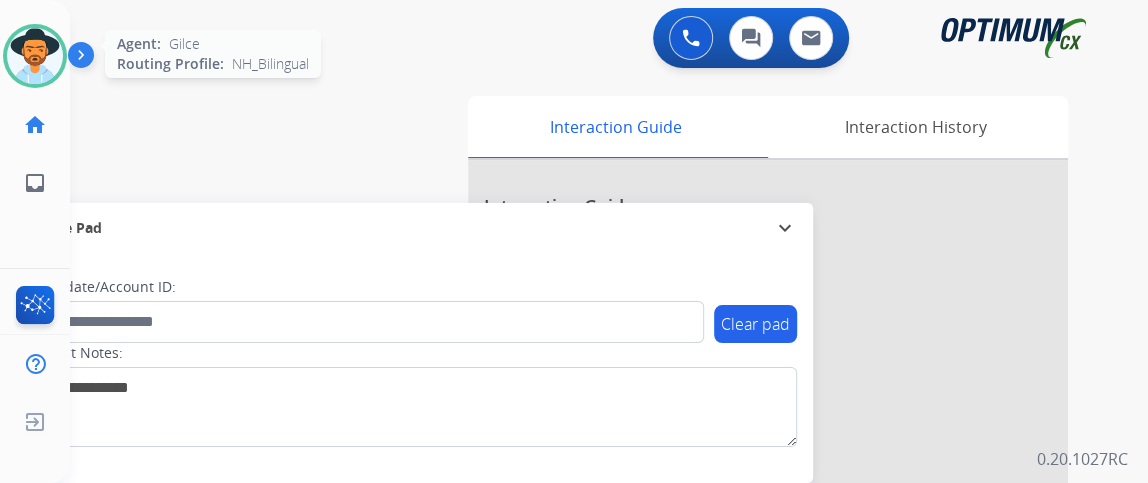 click at bounding box center (35, 56) 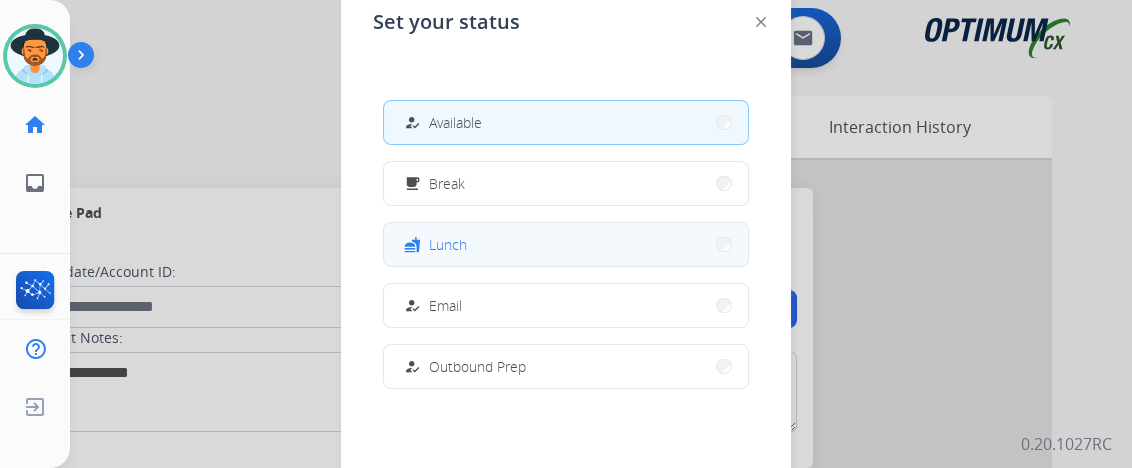 click on "fastfood Lunch" at bounding box center [566, 244] 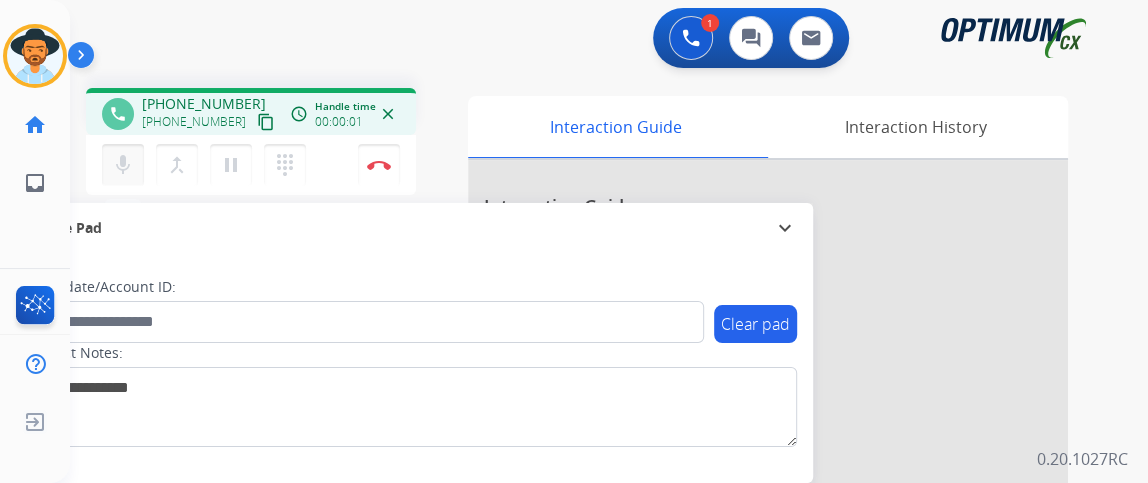 click on "mic" at bounding box center [123, 165] 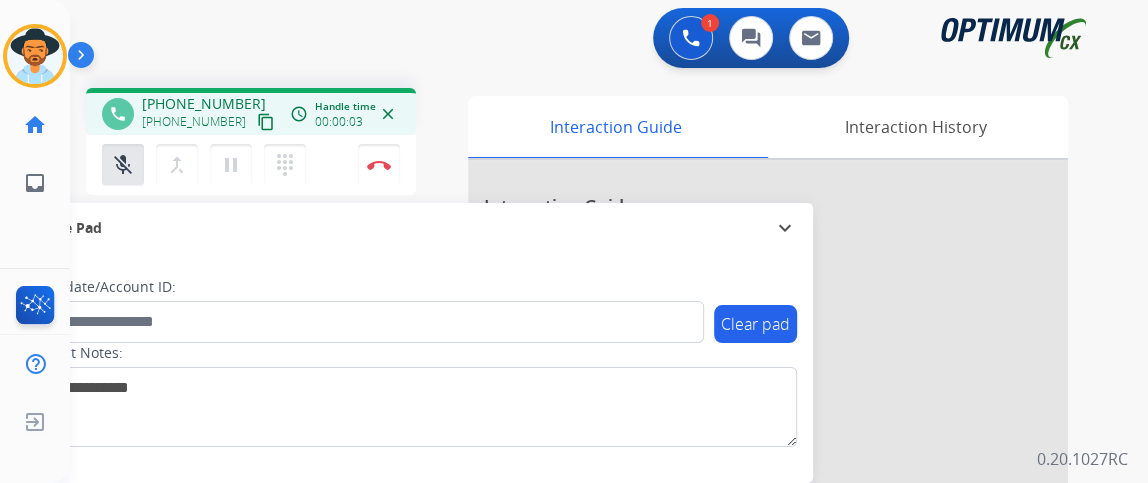 click on "content_copy" at bounding box center (266, 122) 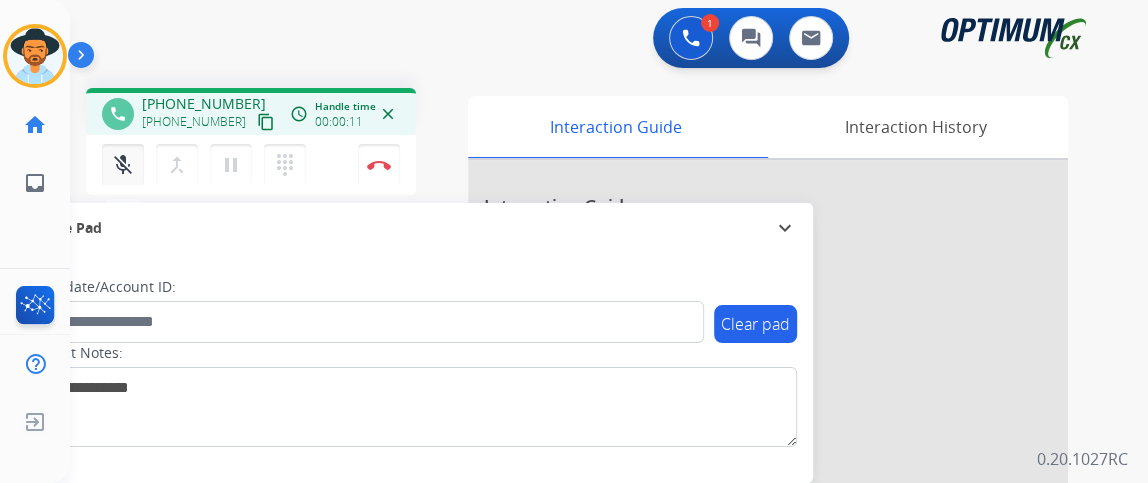 click on "mic_off" at bounding box center (123, 165) 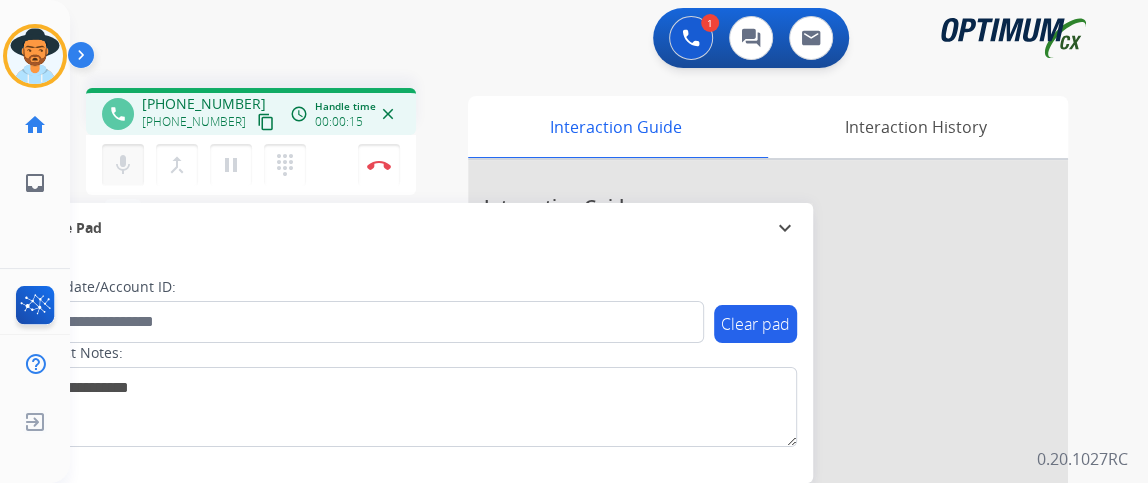 click on "mic" at bounding box center [123, 165] 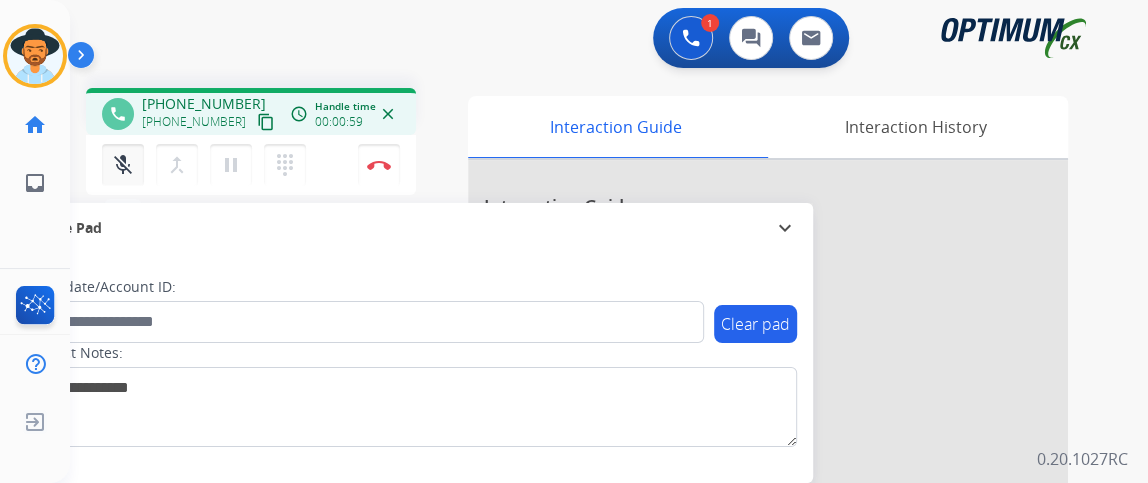 click on "mic_off" at bounding box center (123, 165) 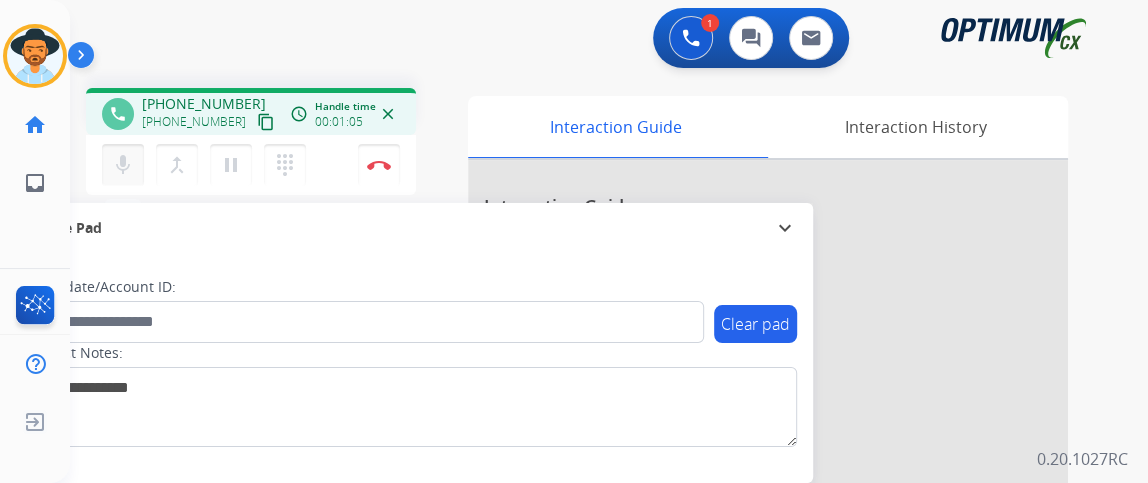 click on "mic" at bounding box center (123, 165) 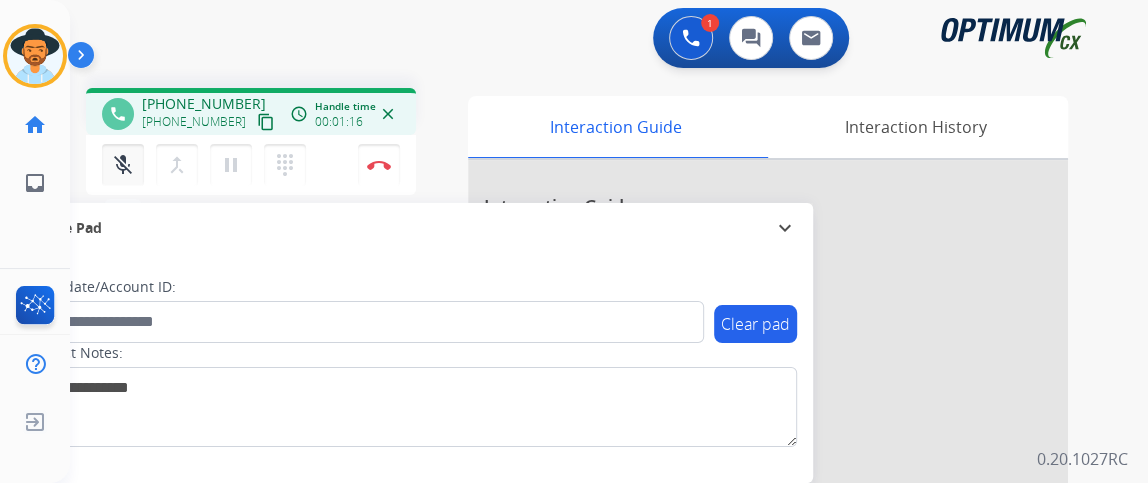 click on "mic_off" at bounding box center [123, 165] 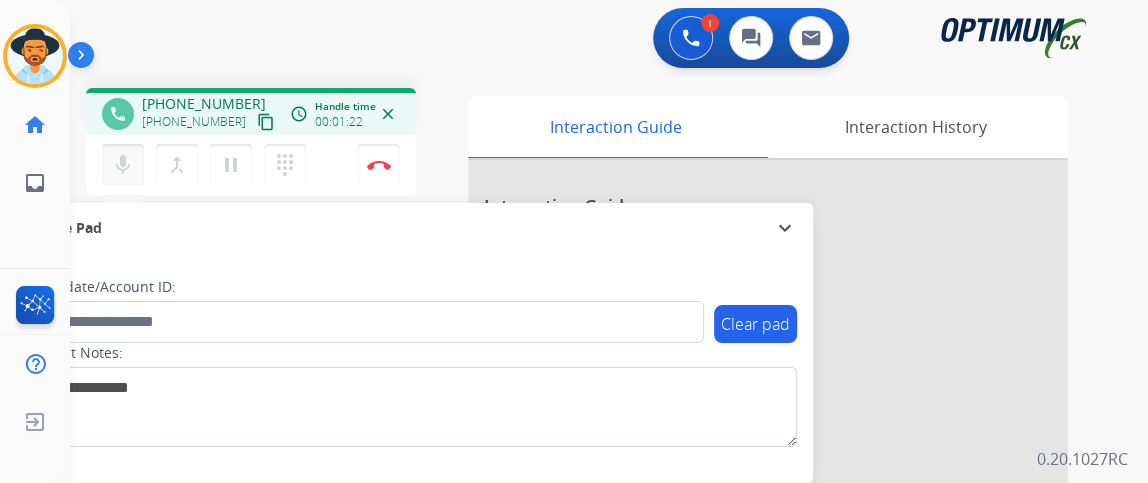 click on "mic" at bounding box center (123, 165) 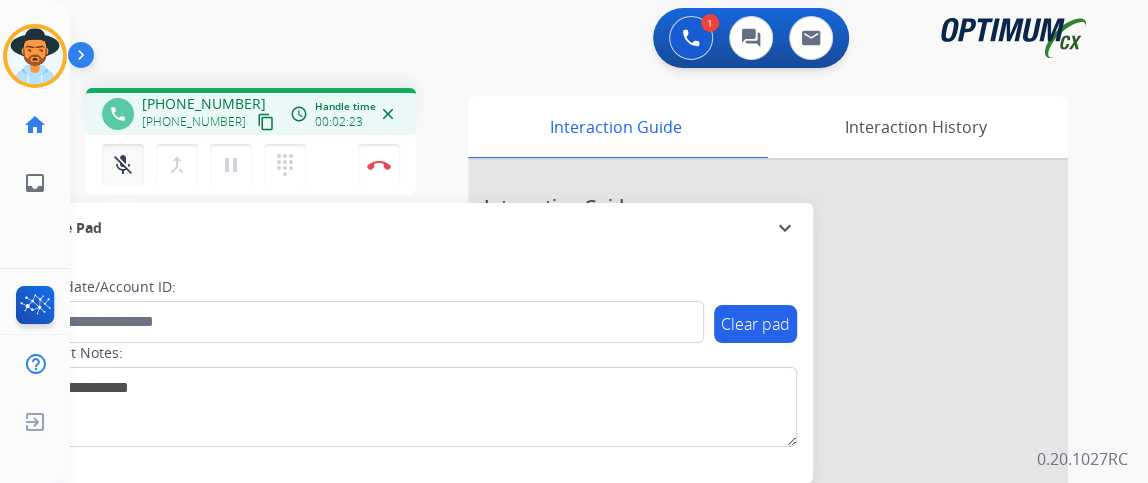 click on "mic_off Mute" at bounding box center (123, 165) 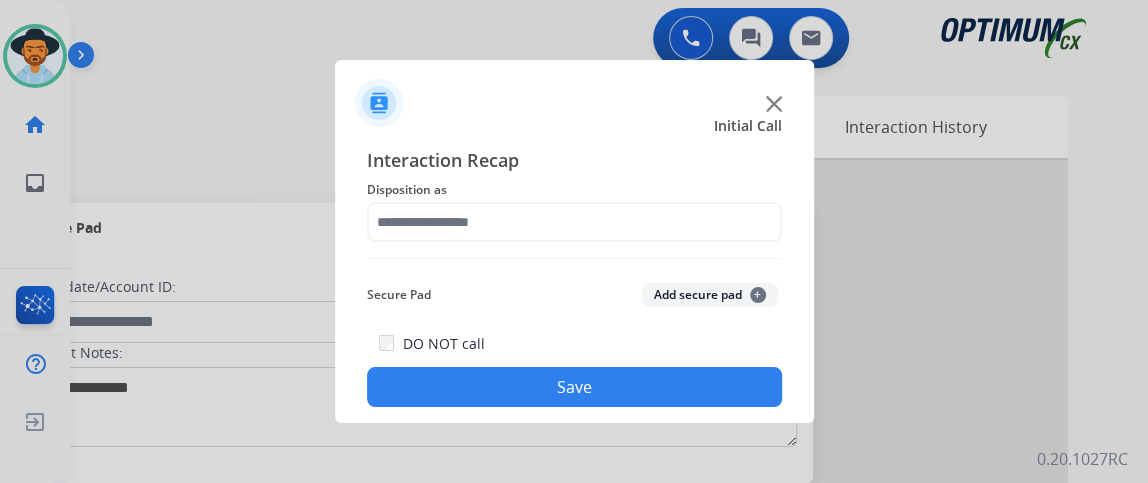 click 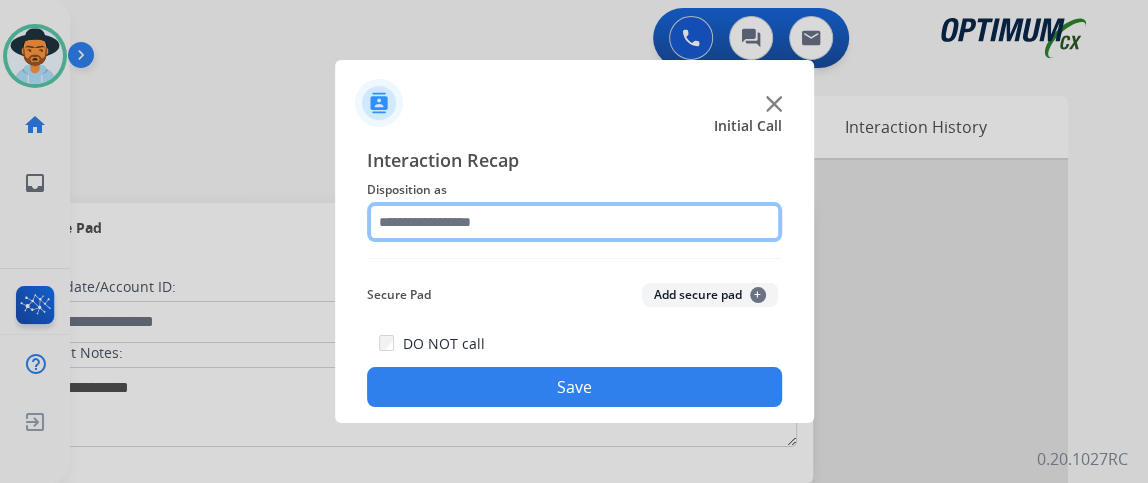 click 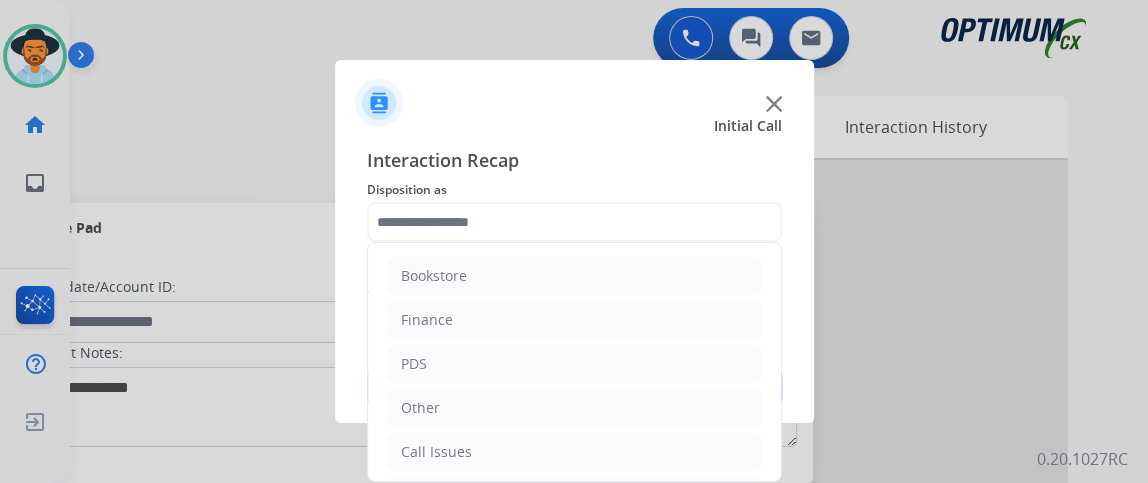 drag, startPoint x: 765, startPoint y: 242, endPoint x: 770, endPoint y: 393, distance: 151.08276 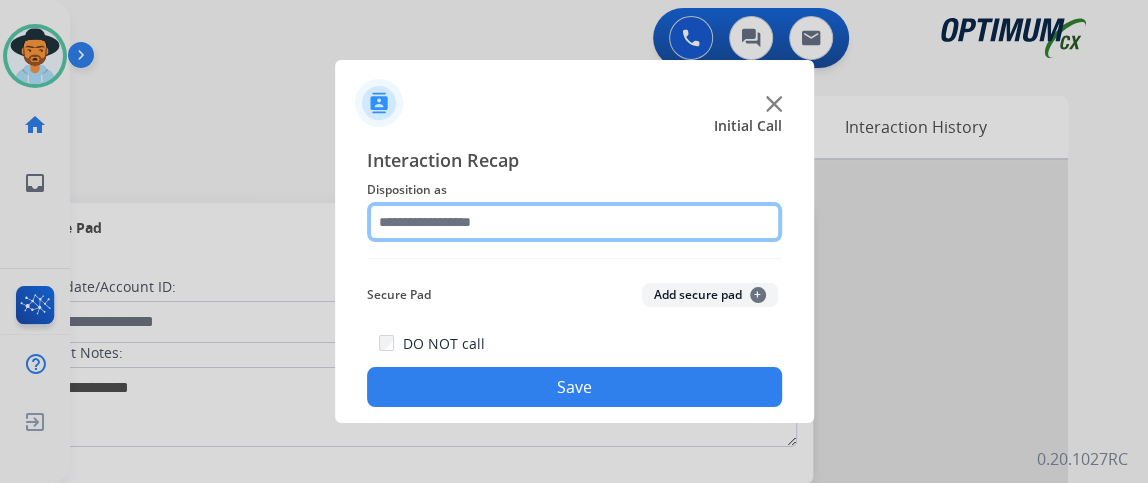 click 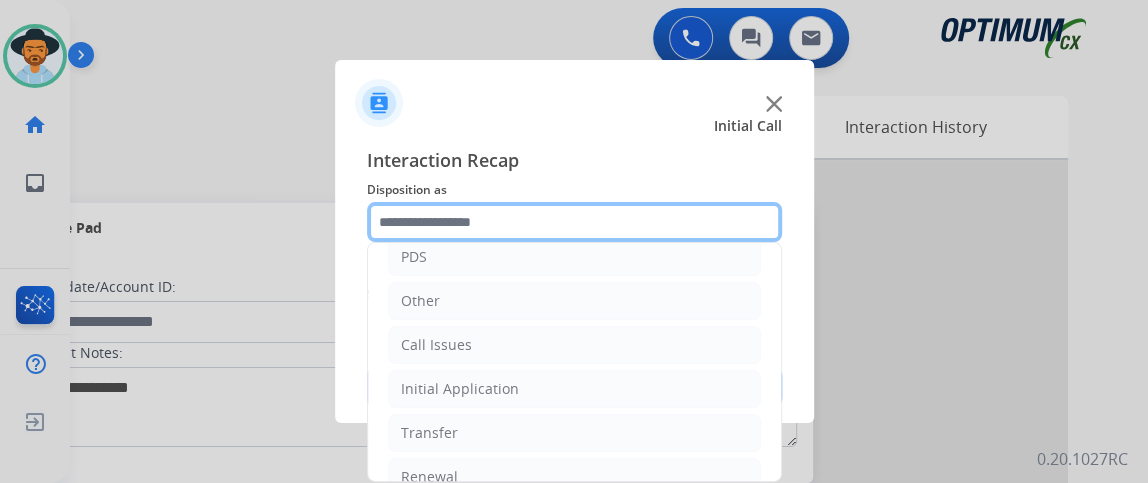 scroll, scrollTop: 131, scrollLeft: 0, axis: vertical 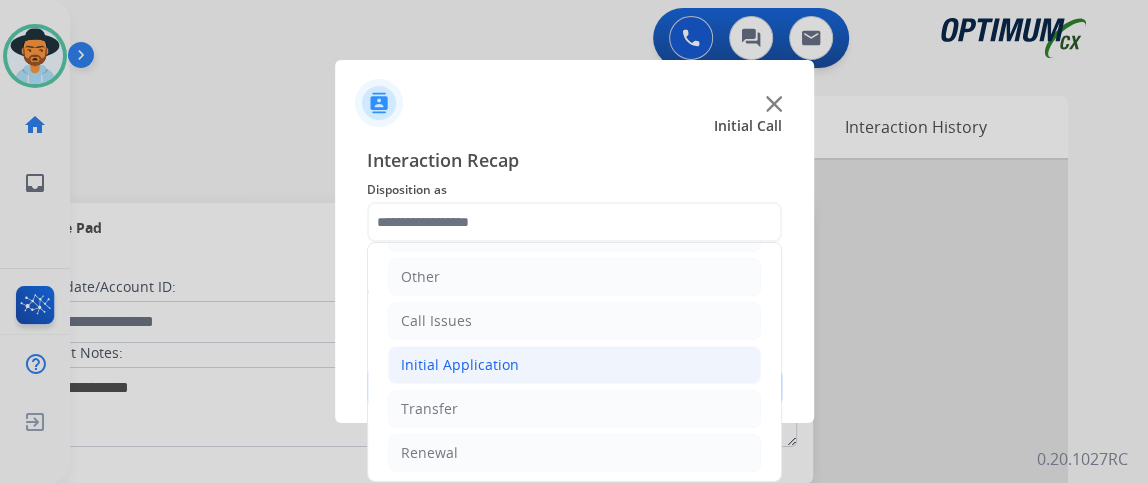 click on "Initial Application" 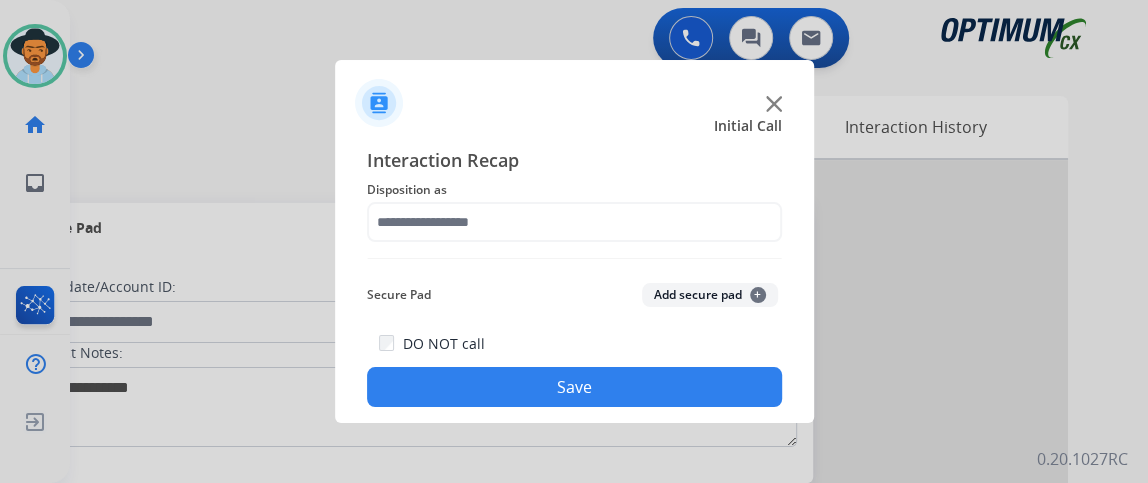 click on "Interaction Recap Disposition as    Secure Pad  Add secure pad  +  DO NOT call  Save" 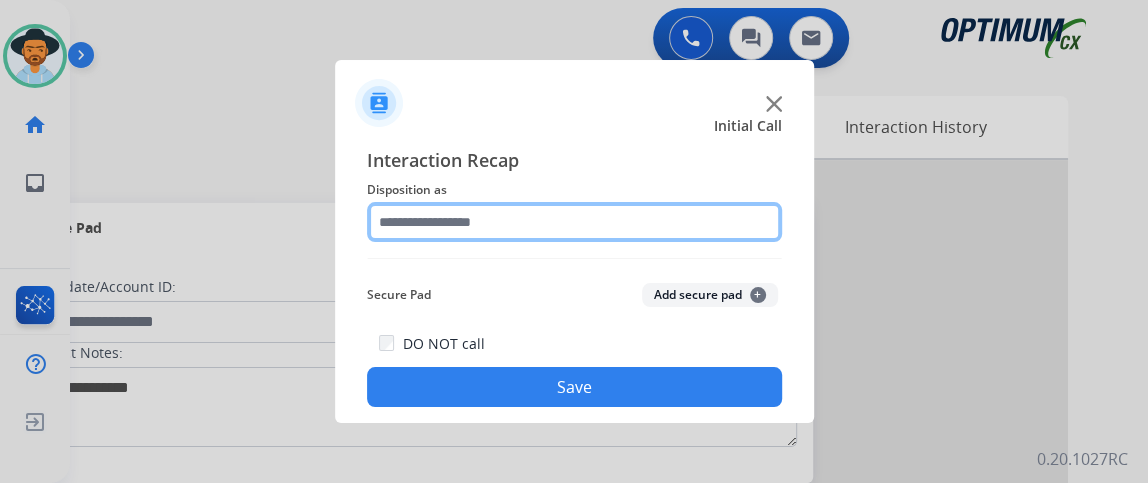 click 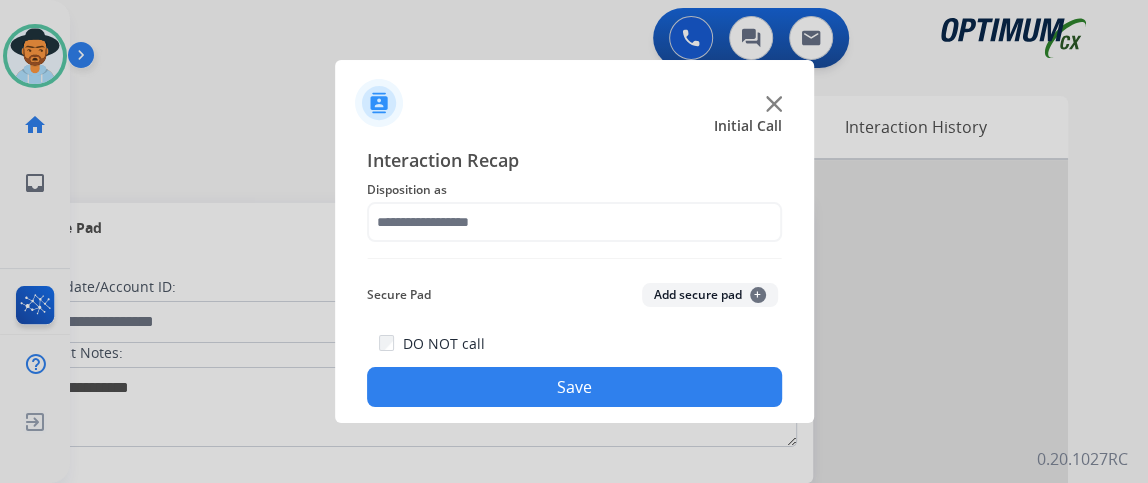 click on "Interaction Recap Disposition as    Secure Pad  Add secure pad  +  DO NOT call  Save" 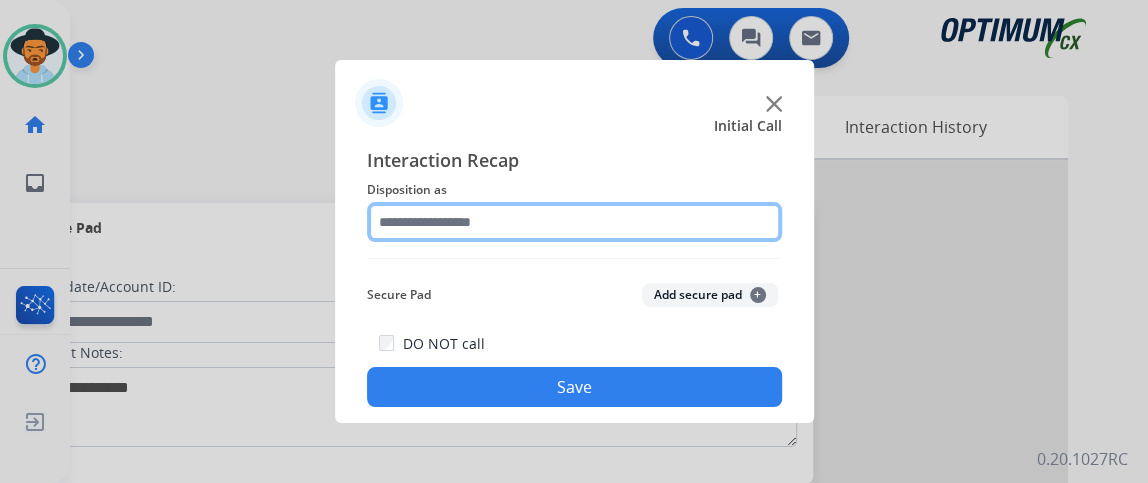 click 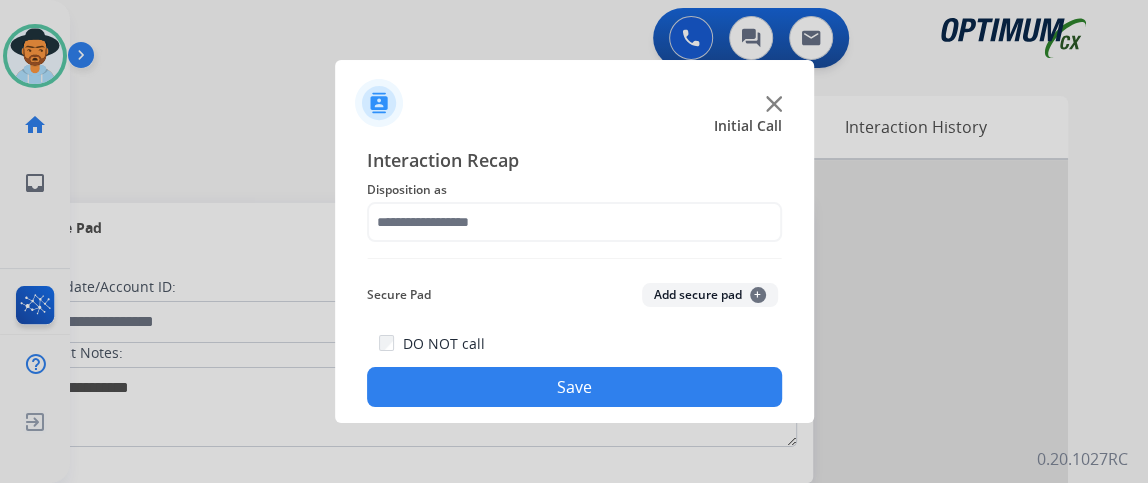 click 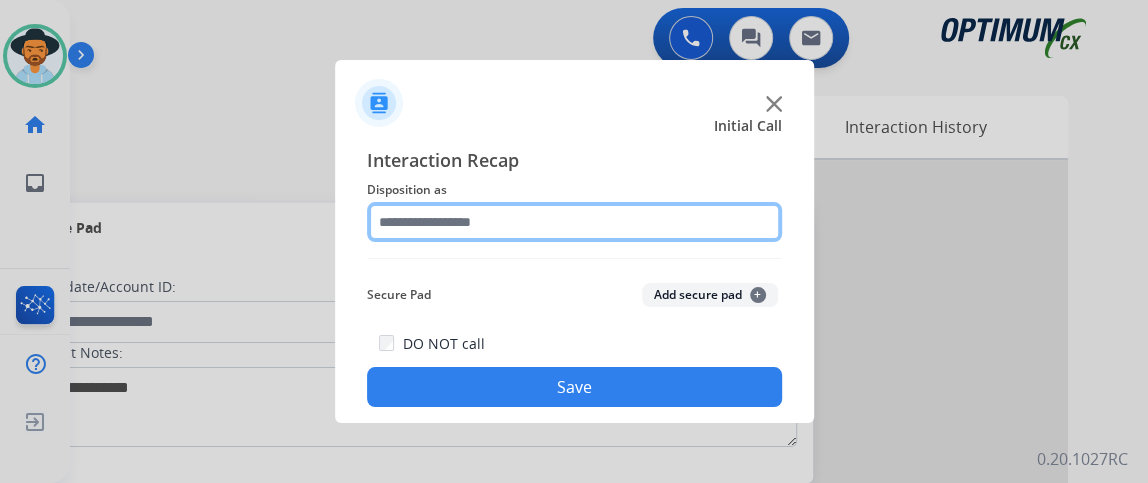 click 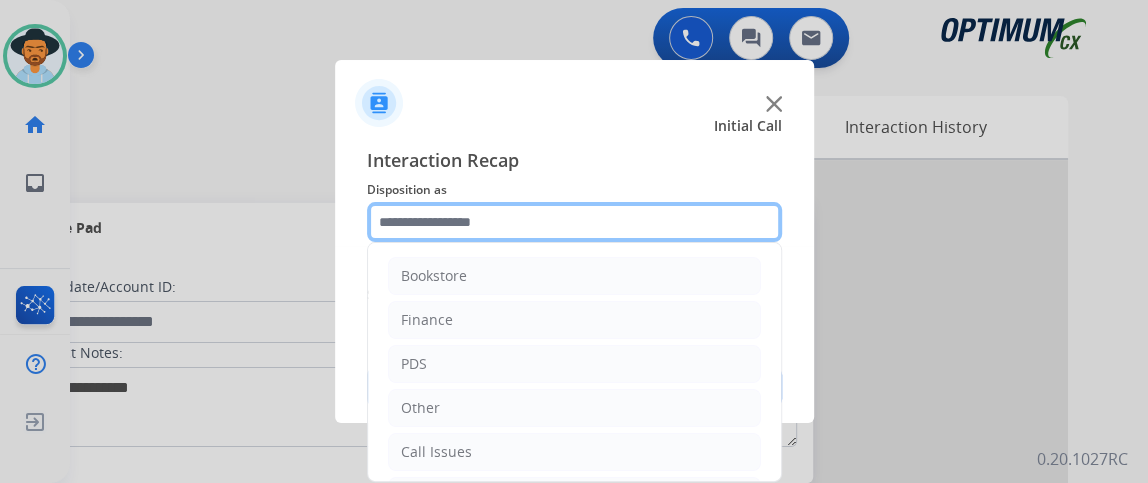 scroll, scrollTop: 131, scrollLeft: 0, axis: vertical 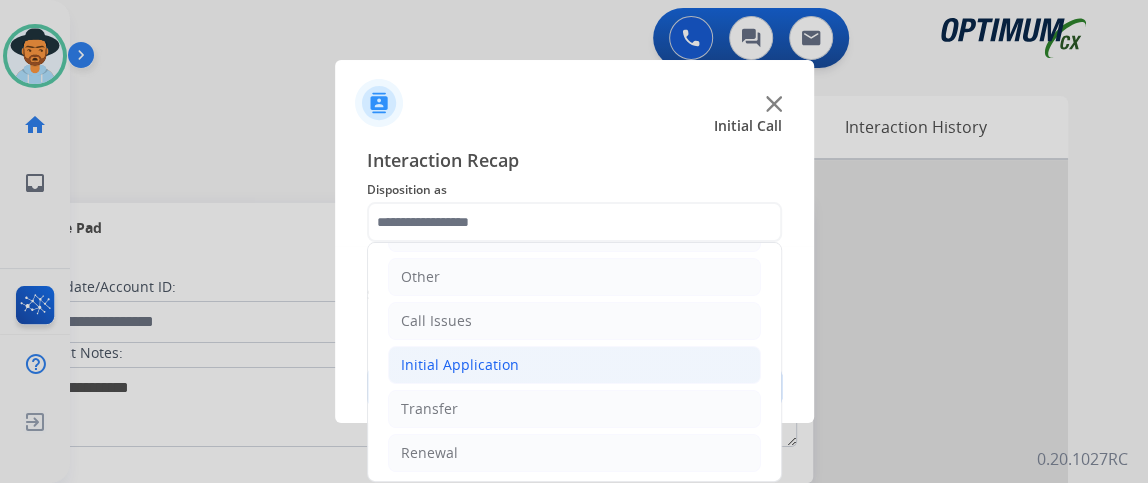 click on "Initial Application" 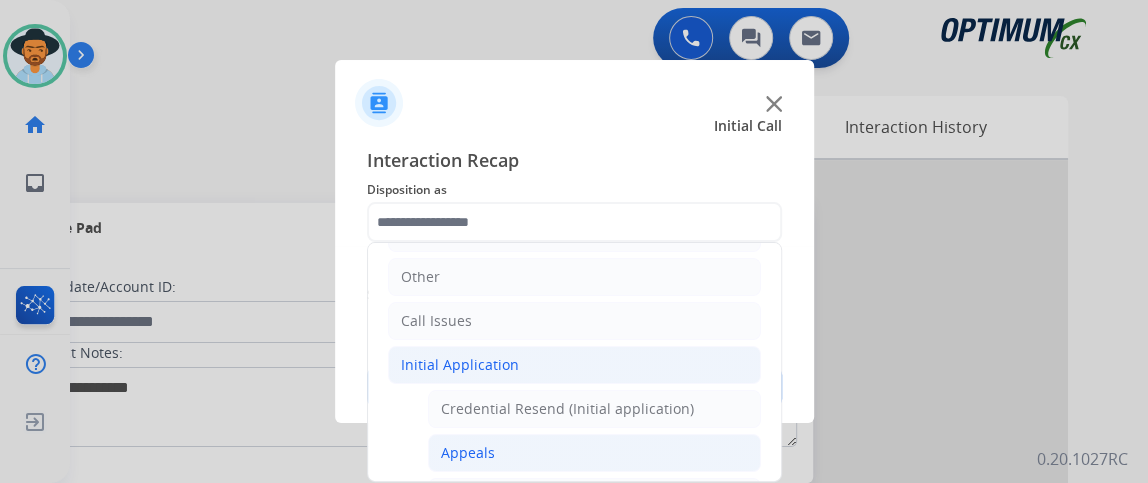 click on "Appeals" 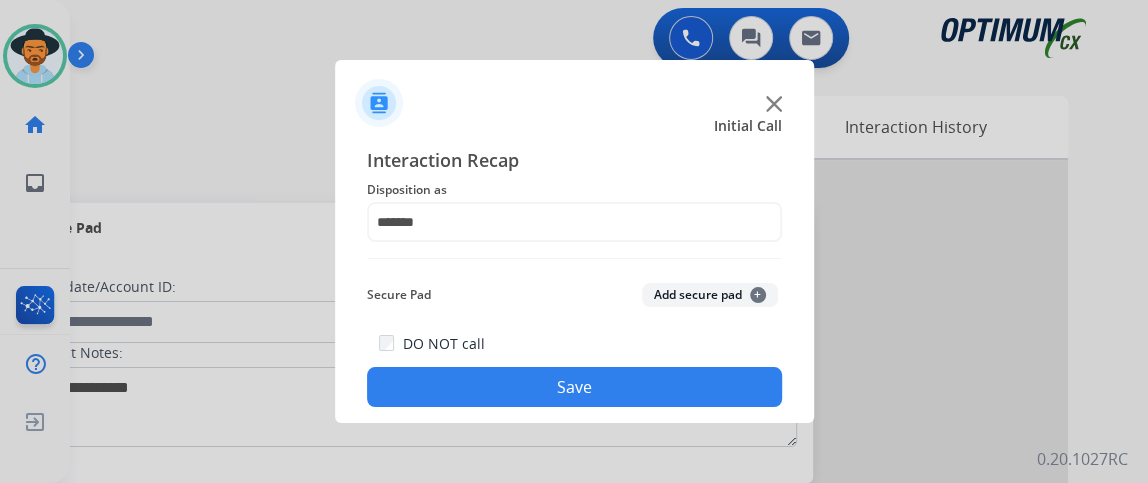 click on "Save" 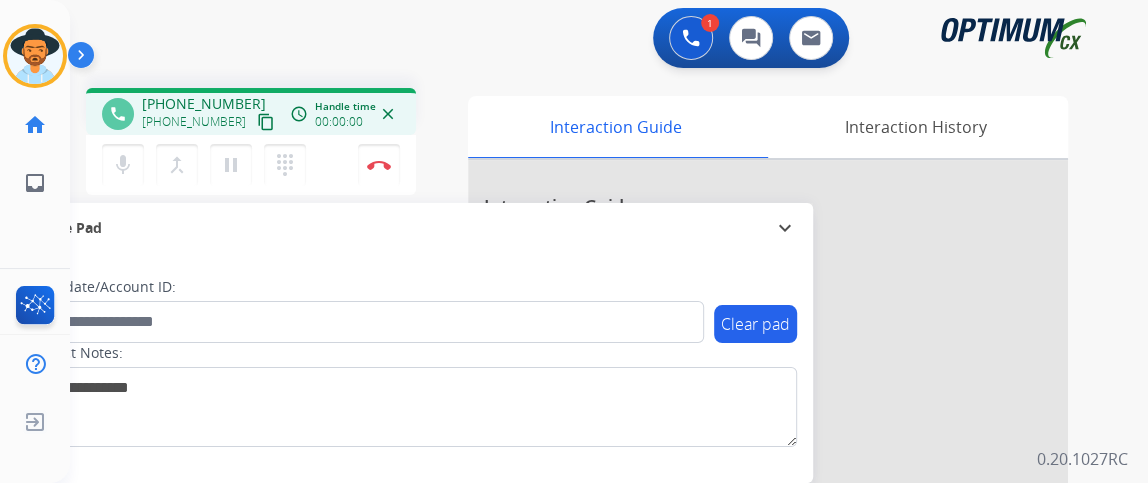 click on "content_copy" at bounding box center (266, 122) 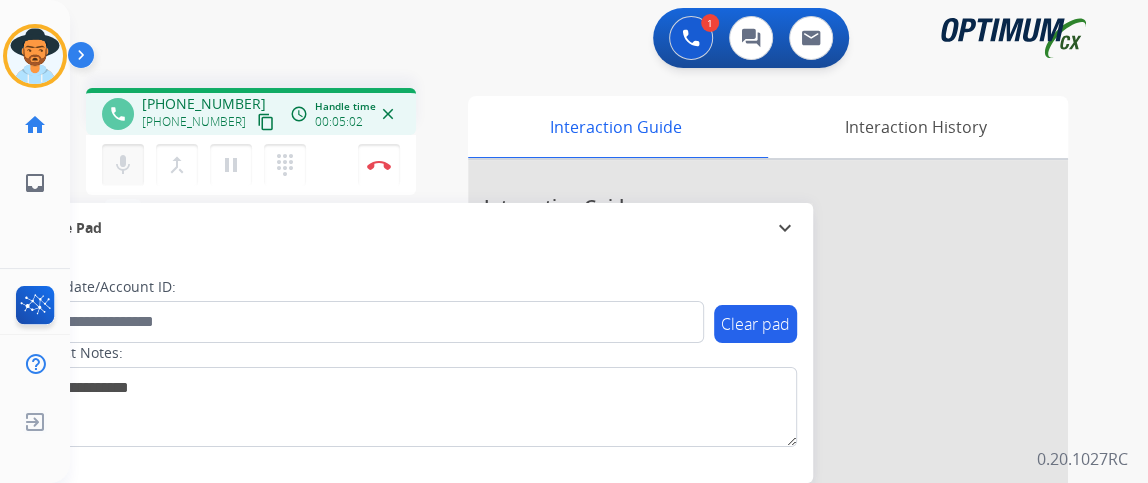 click on "mic Mute" at bounding box center [123, 165] 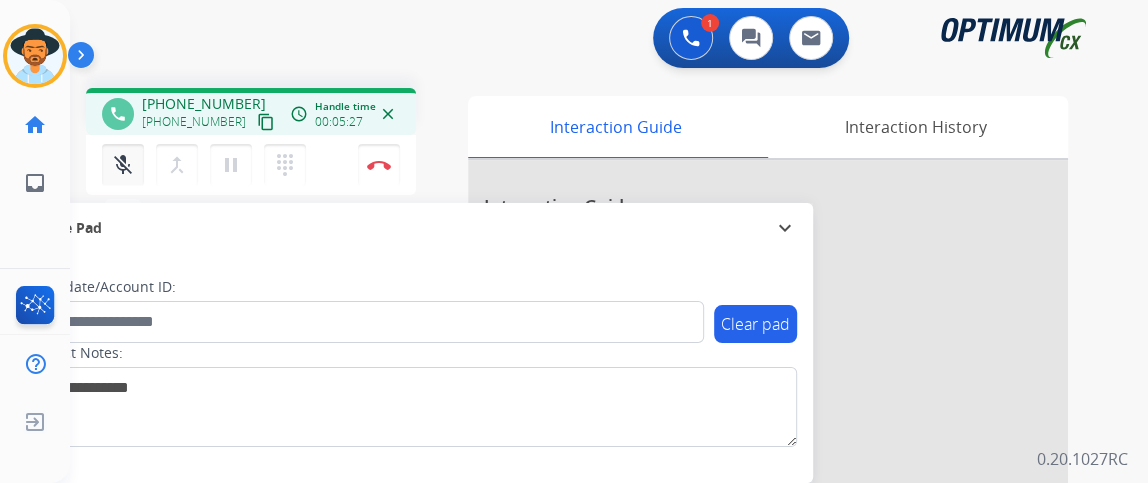click on "mic_off Mute" at bounding box center (123, 165) 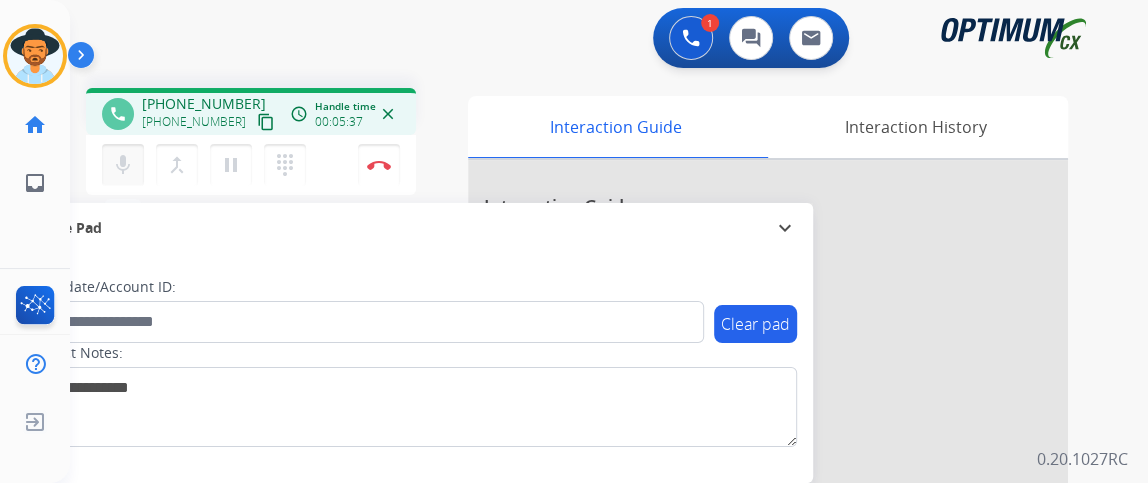 click on "mic" at bounding box center (123, 165) 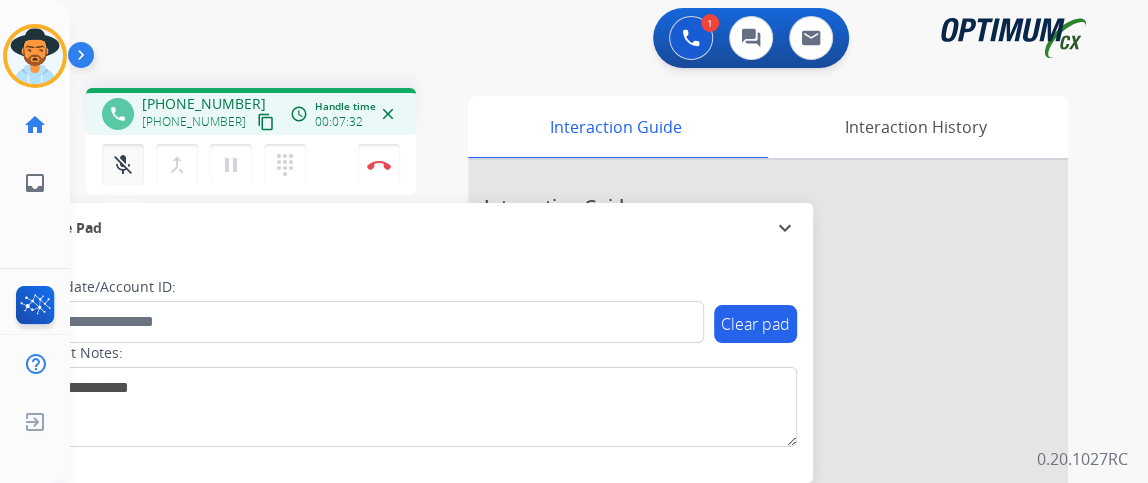 click on "mic_off" at bounding box center (123, 165) 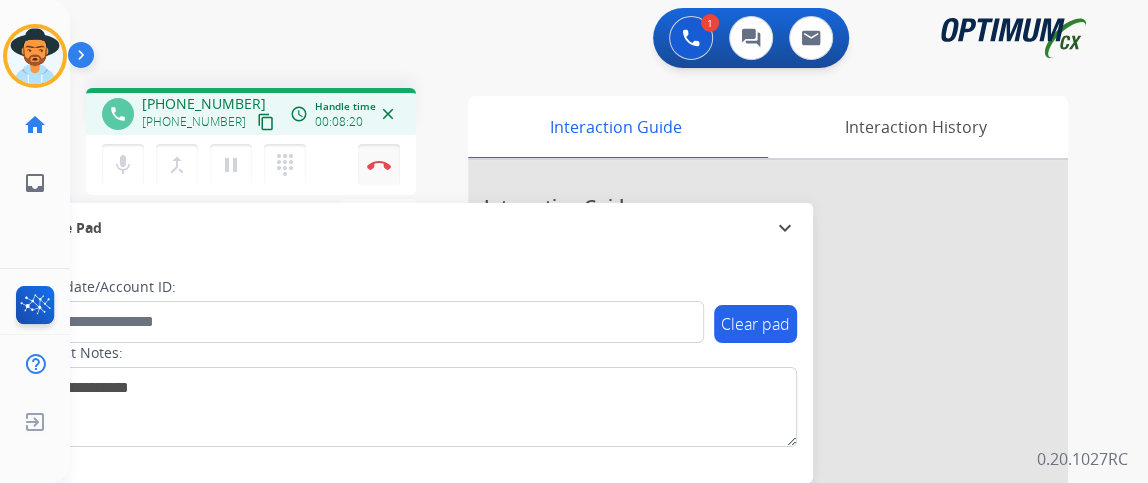 click at bounding box center [379, 165] 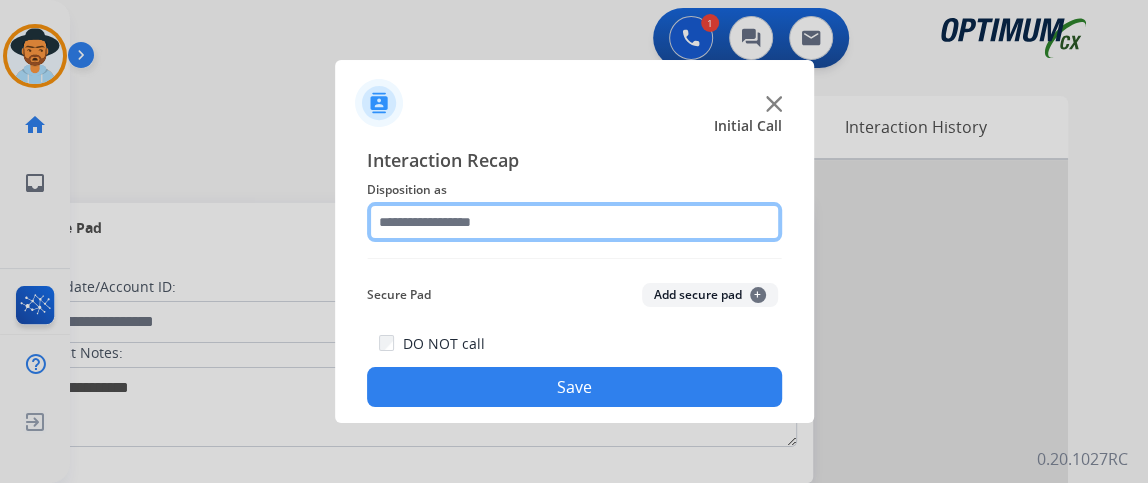 click 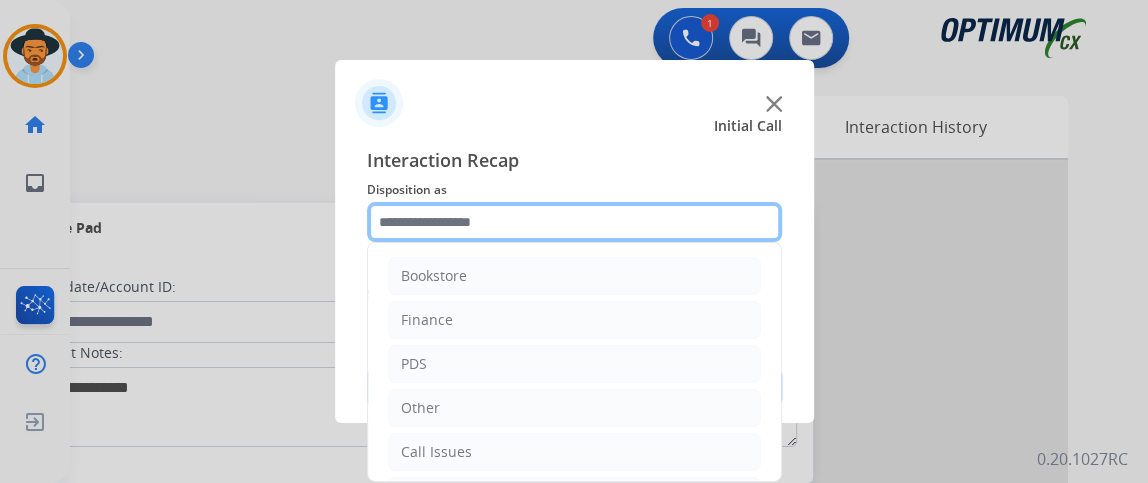 scroll, scrollTop: 131, scrollLeft: 0, axis: vertical 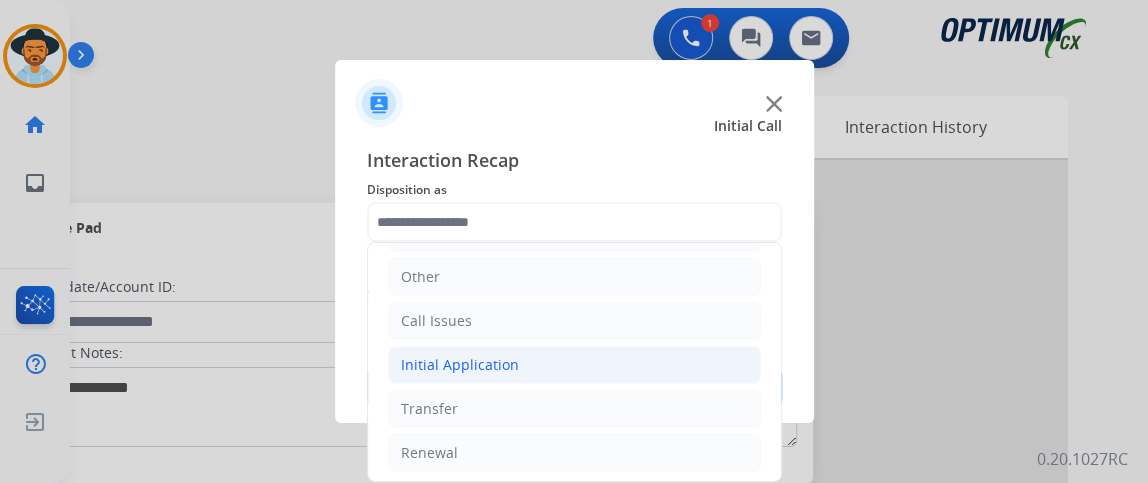 click on "Initial Application" 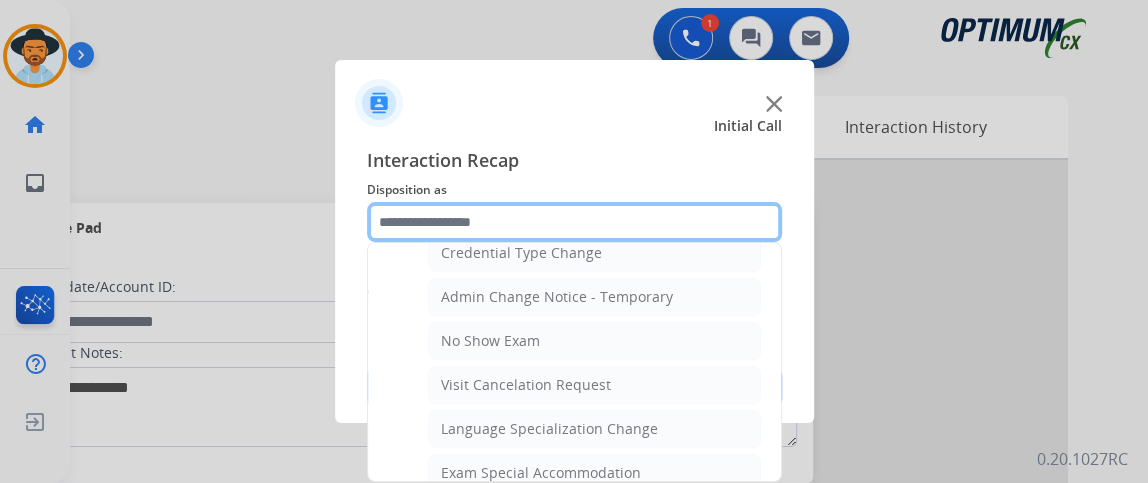 scroll, scrollTop: 943, scrollLeft: 0, axis: vertical 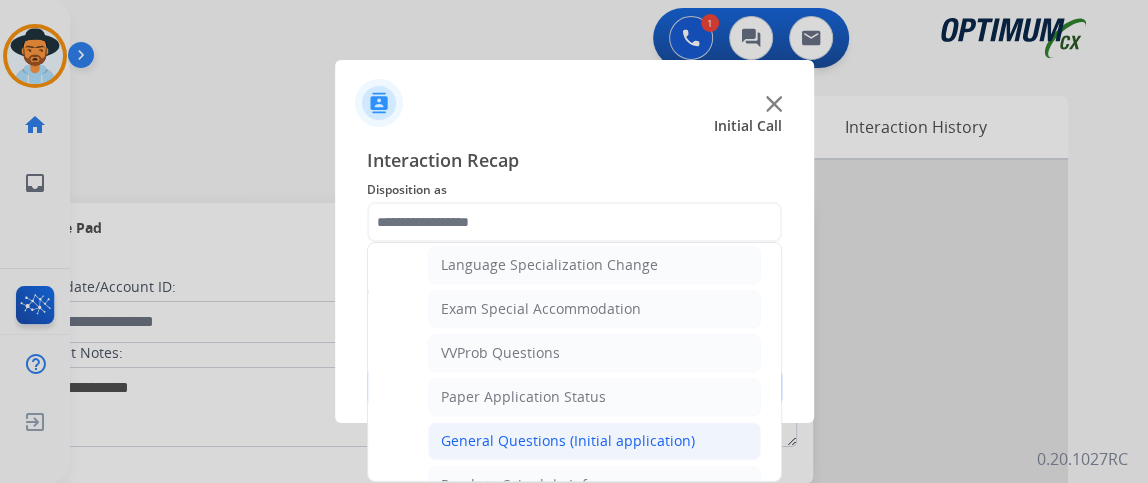 click on "General Questions (Initial application)" 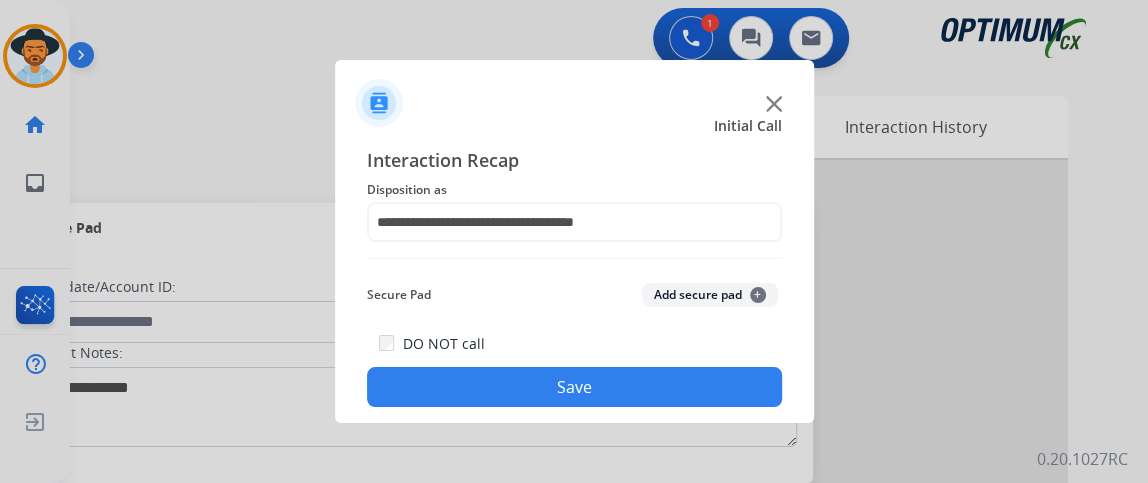 click on "Save" 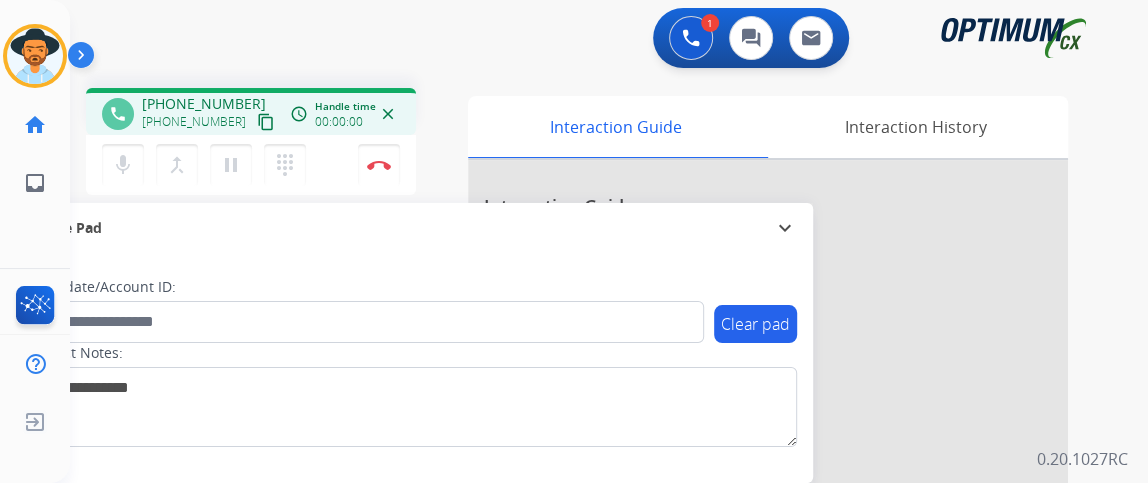 click on "content_copy" at bounding box center [266, 122] 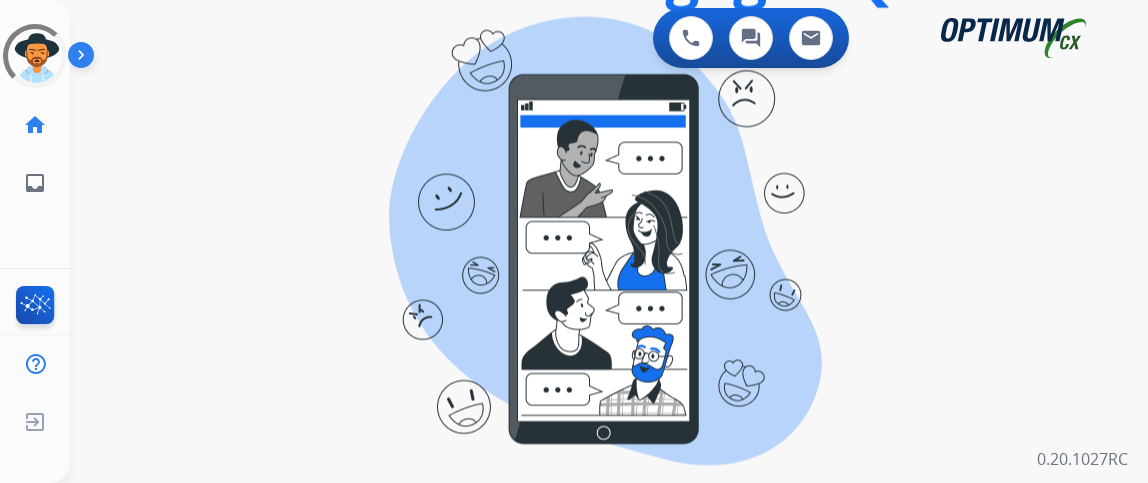 scroll, scrollTop: 0, scrollLeft: 0, axis: both 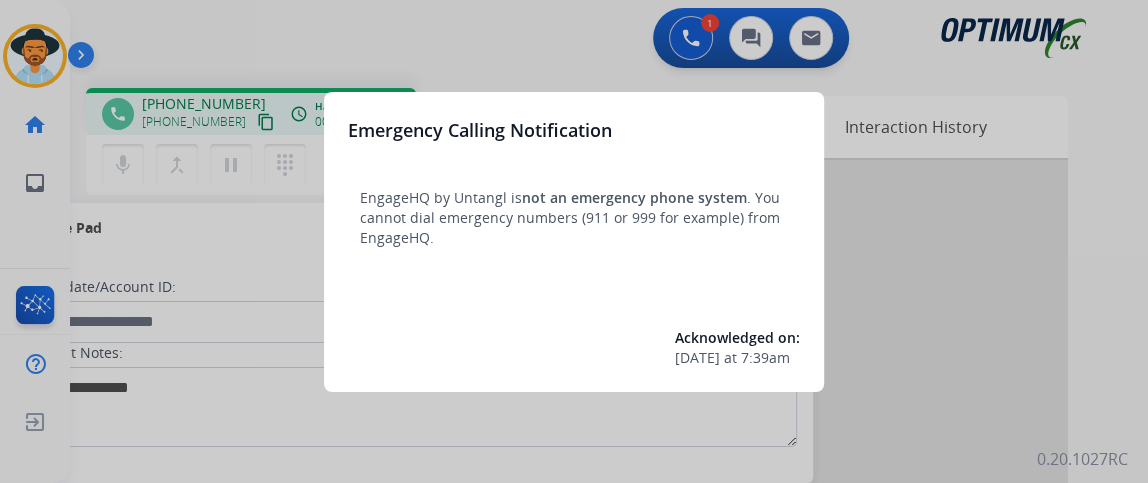 click at bounding box center (574, 241) 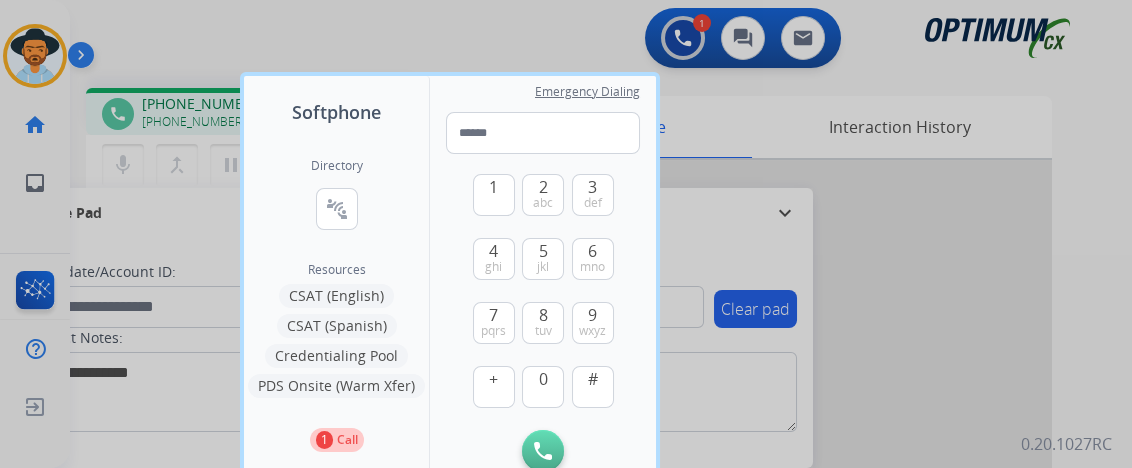 click at bounding box center (566, 234) 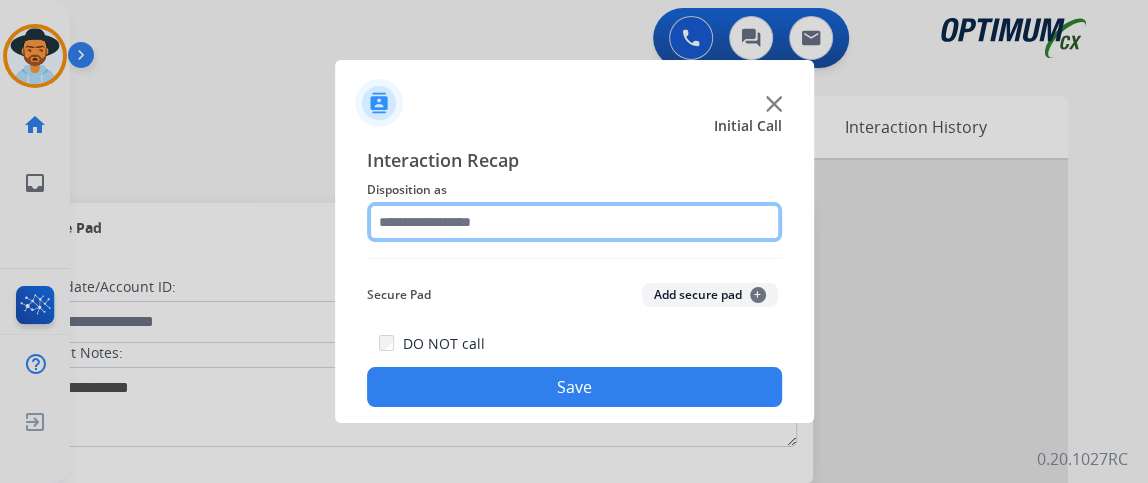 click 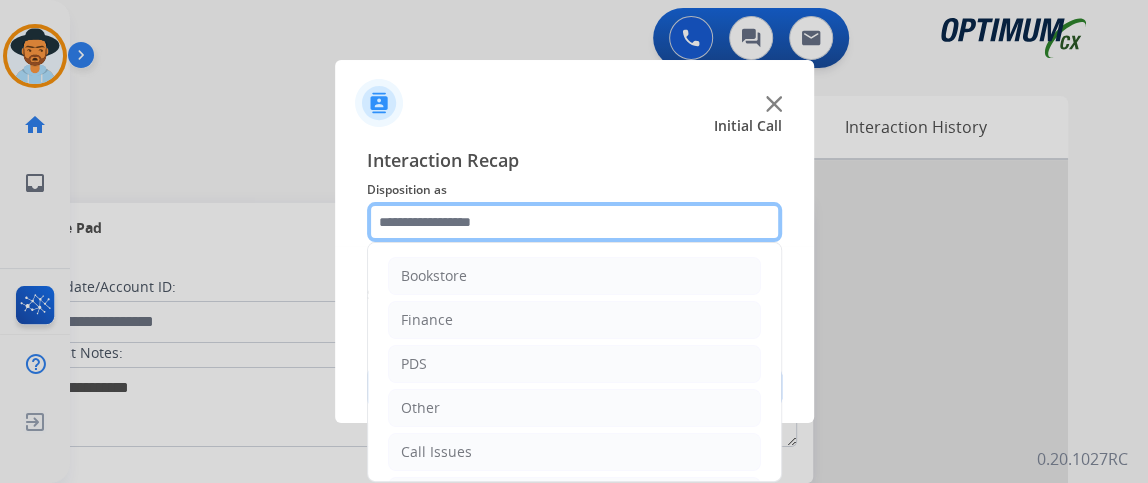 scroll, scrollTop: 131, scrollLeft: 0, axis: vertical 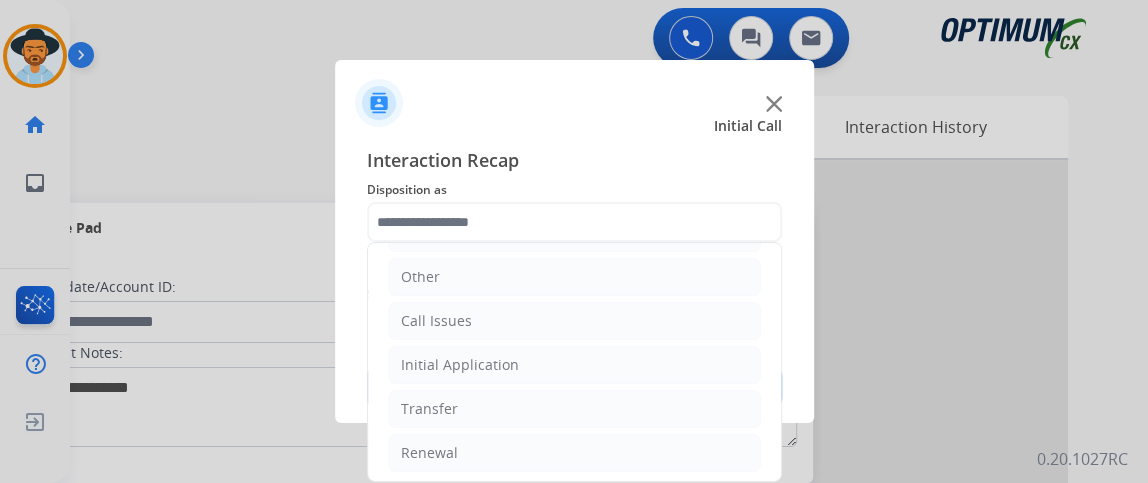 click on "Bookstore   Finance   PDS   Other   Call Issues   Initial Application   Transfer   Renewal" 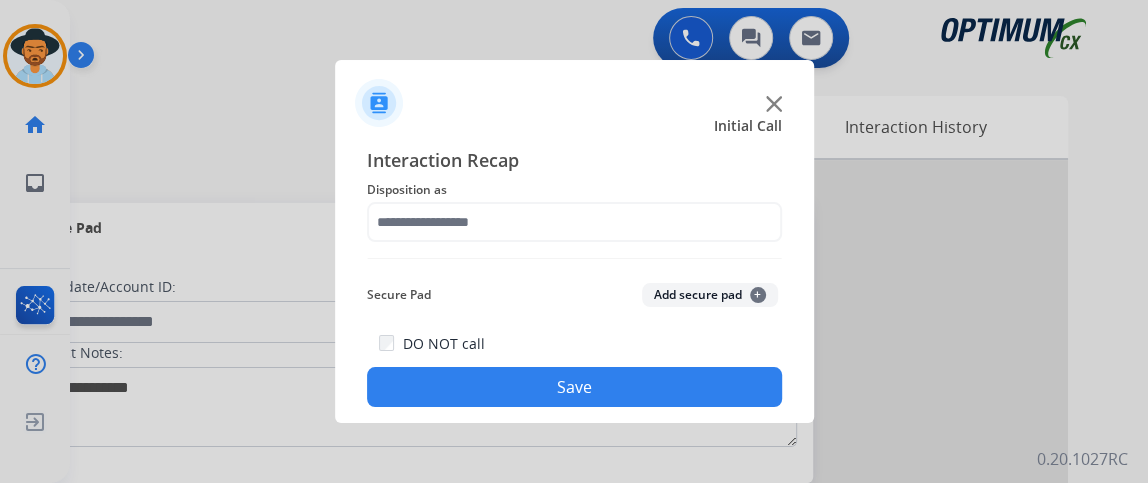 click on "Interaction Recap Disposition as    Secure Pad  Add secure pad  +  DO NOT call  Save" 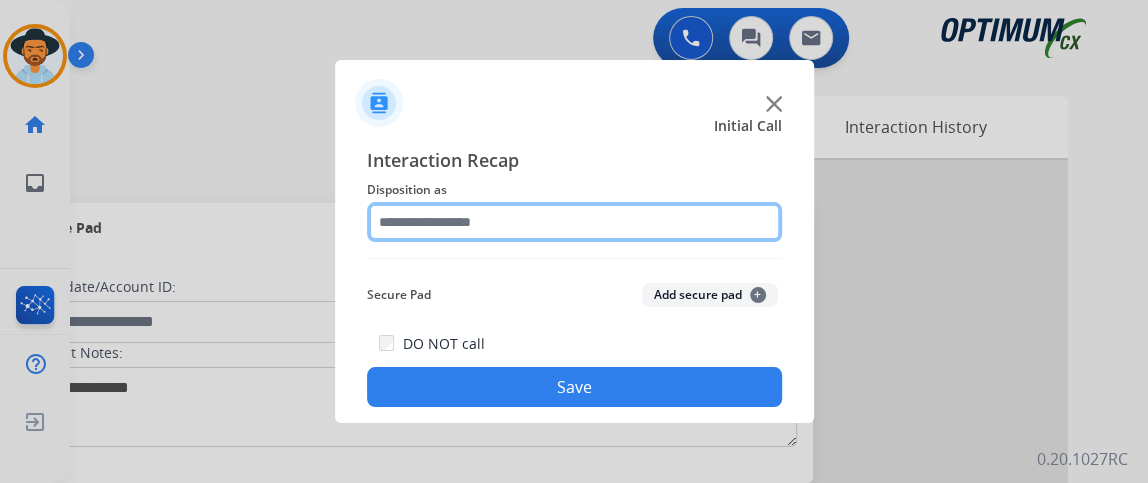 click 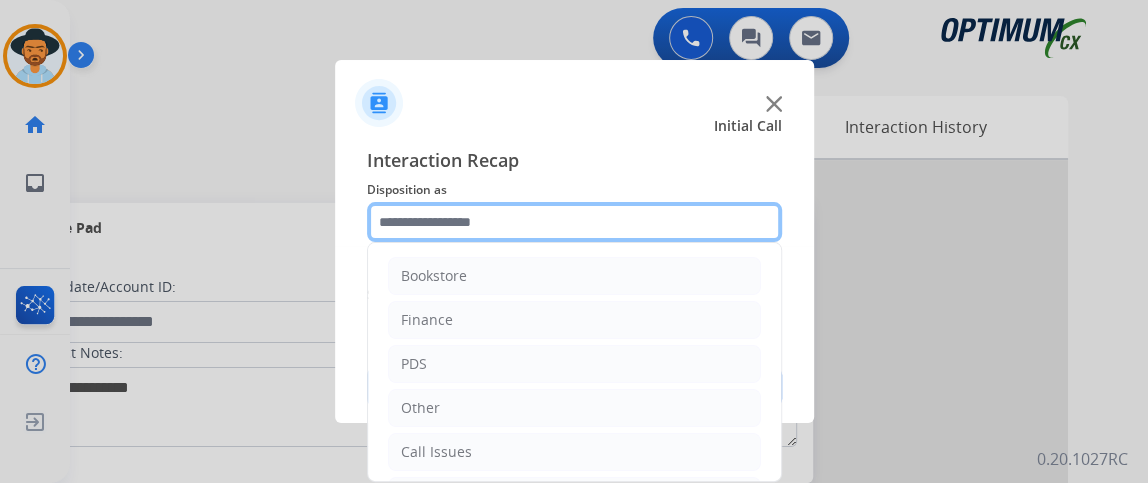 scroll, scrollTop: 131, scrollLeft: 0, axis: vertical 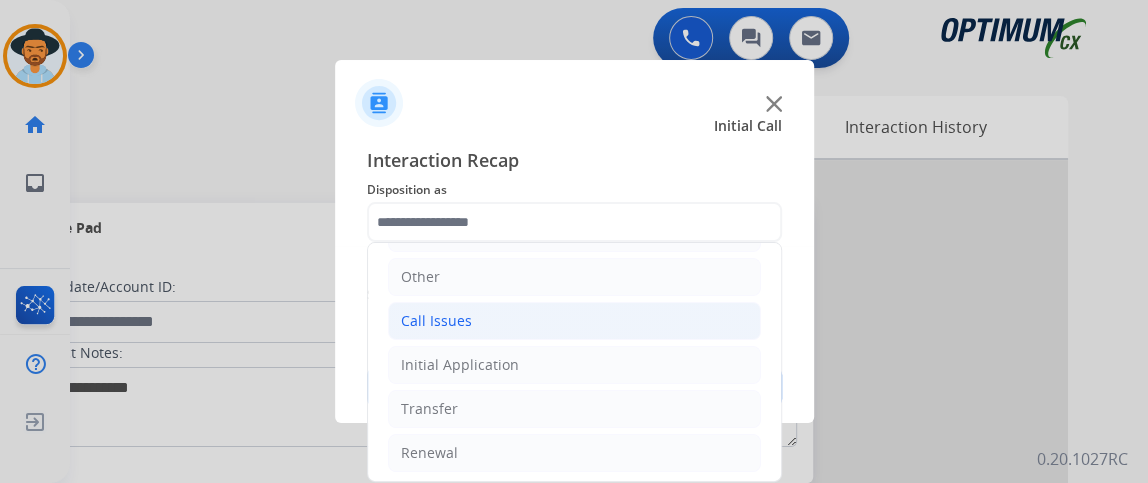 click on "Call Issues" 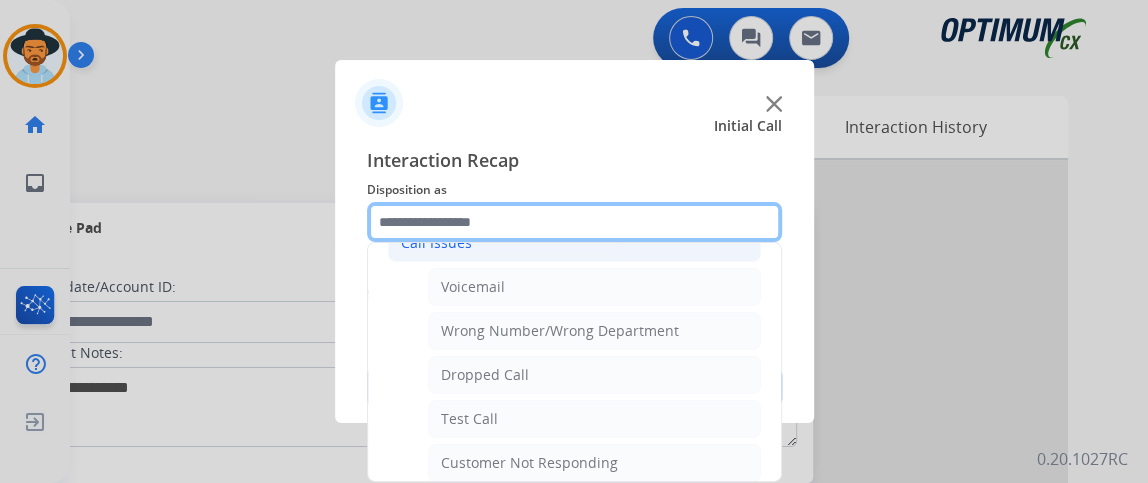 scroll, scrollTop: 240, scrollLeft: 0, axis: vertical 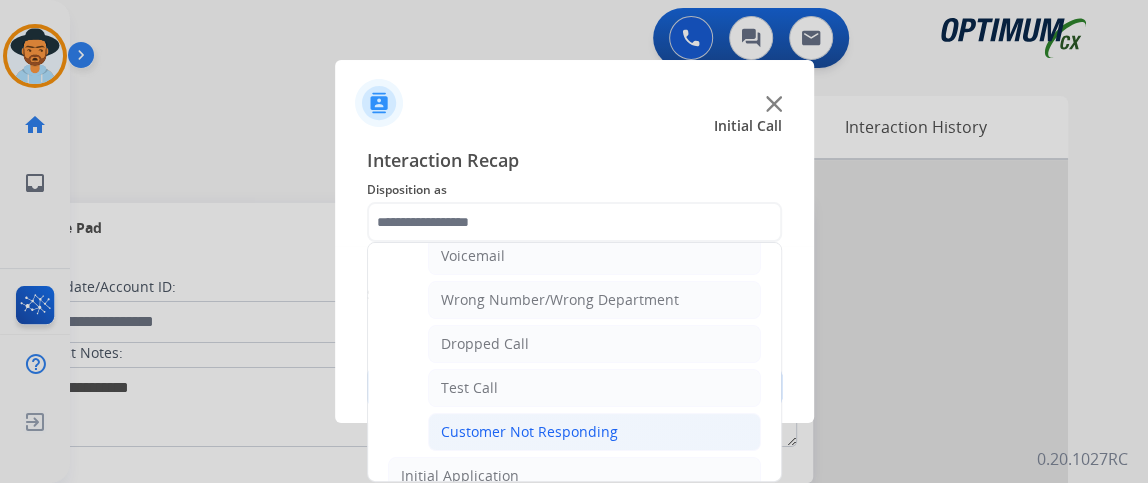 click on "Customer Not Responding" 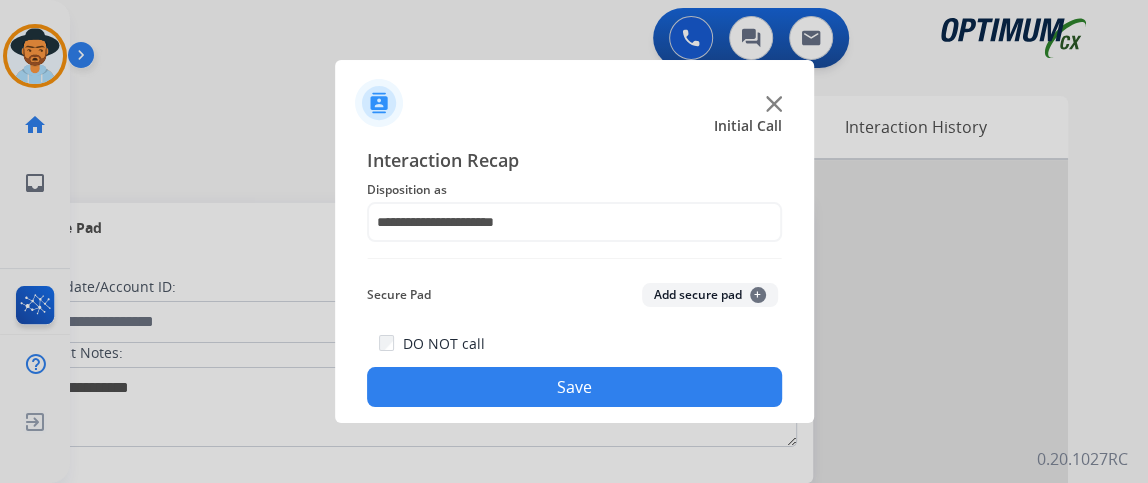 click on "Save" 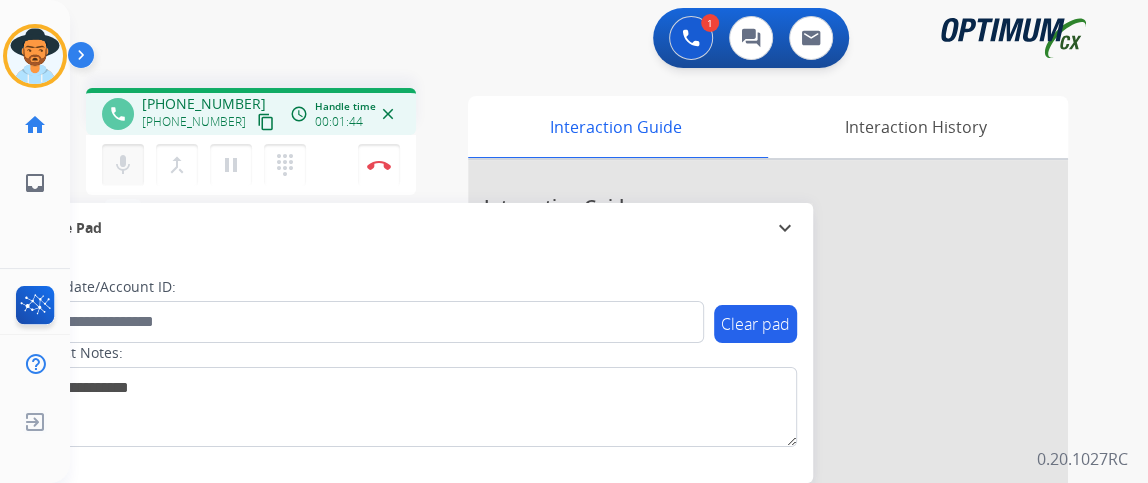 click on "mic" at bounding box center (123, 165) 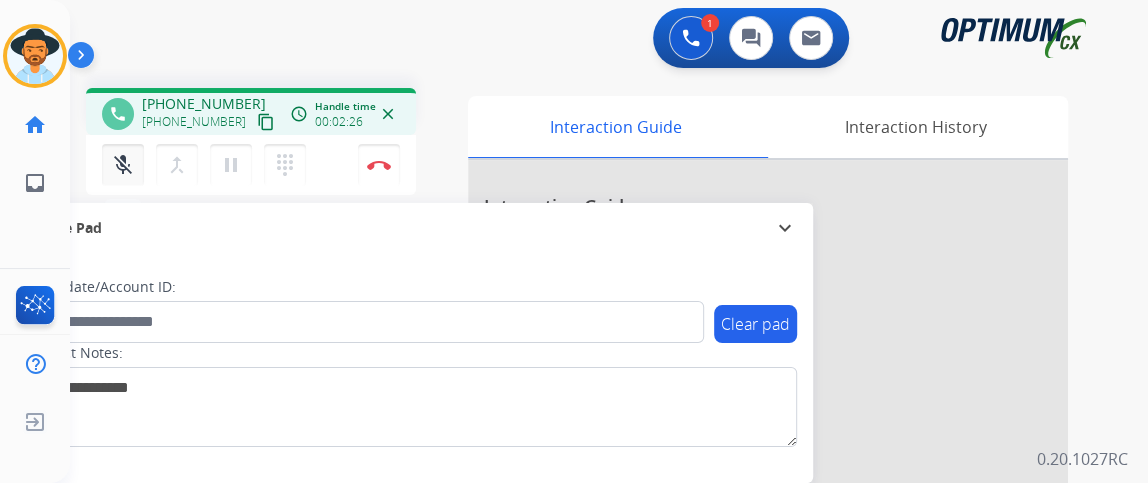 click on "mic_off" at bounding box center (123, 165) 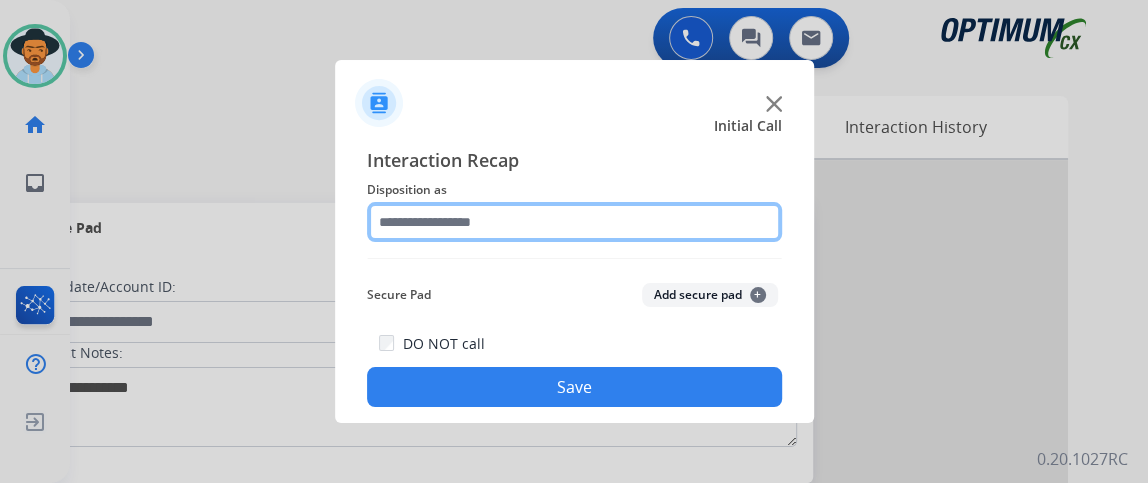 click 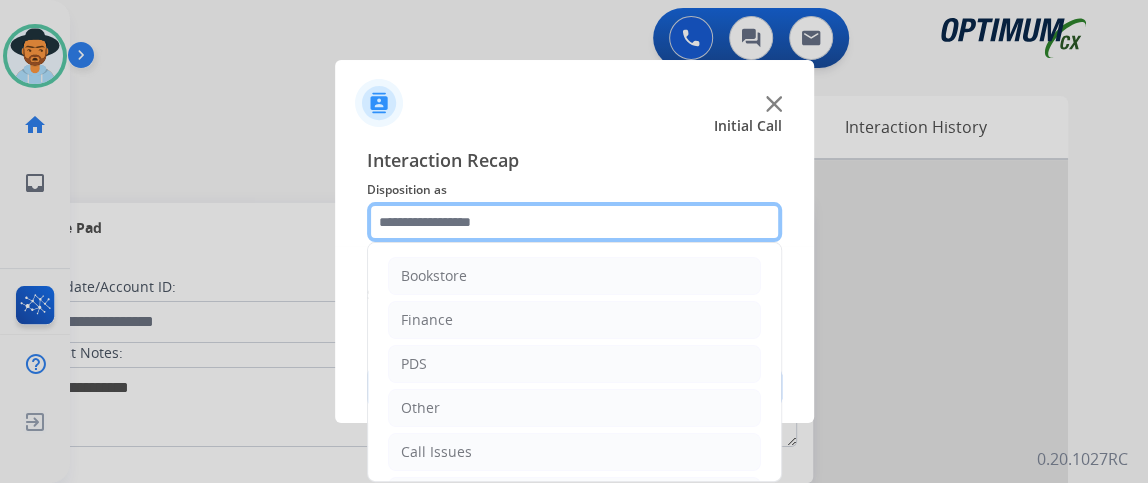 scroll, scrollTop: 131, scrollLeft: 0, axis: vertical 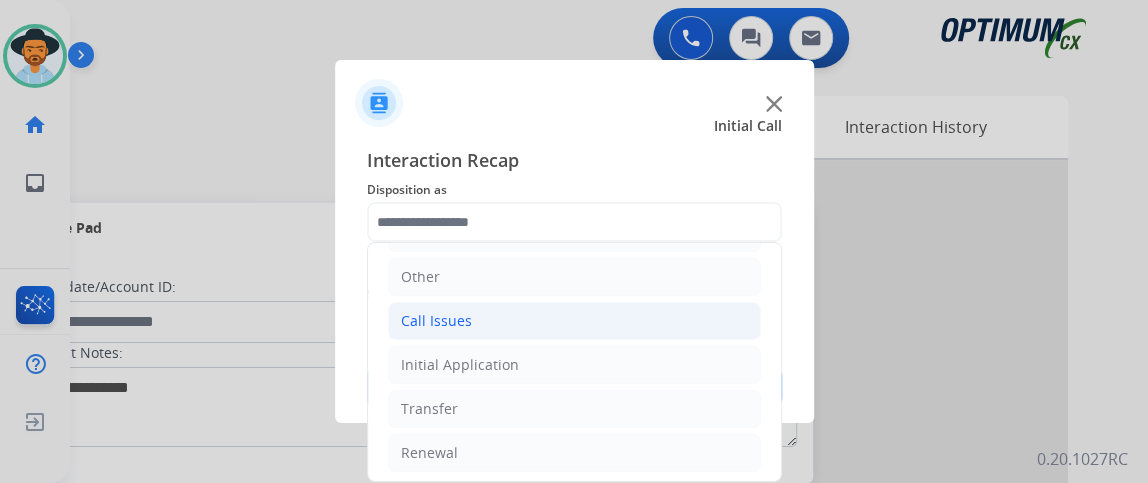 click on "Call Issues" 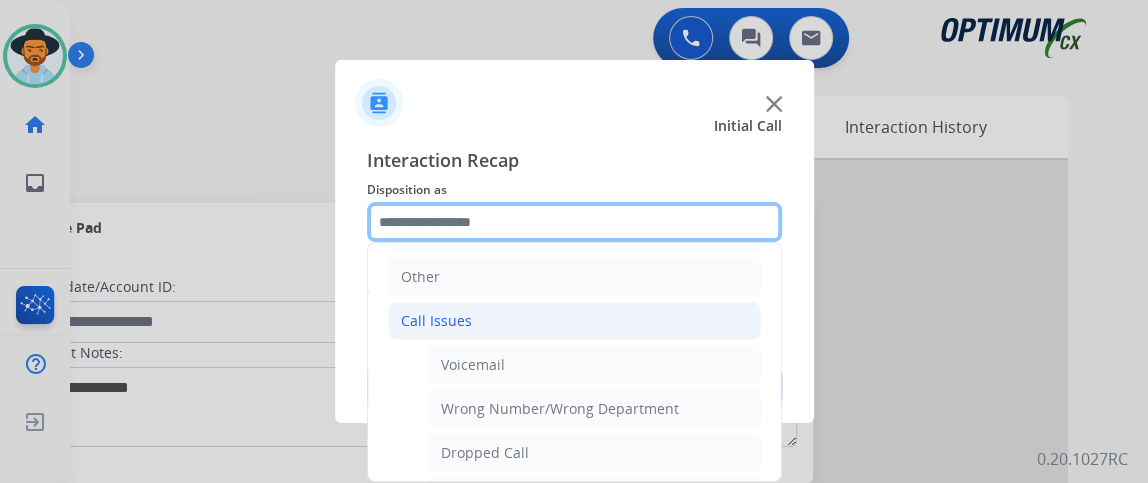 scroll, scrollTop: 42, scrollLeft: 0, axis: vertical 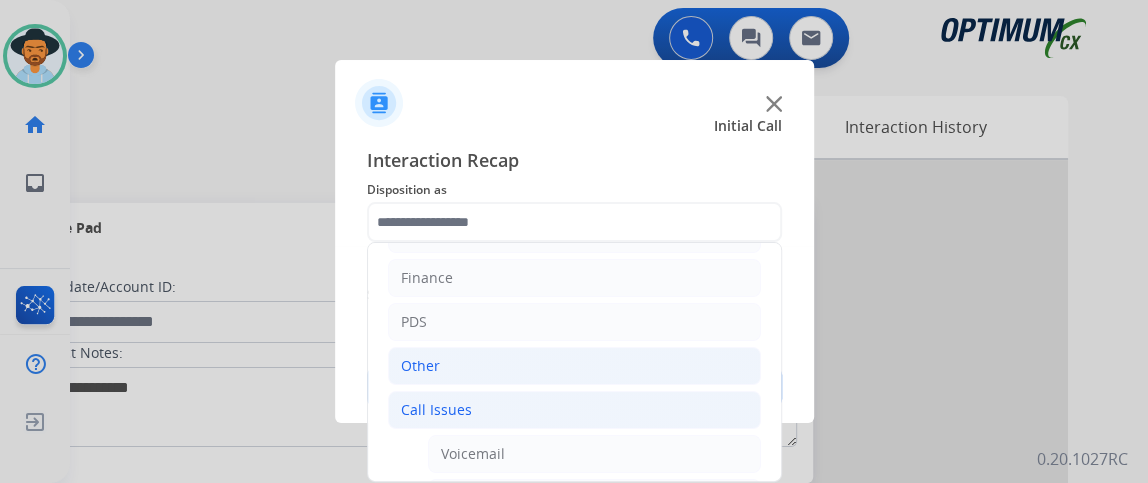 click on "Other" 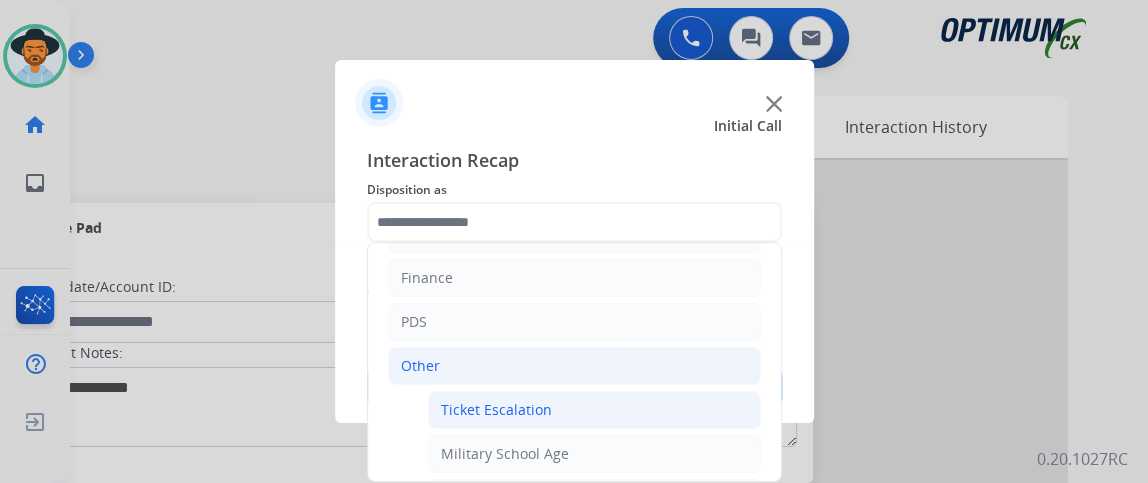 click on "Ticket Escalation" 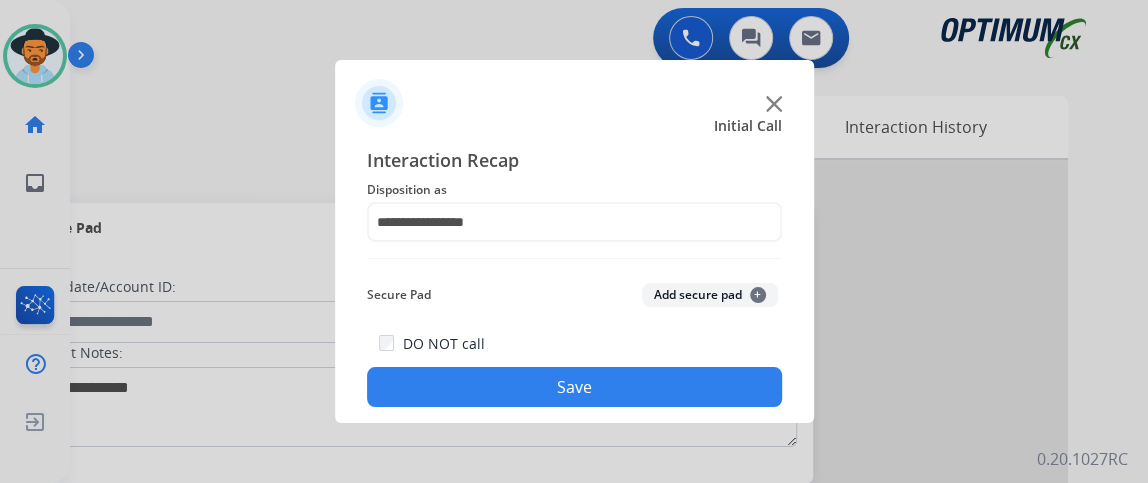 click at bounding box center [574, 241] 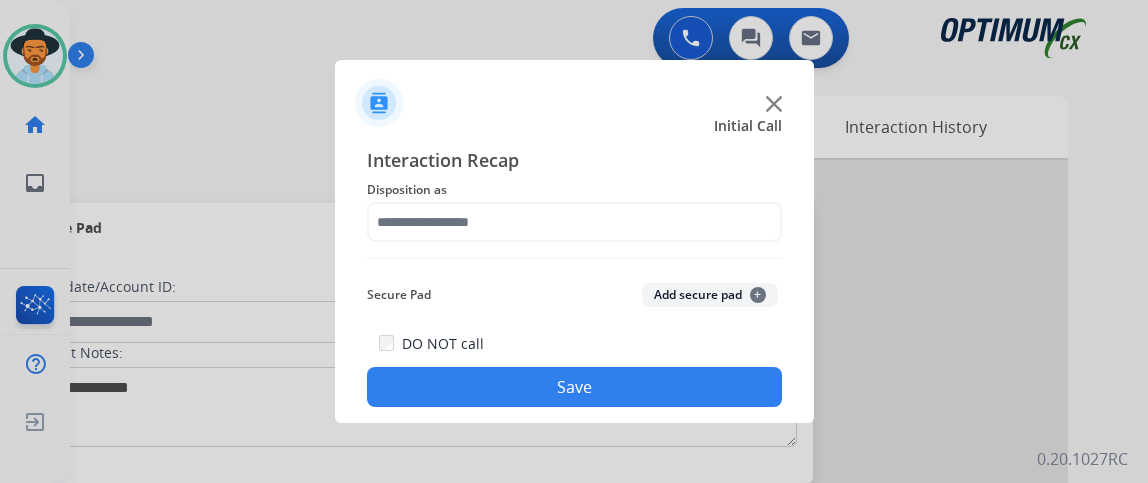 scroll, scrollTop: 0, scrollLeft: 0, axis: both 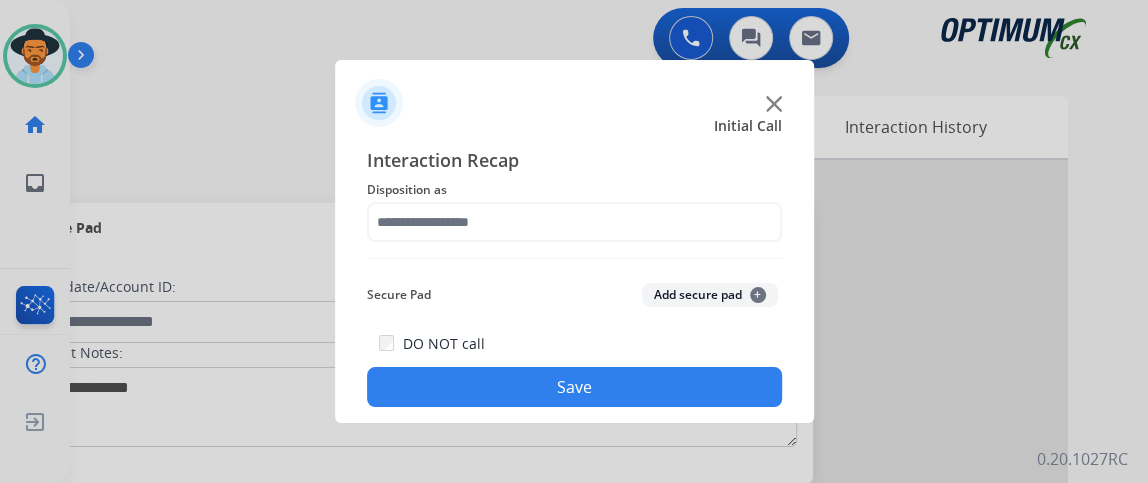 click 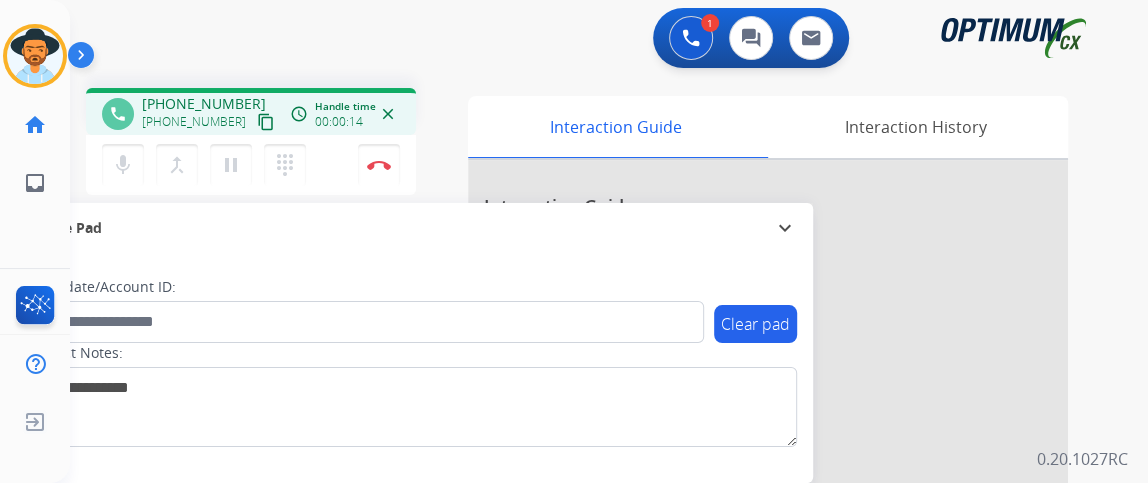 click on "content_copy" at bounding box center [266, 122] 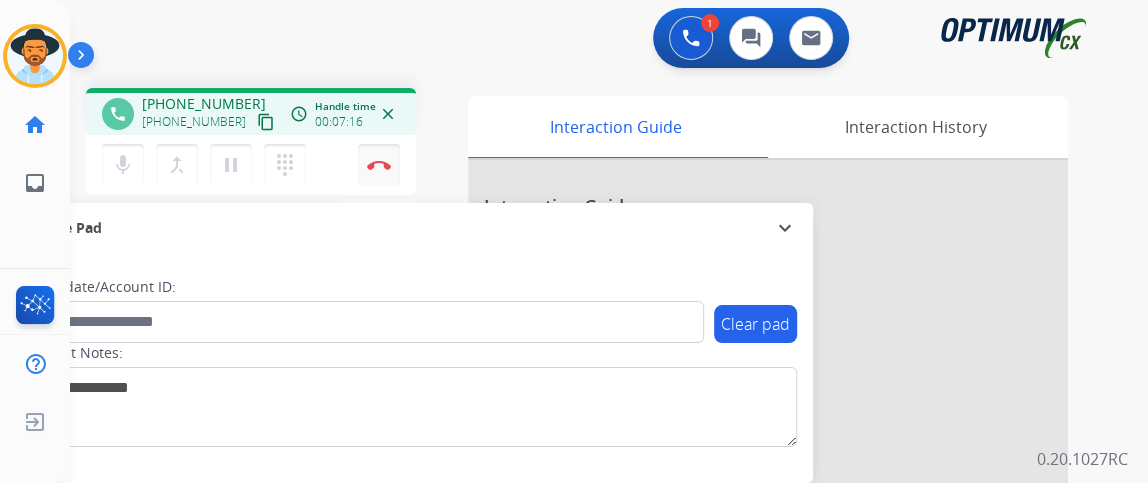 click at bounding box center (379, 165) 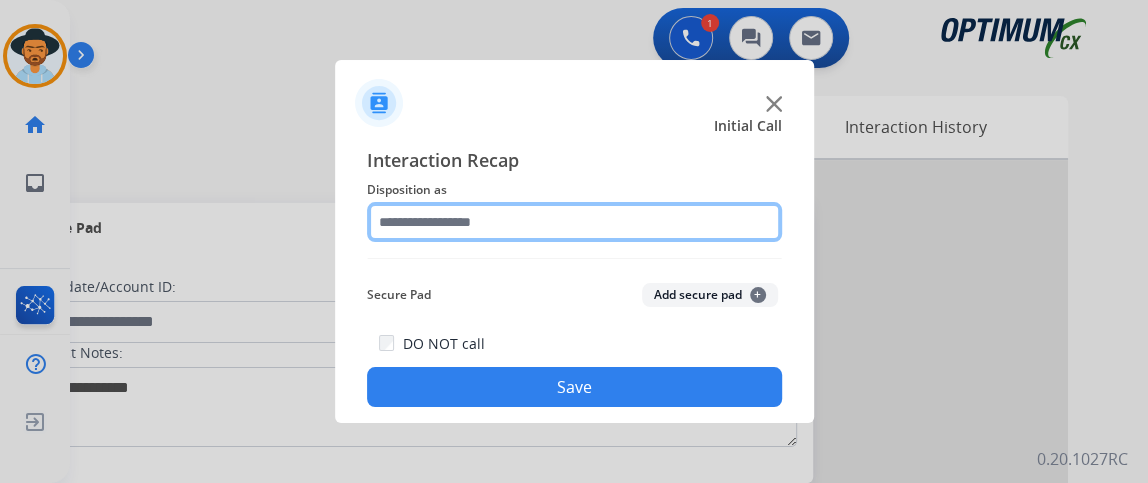 click 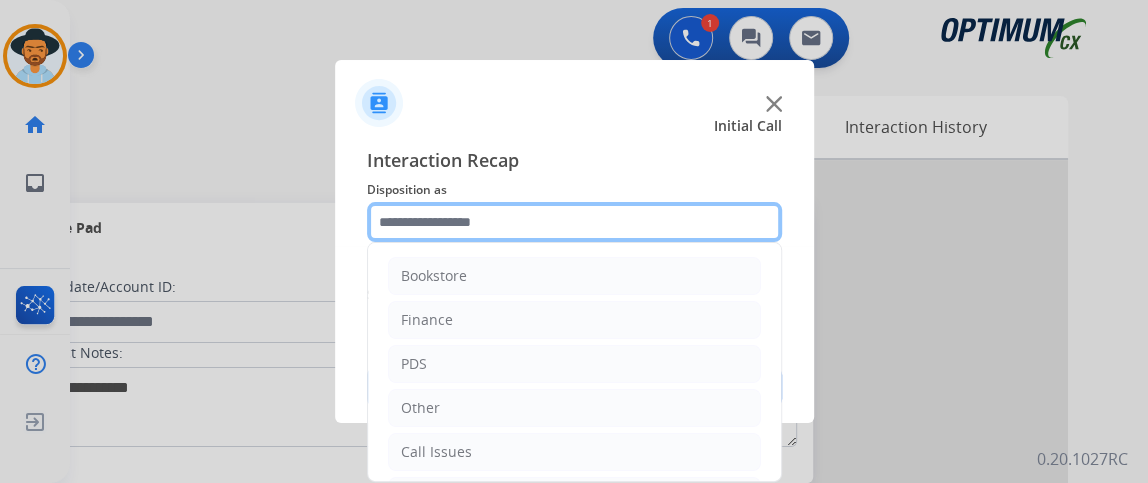 scroll, scrollTop: 131, scrollLeft: 0, axis: vertical 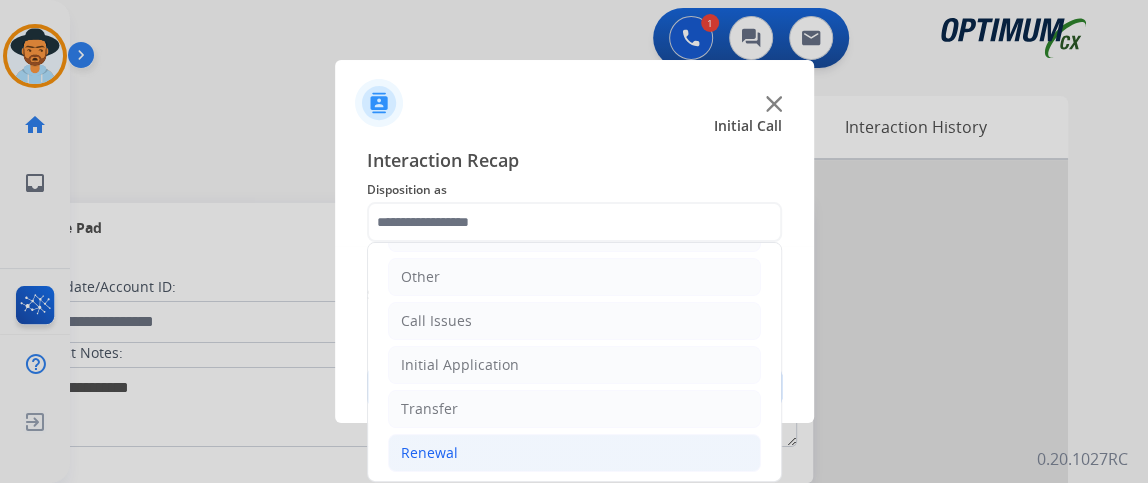 click on "Renewal" 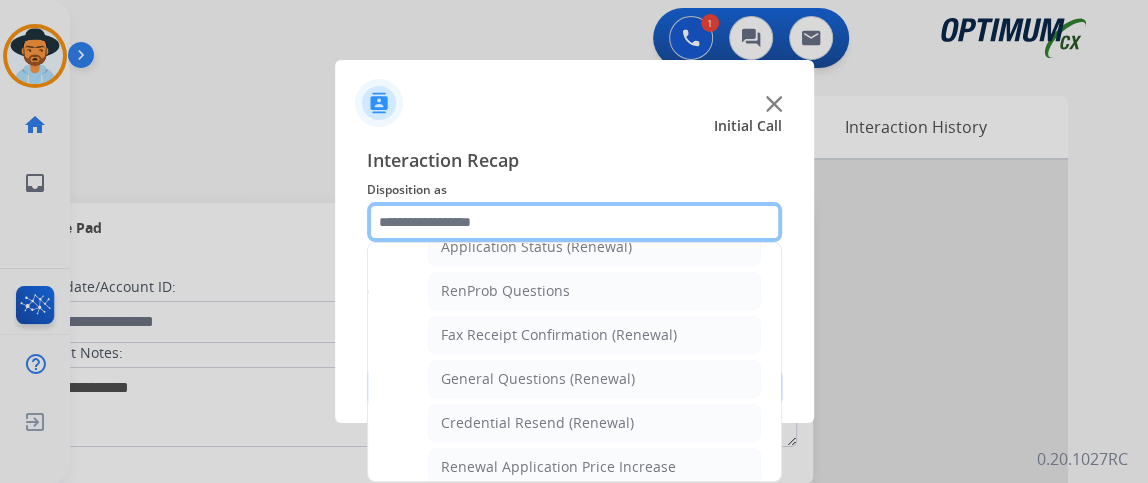scroll, scrollTop: 629, scrollLeft: 0, axis: vertical 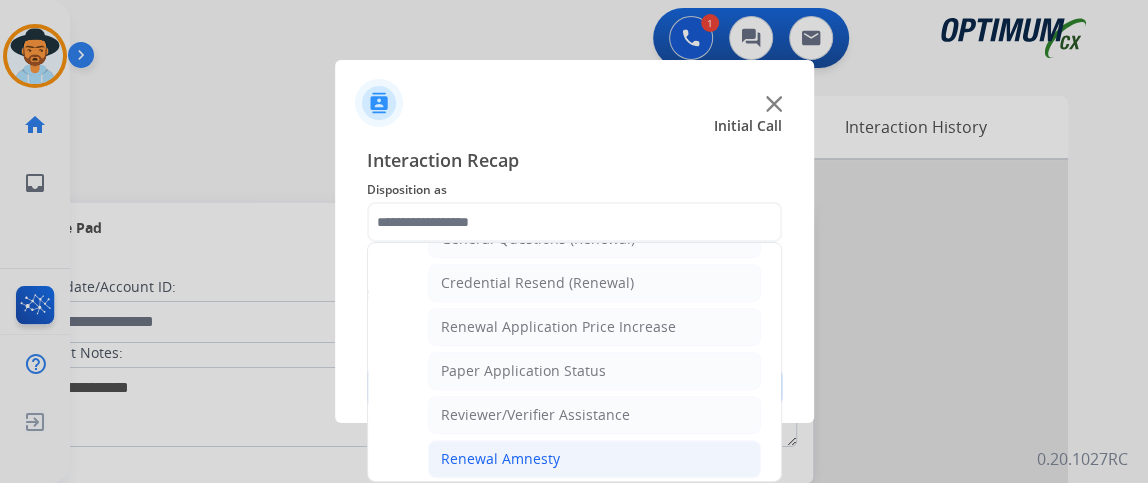 click on "Renewal Amnesty" 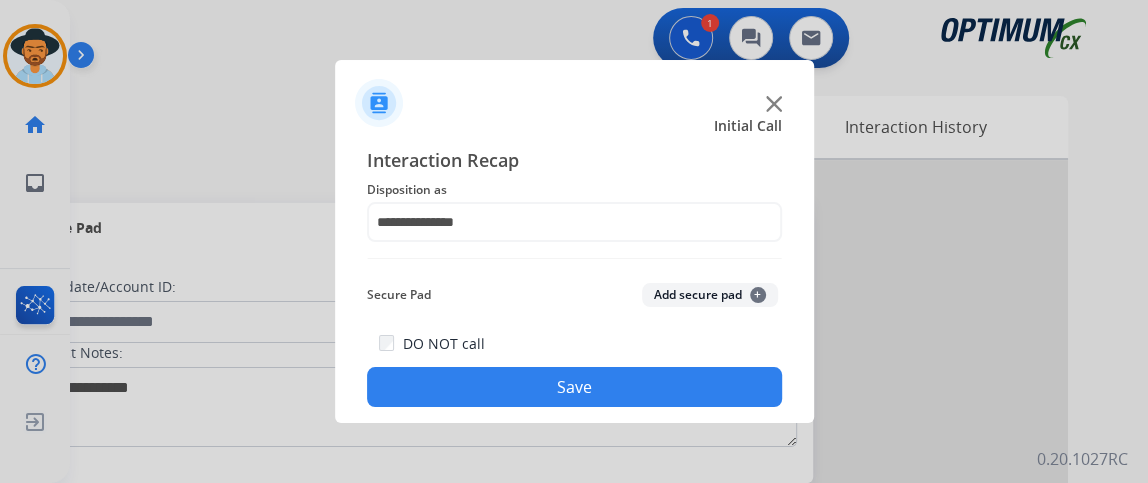 click on "Save" 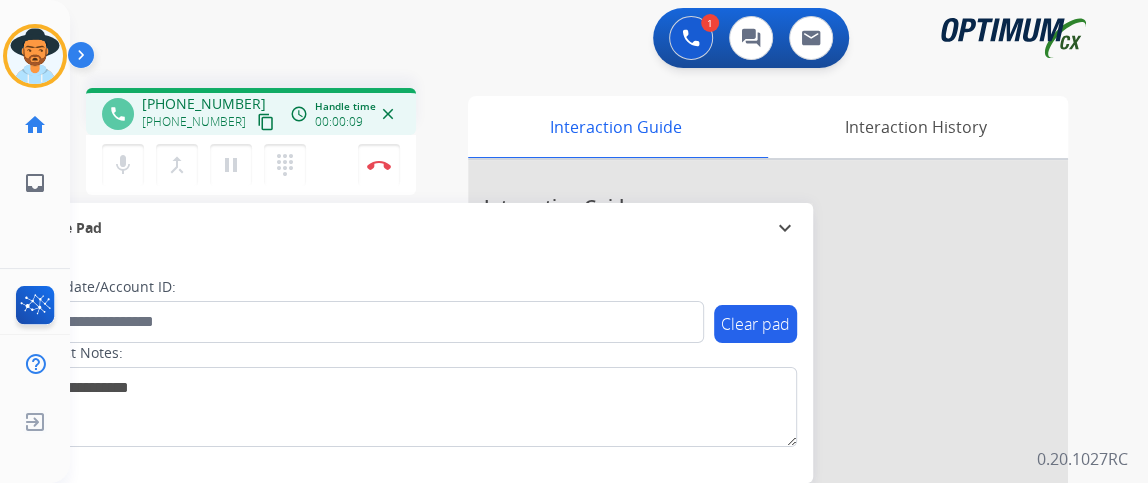 click on "content_copy" at bounding box center [266, 122] 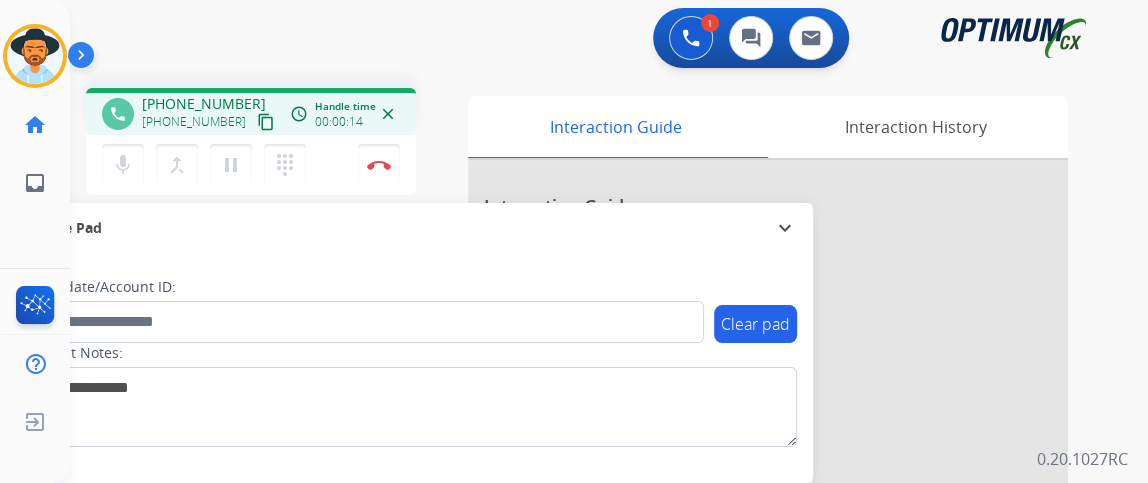 click on "content_copy" at bounding box center (266, 122) 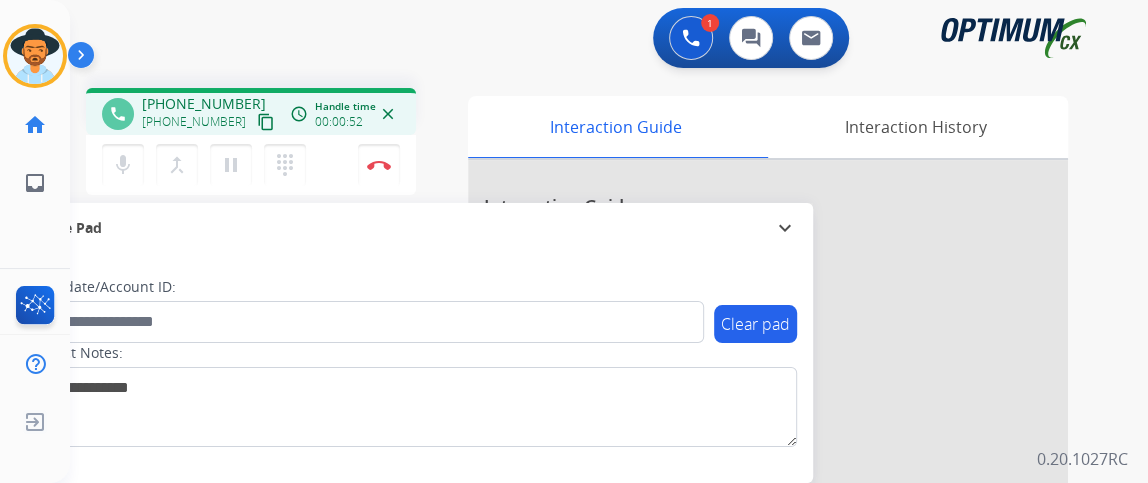 click on "content_copy" at bounding box center [266, 122] 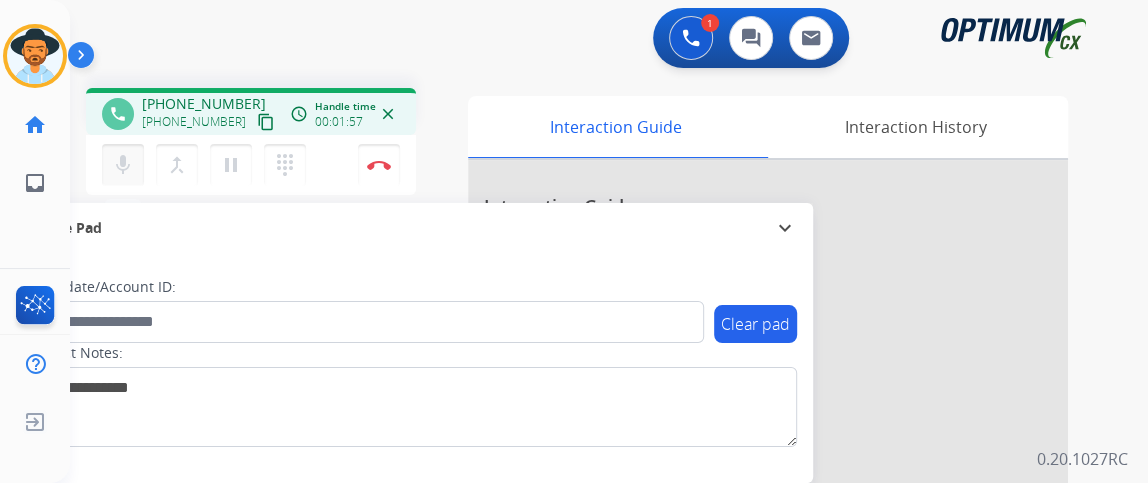 click on "mic" at bounding box center [123, 165] 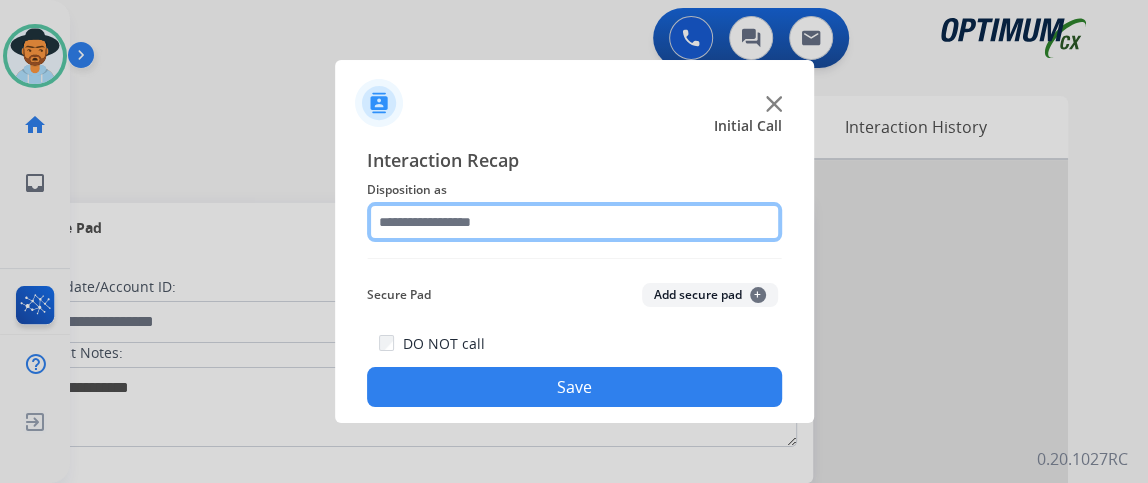 click 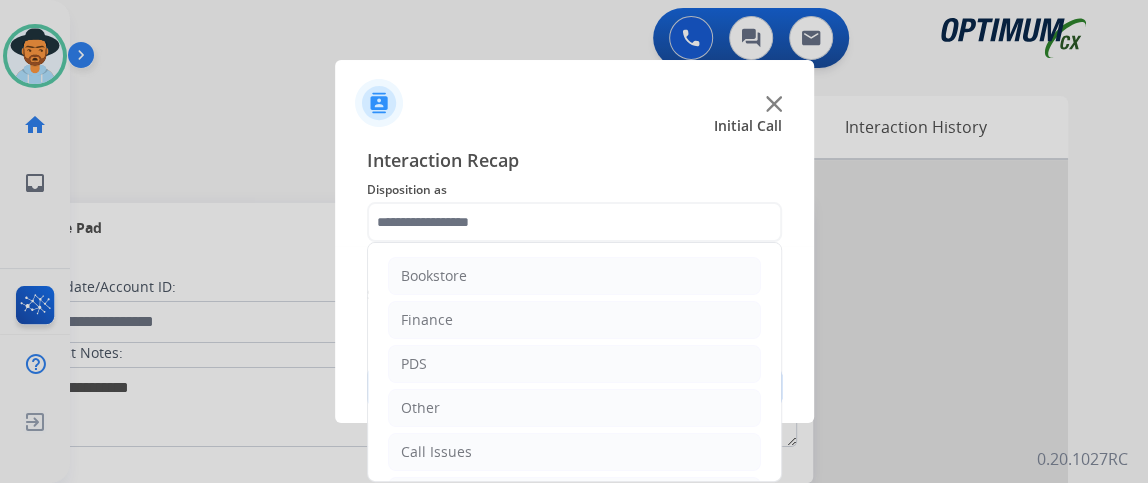 click on "Bookstore   Finance   PDS   Other   Call Issues   Initial Application   Transfer   Renewal" 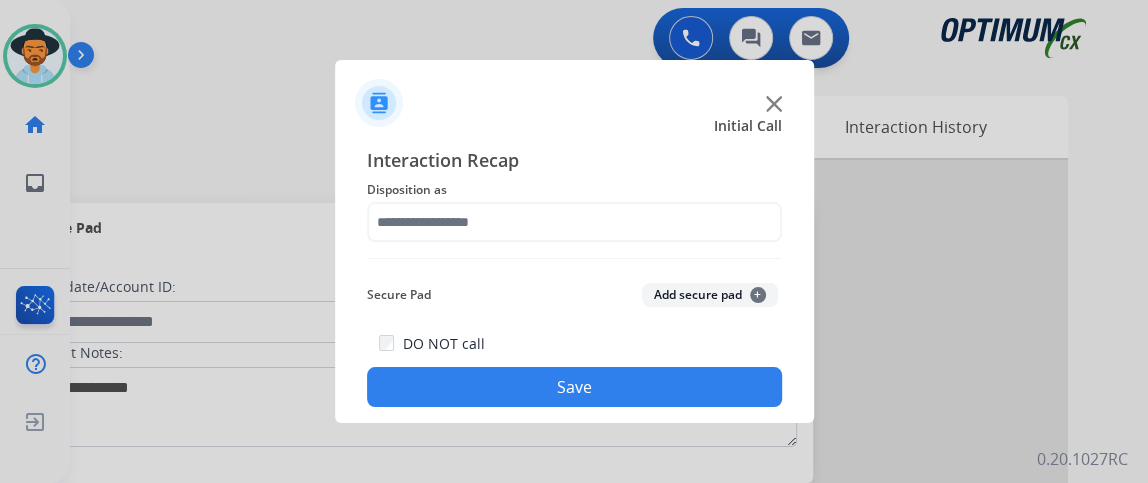 click on "Interaction Recap Disposition as    Secure Pad  Add secure pad  +  DO NOT call  Save" 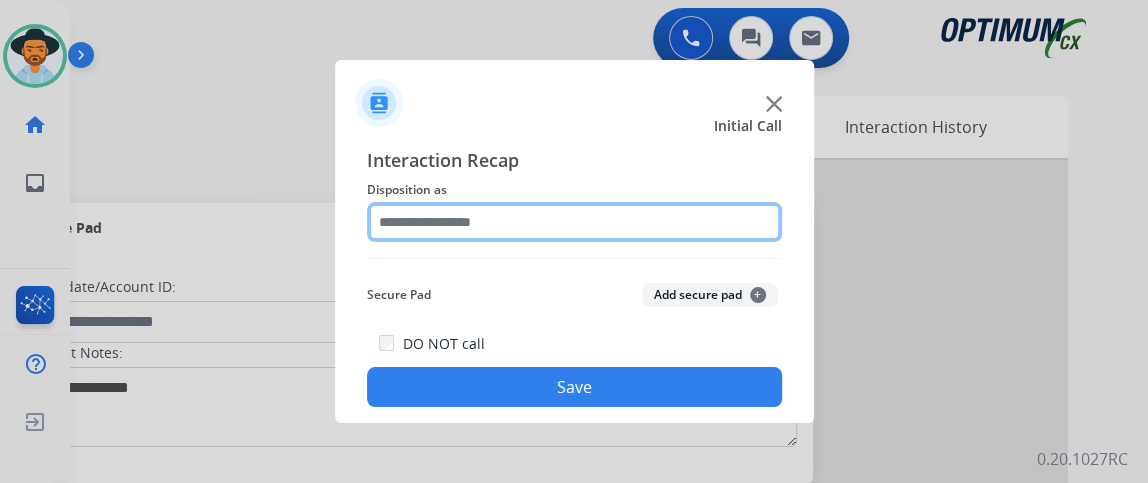 click 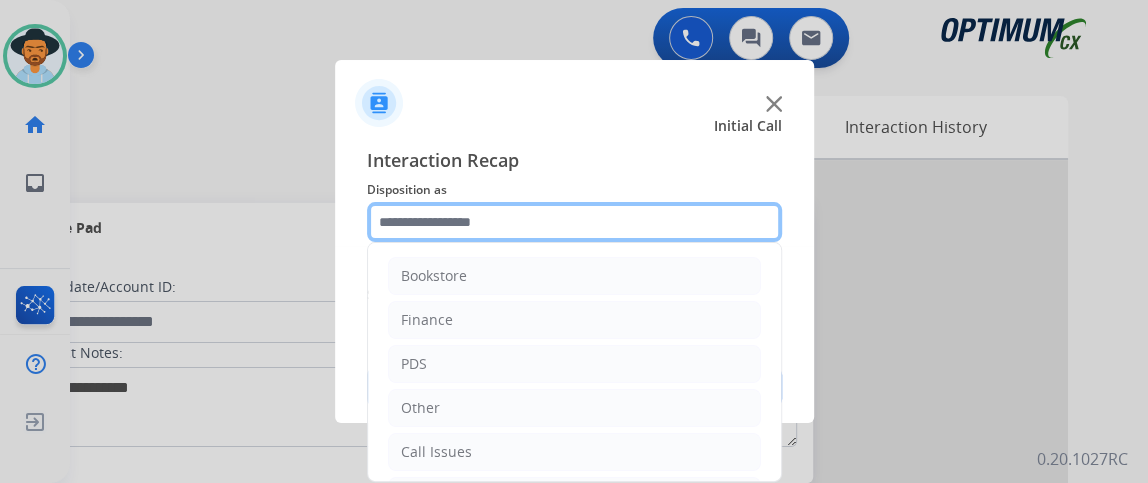 scroll, scrollTop: 131, scrollLeft: 0, axis: vertical 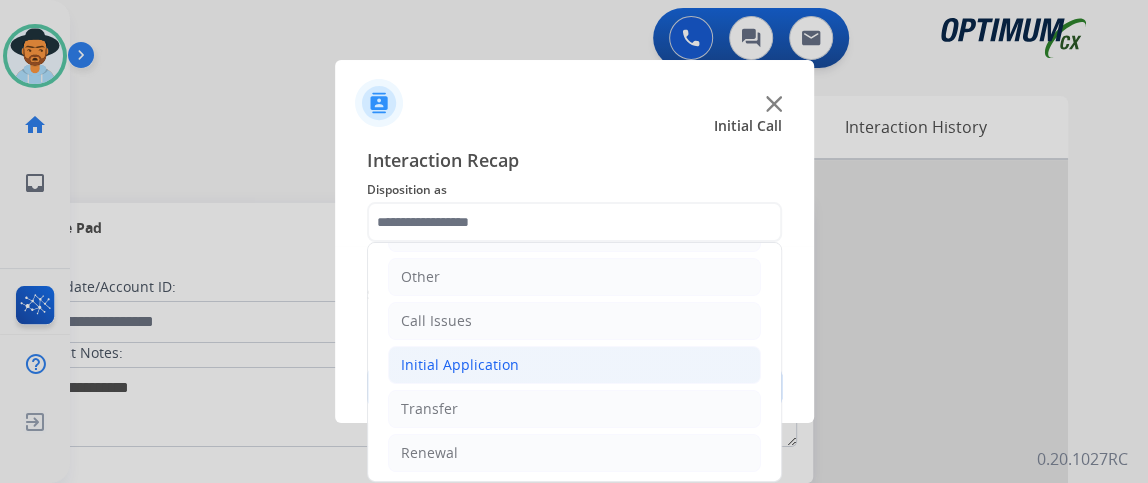 click on "Initial Application" 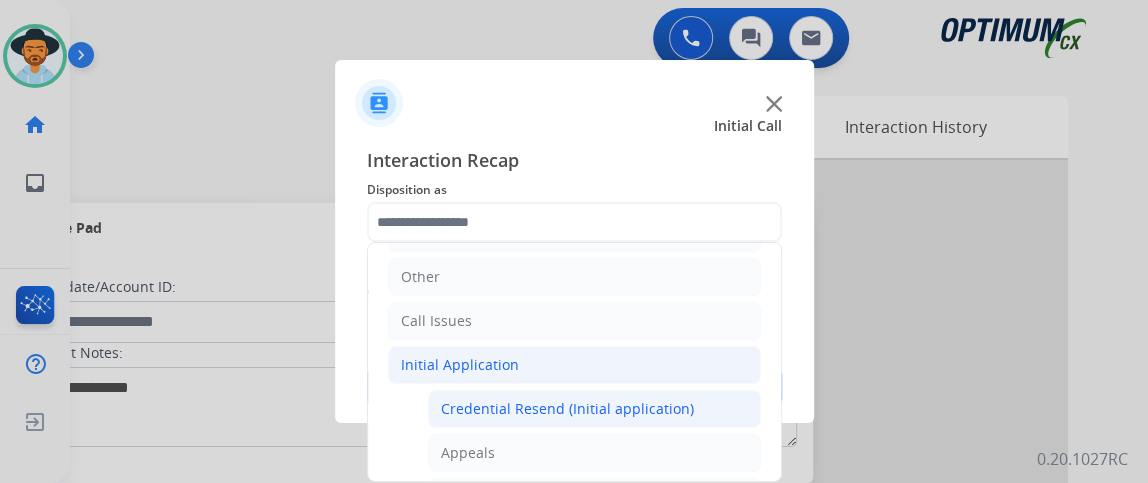 click on "Credential Resend (Initial application)" 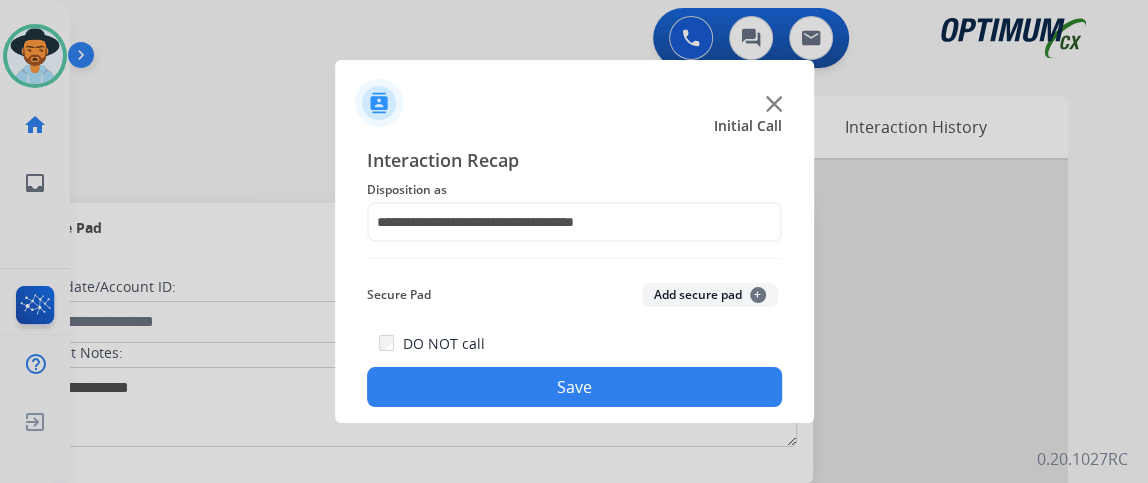 click on "Save" 